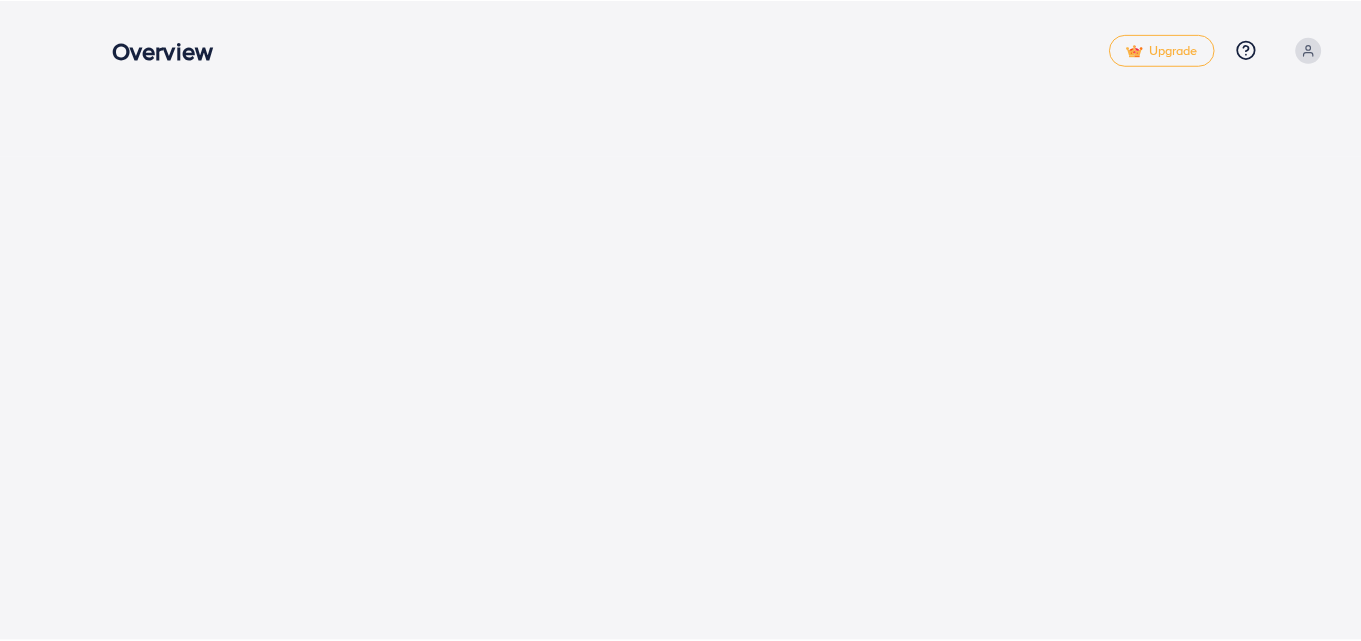 scroll, scrollTop: 0, scrollLeft: 0, axis: both 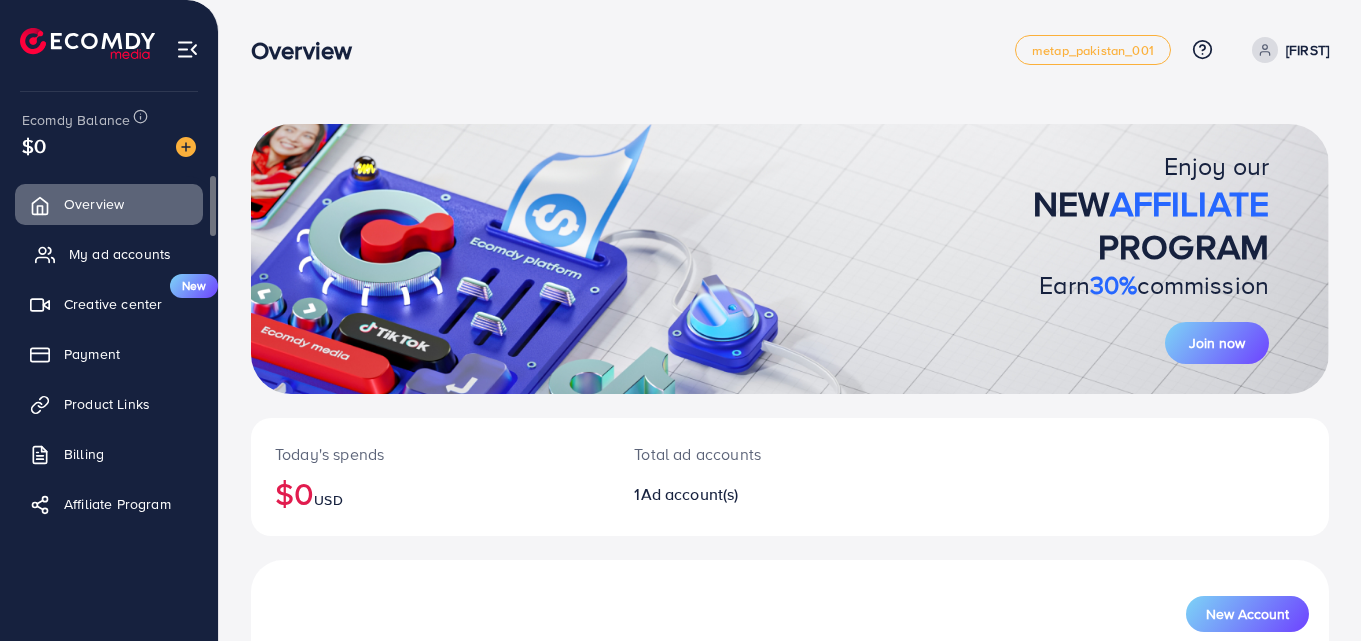 click on "My ad accounts" at bounding box center (120, 254) 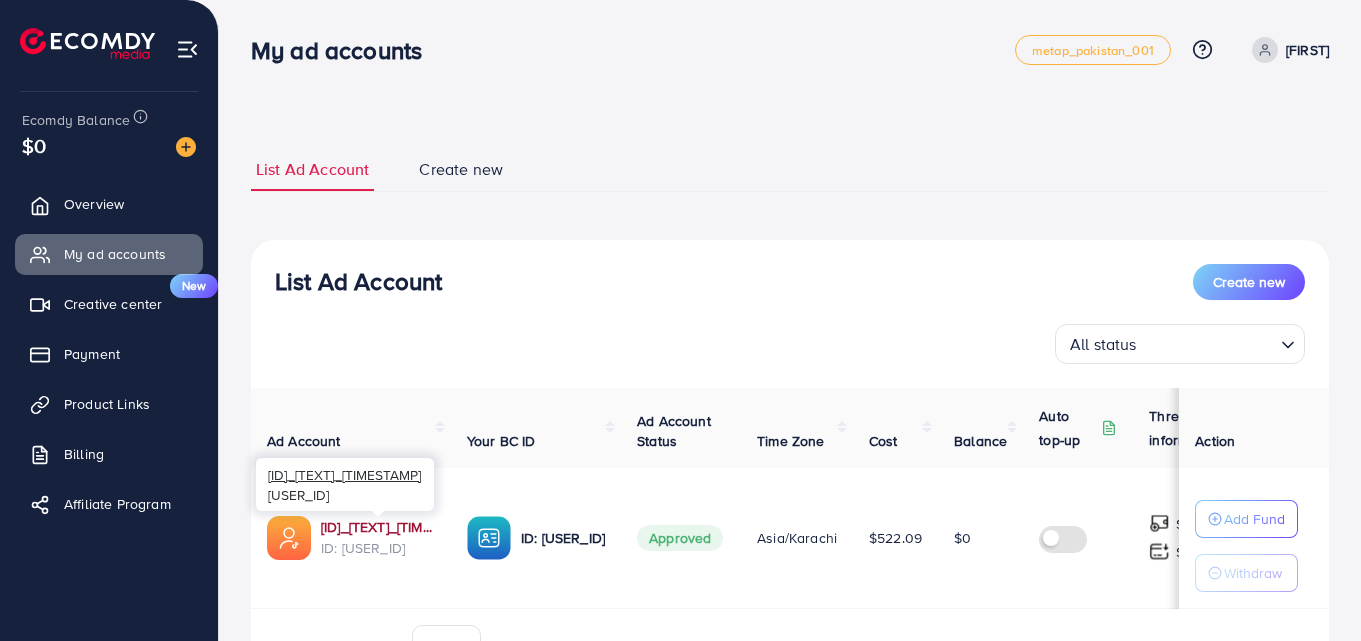 click on "[ID]_[TEXT]_[TIMESTAMP]" at bounding box center (378, 527) 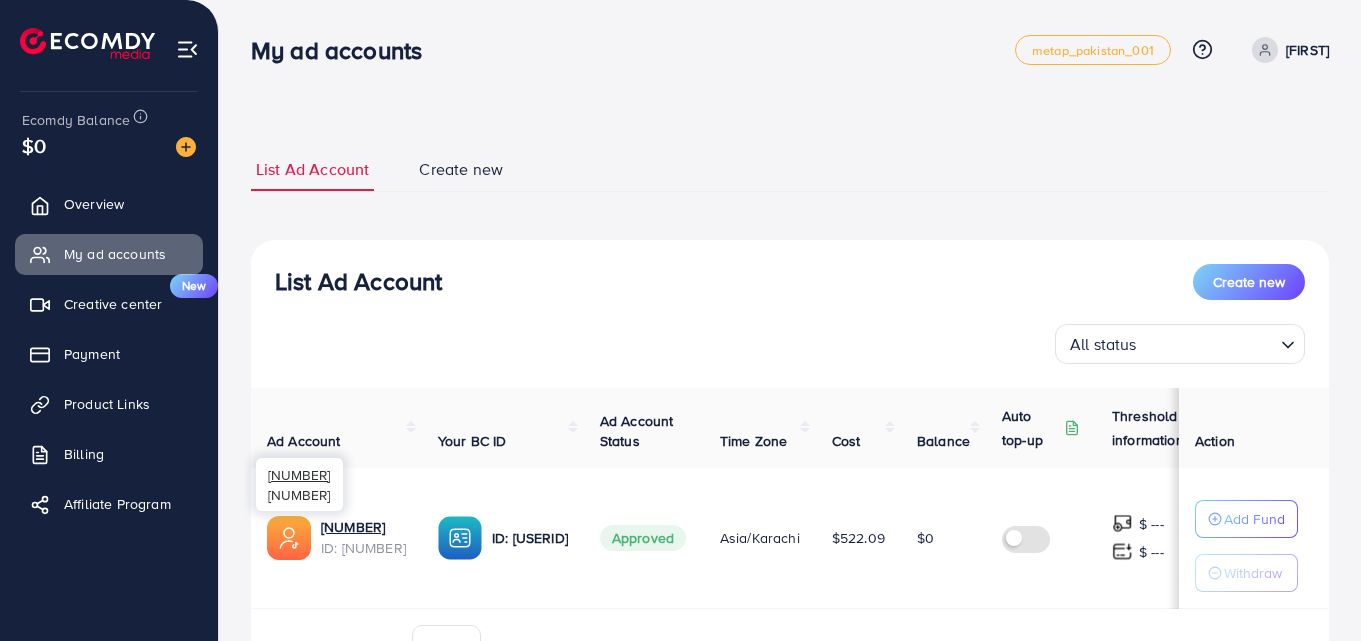 scroll, scrollTop: 0, scrollLeft: 0, axis: both 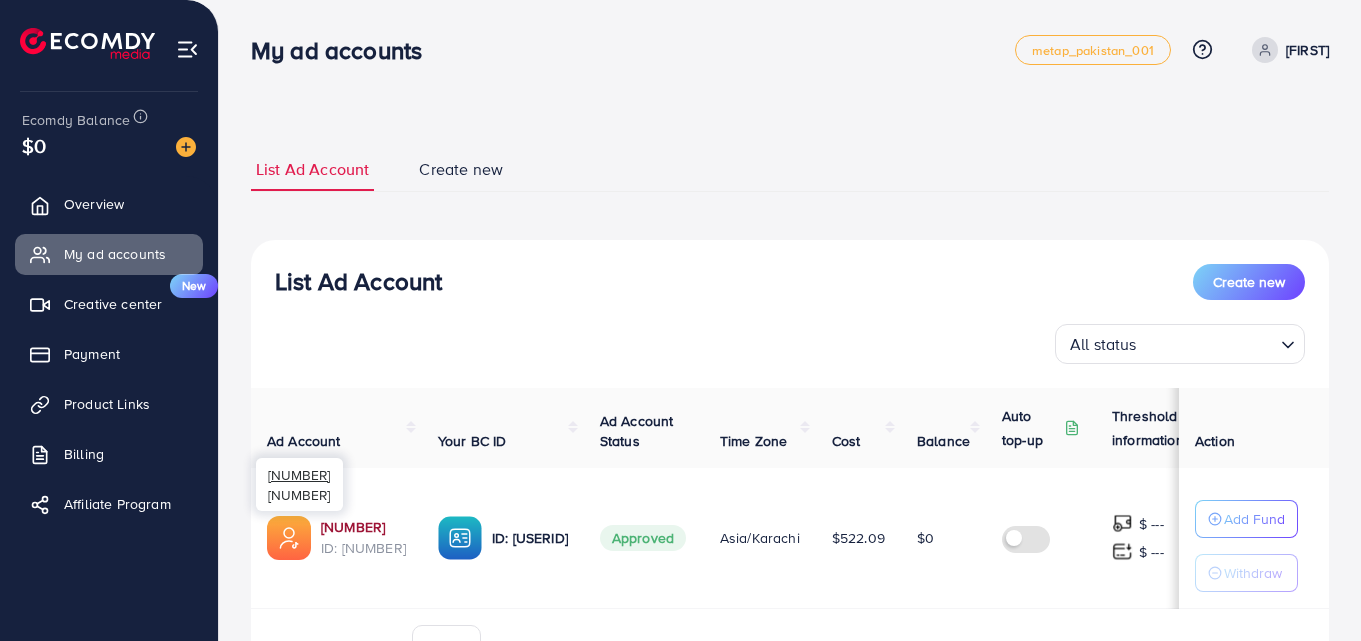 click on "[NUMBER]" at bounding box center (363, 527) 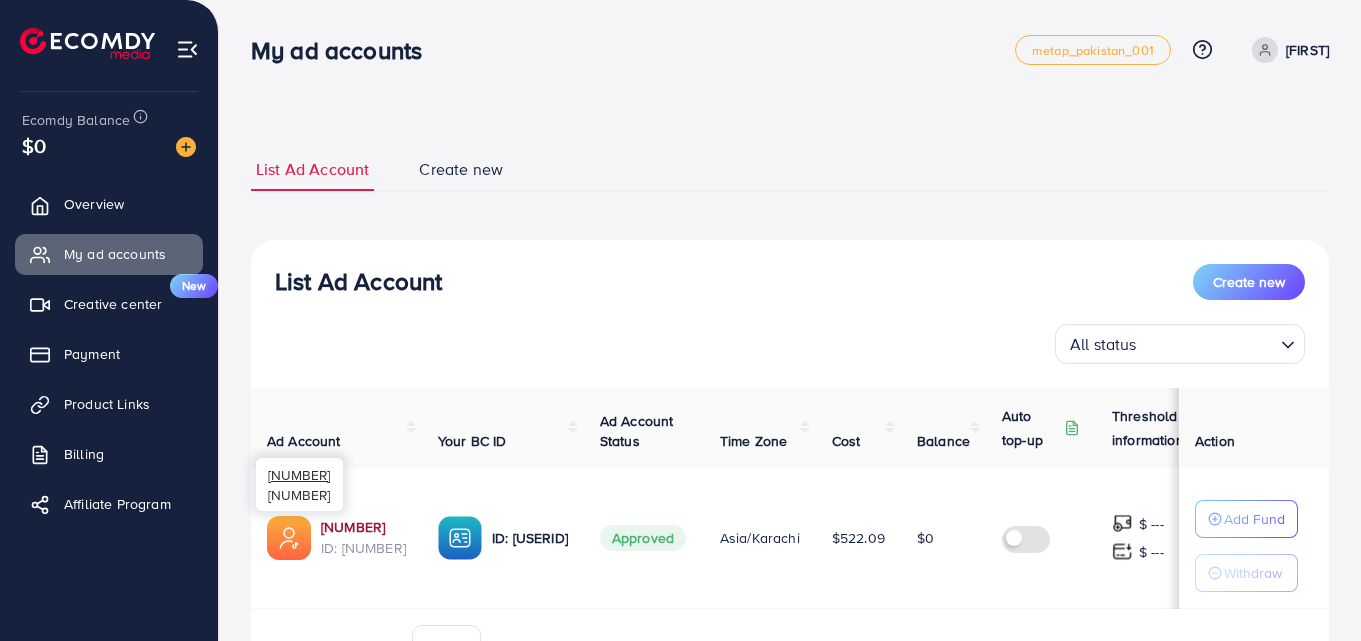 click on "[NUMBER]" at bounding box center (363, 527) 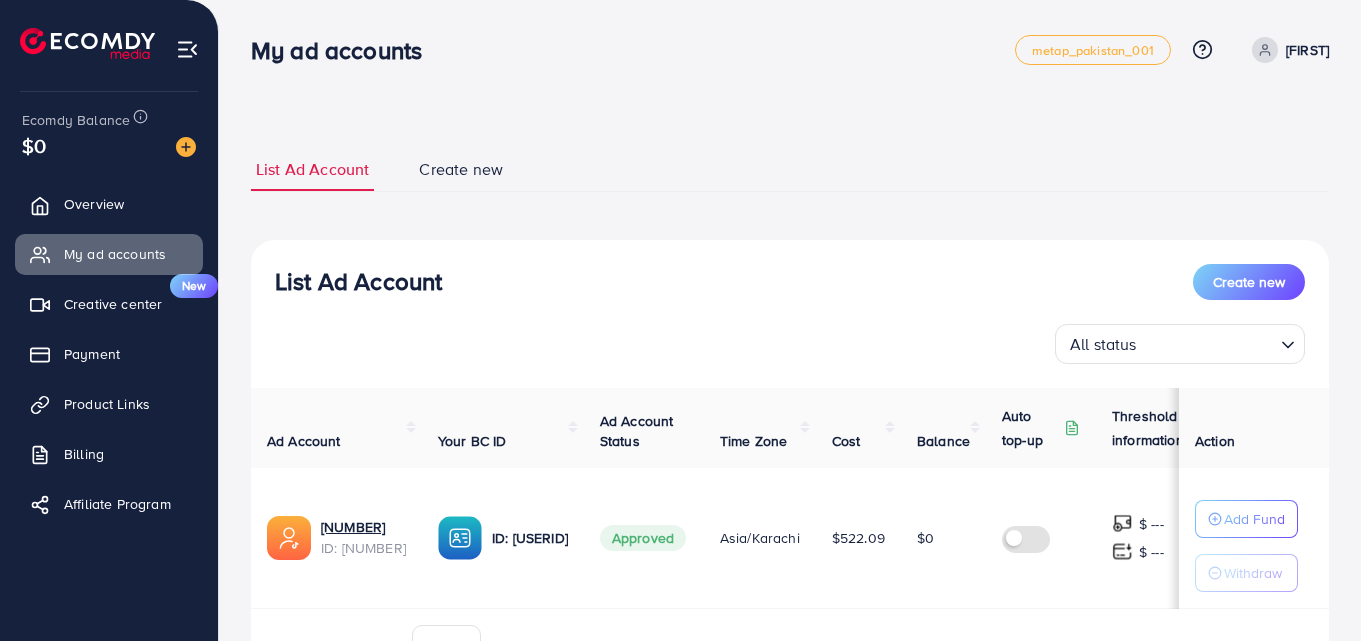 click at bounding box center [186, 147] 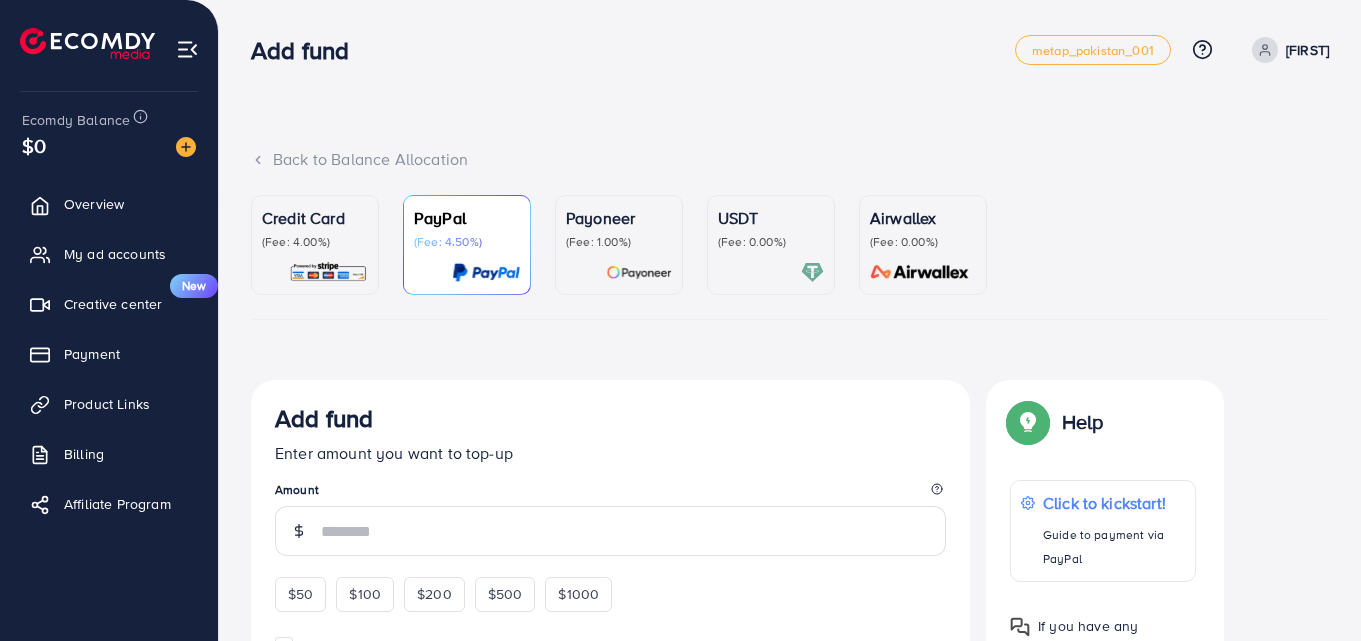 click on "USDT" at bounding box center (771, 218) 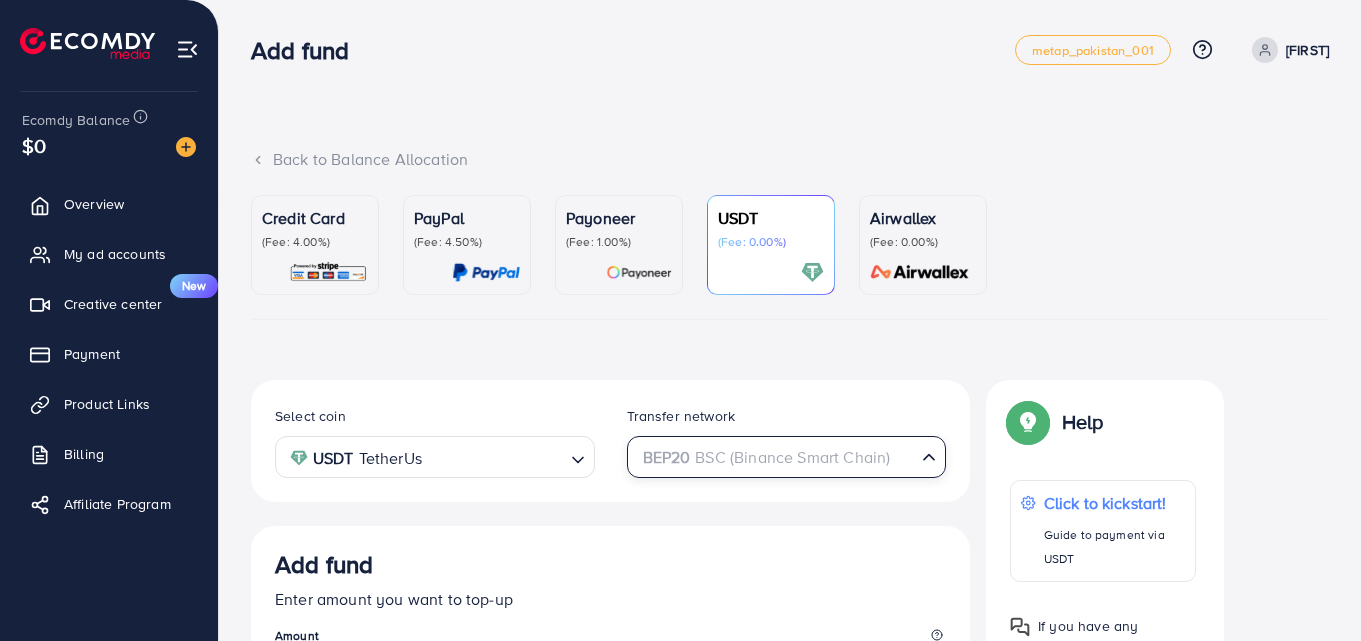 click on "BEP20 BSC (Binance Smart Chain)" at bounding box center (775, 455) 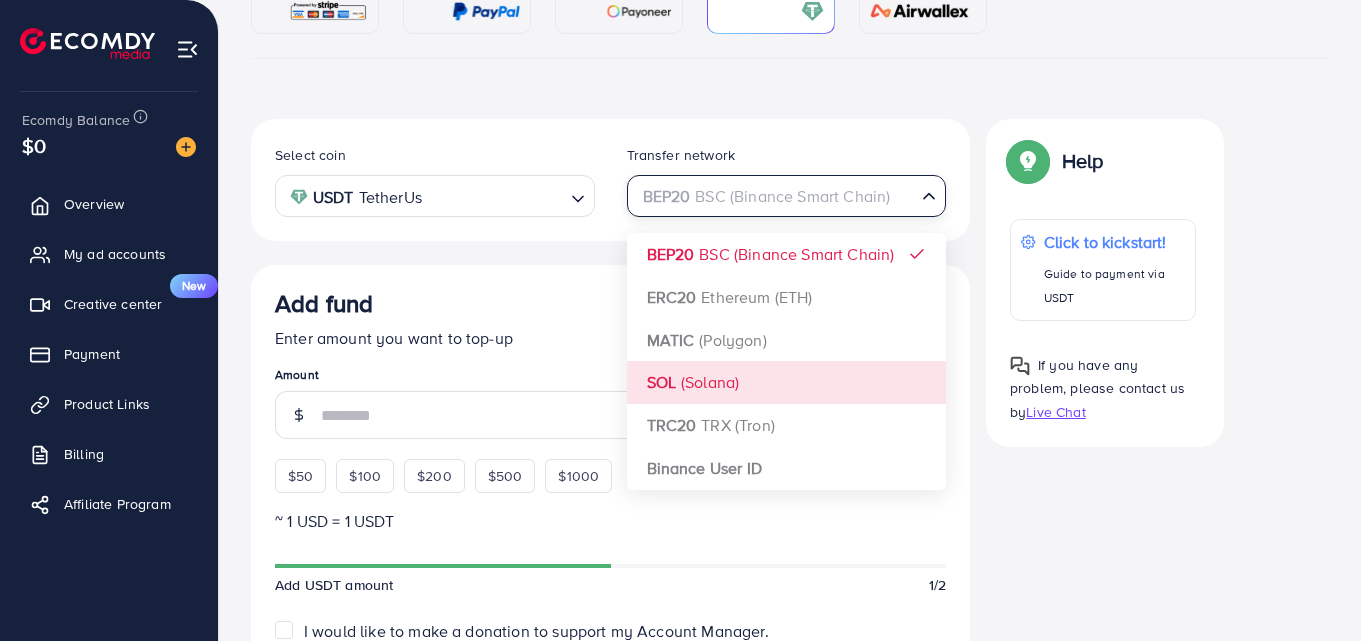 scroll, scrollTop: 300, scrollLeft: 0, axis: vertical 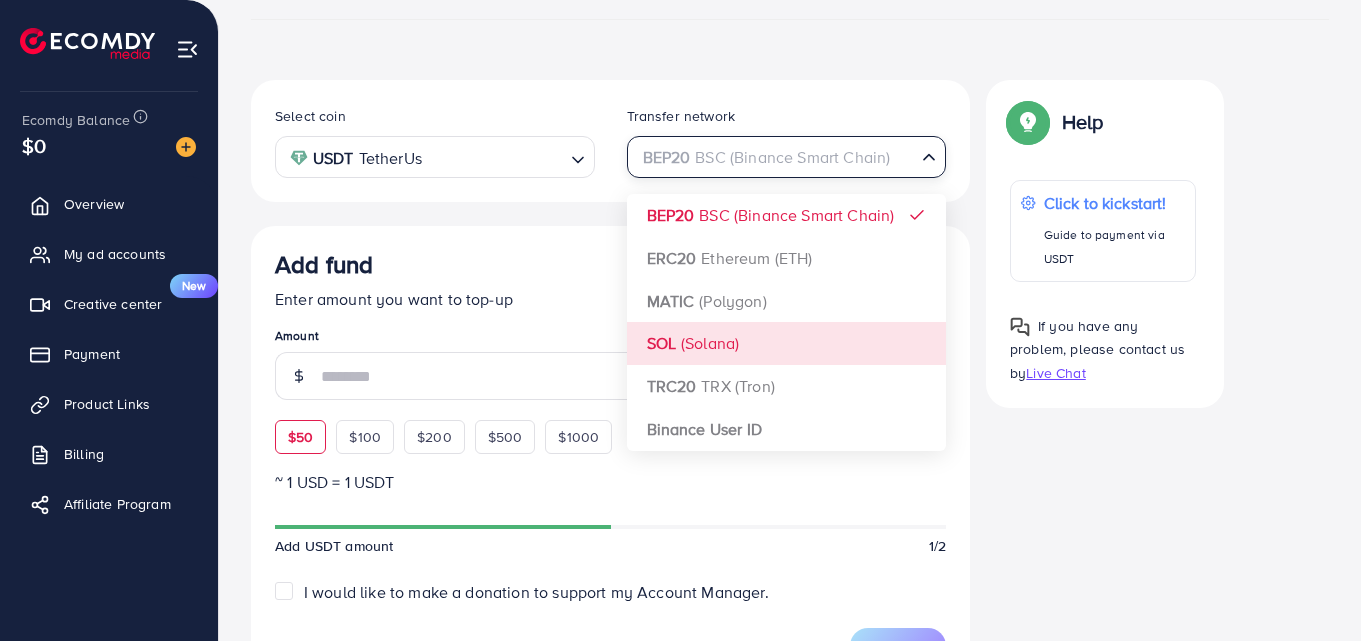 click on "$50" at bounding box center (300, 437) 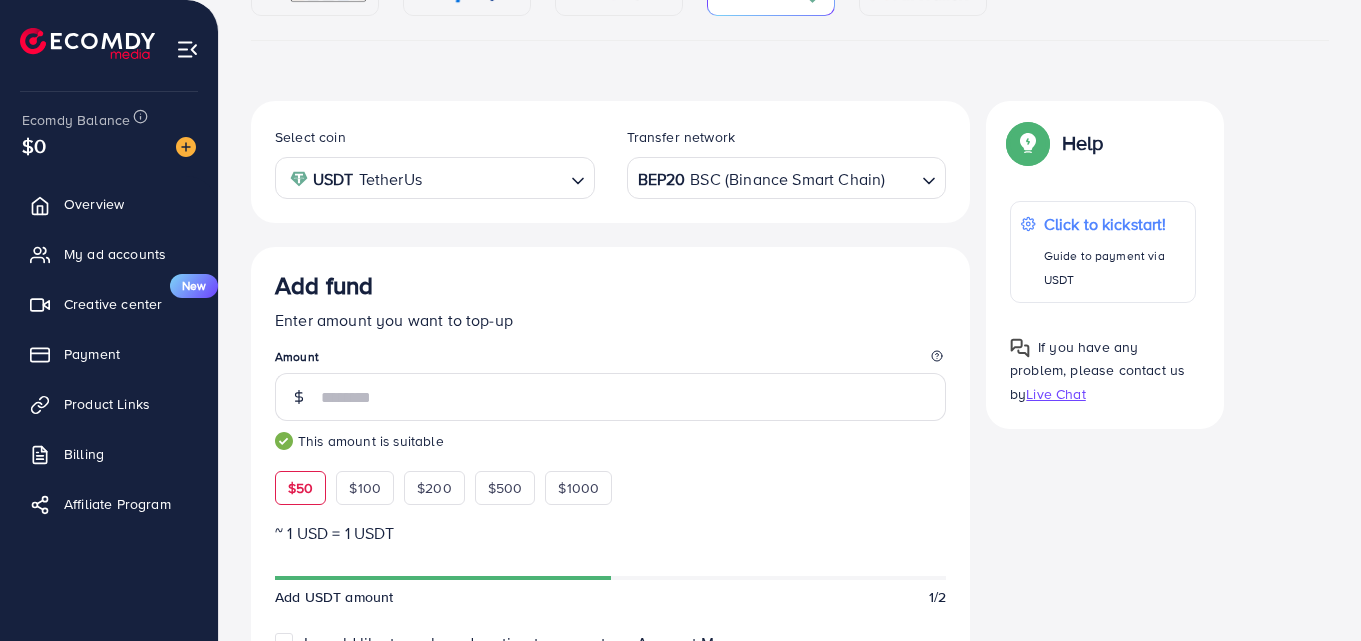 scroll, scrollTop: 400, scrollLeft: 0, axis: vertical 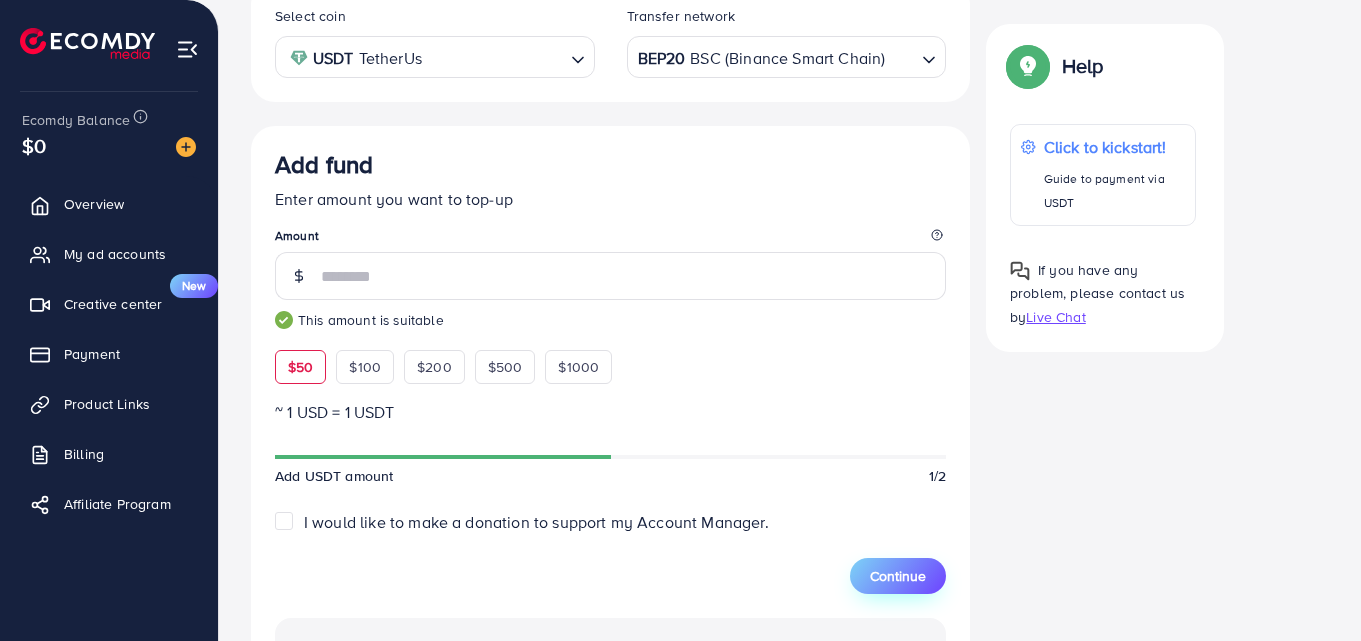 click on "Continue" at bounding box center [898, 576] 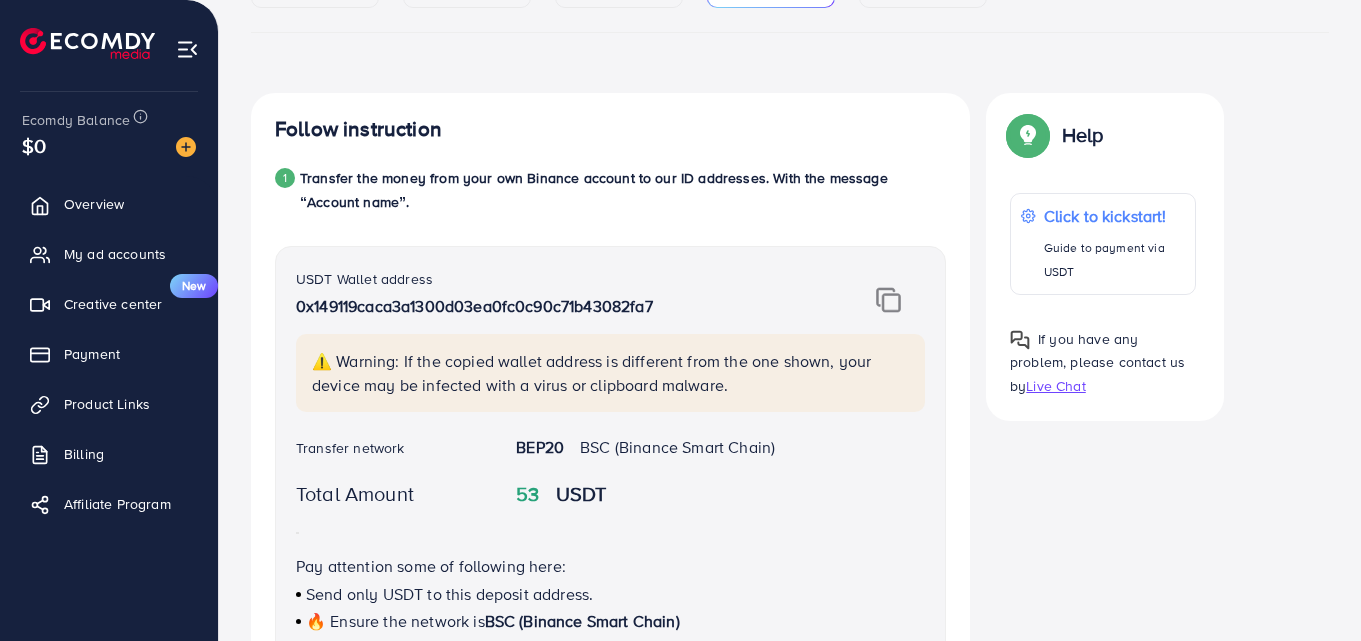 scroll, scrollTop: 300, scrollLeft: 0, axis: vertical 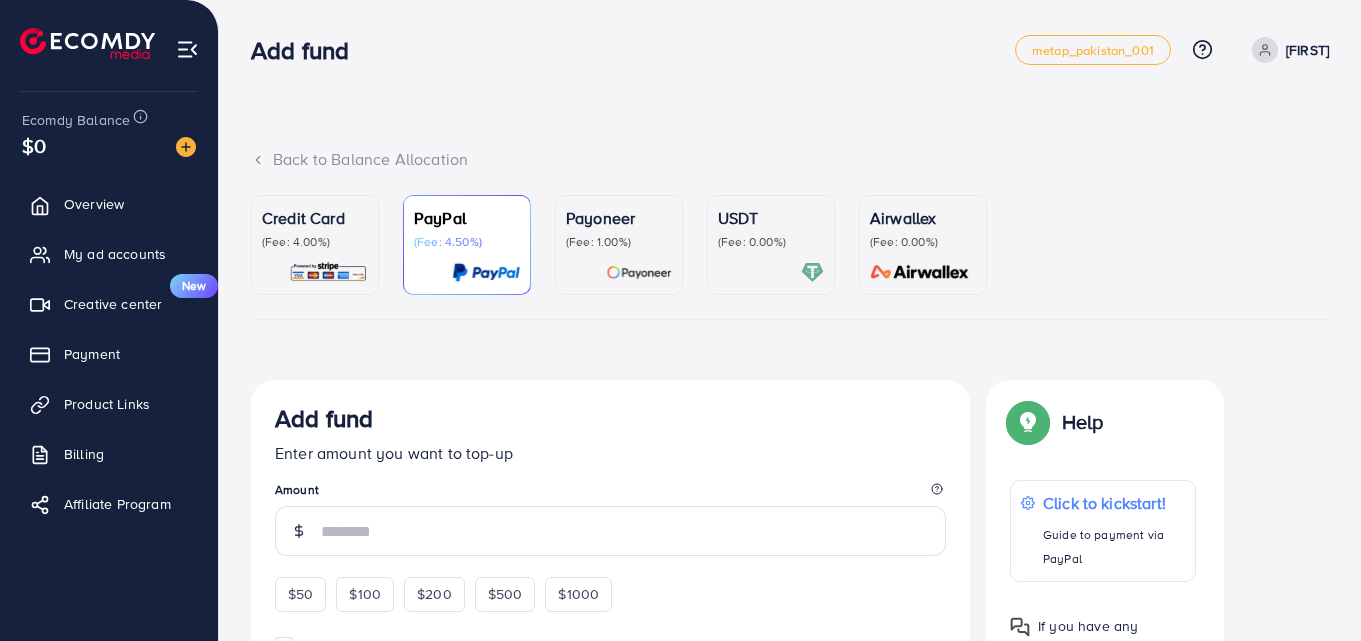 click at bounding box center (771, 272) 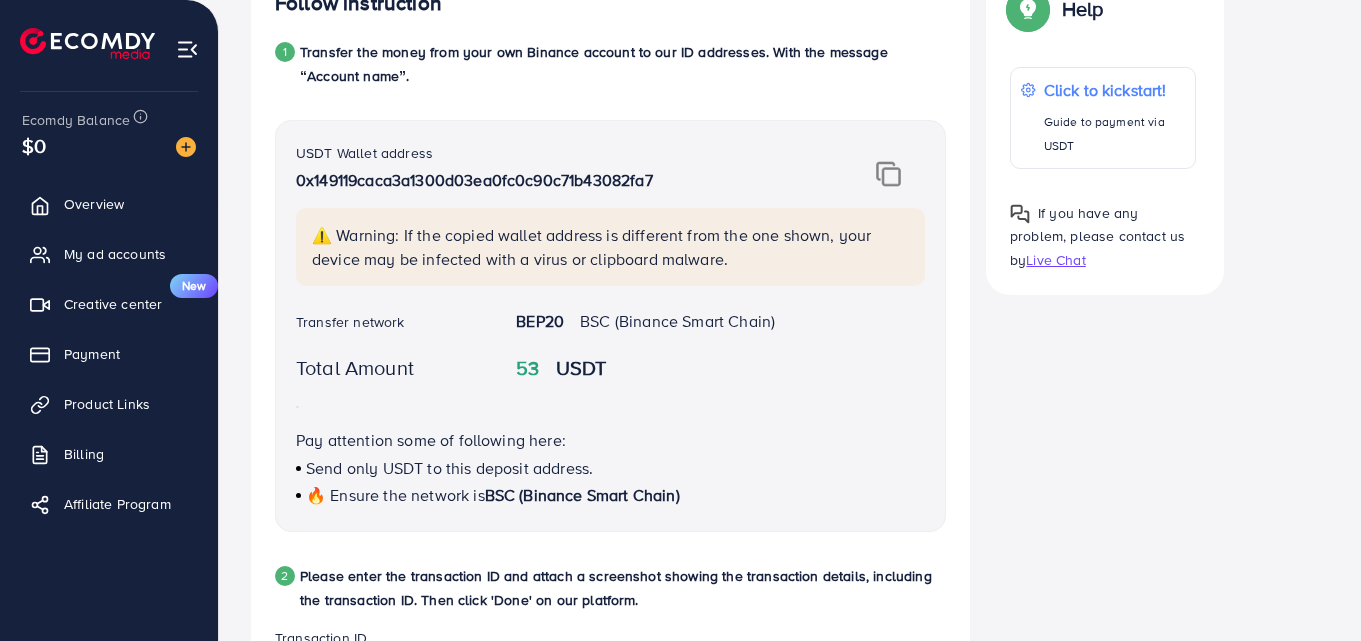 scroll, scrollTop: 300, scrollLeft: 0, axis: vertical 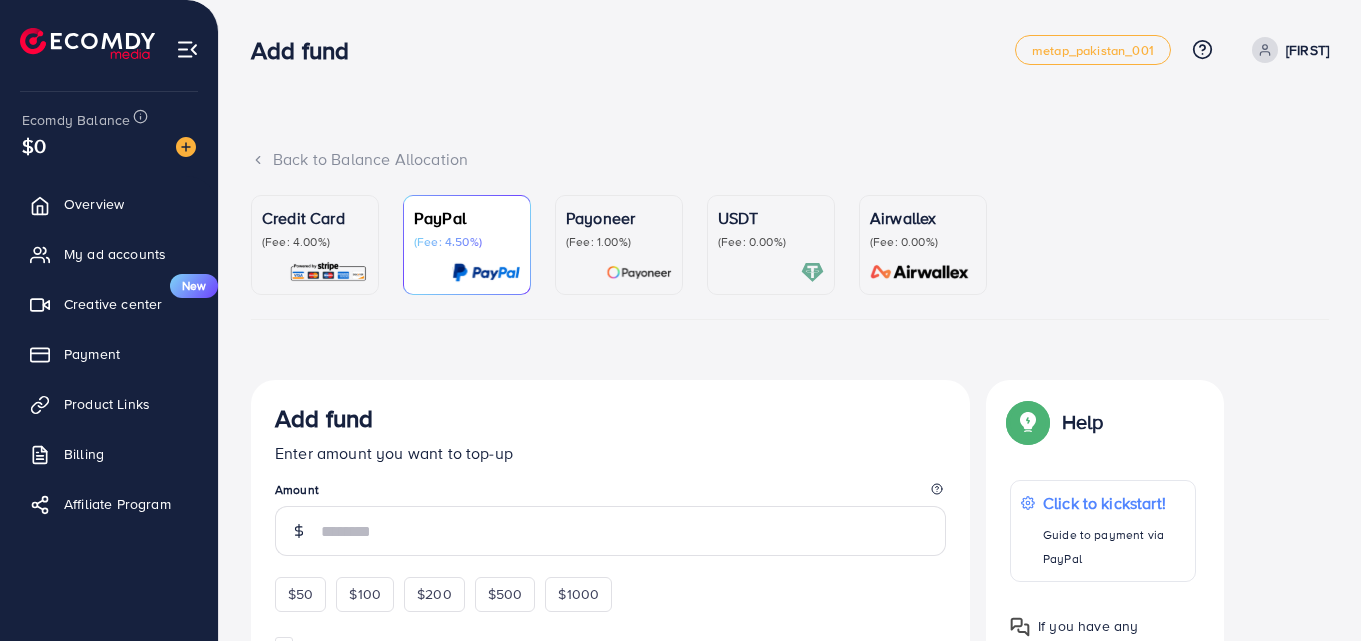 click on "USDT" at bounding box center (771, 218) 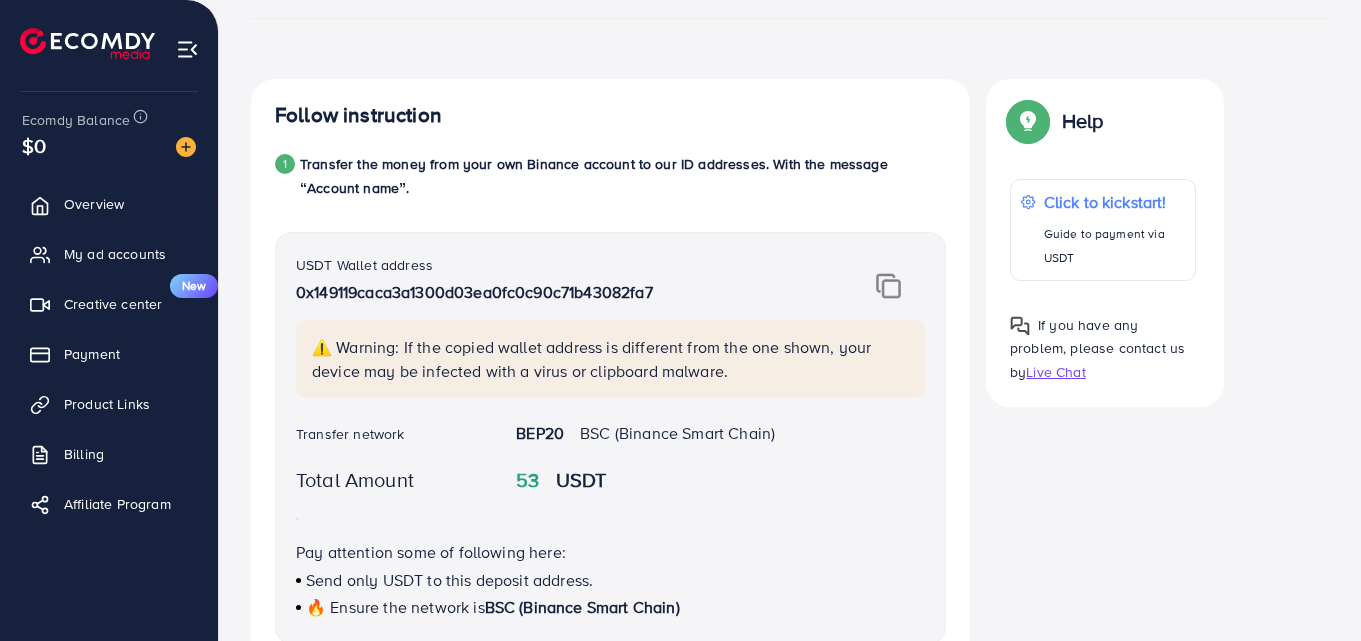 scroll, scrollTop: 300, scrollLeft: 0, axis: vertical 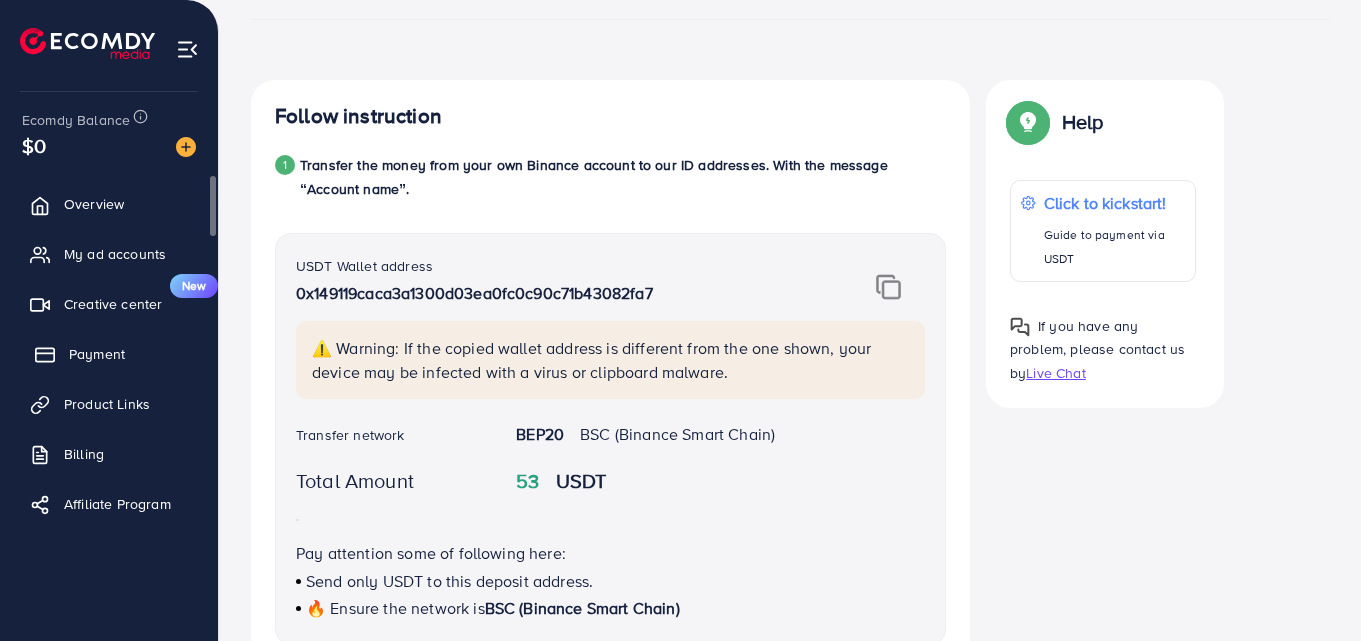 click on "Payment" at bounding box center (109, 354) 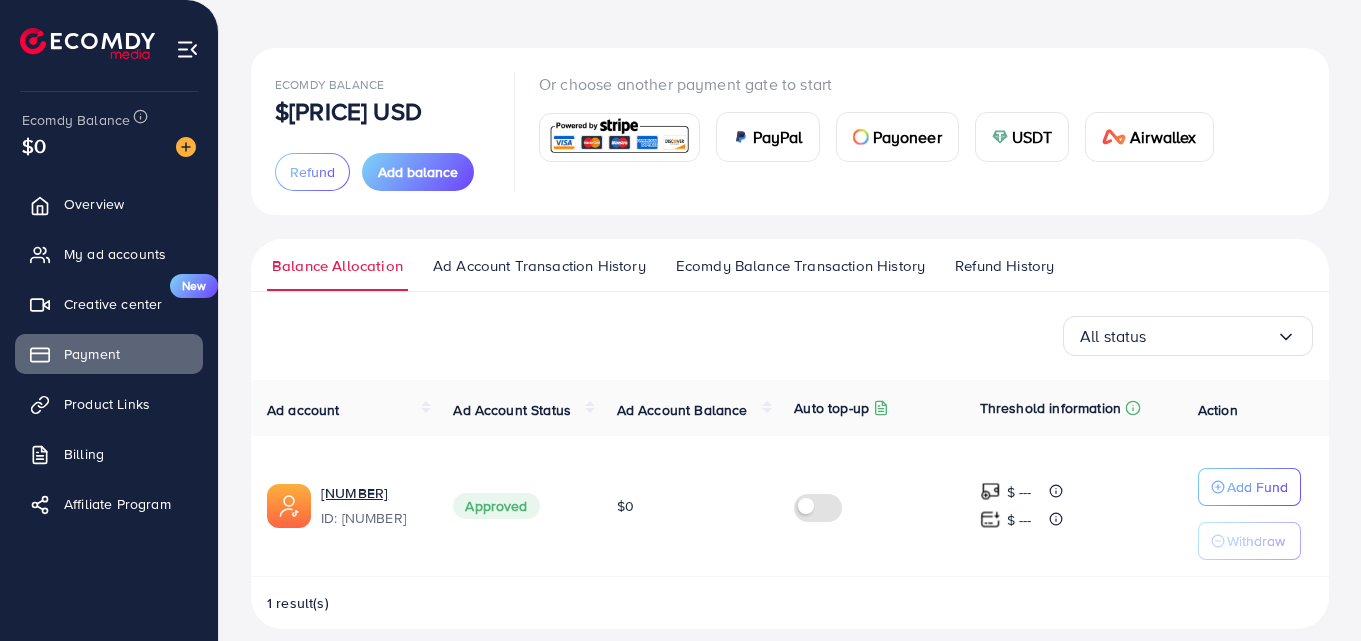 scroll, scrollTop: 96, scrollLeft: 0, axis: vertical 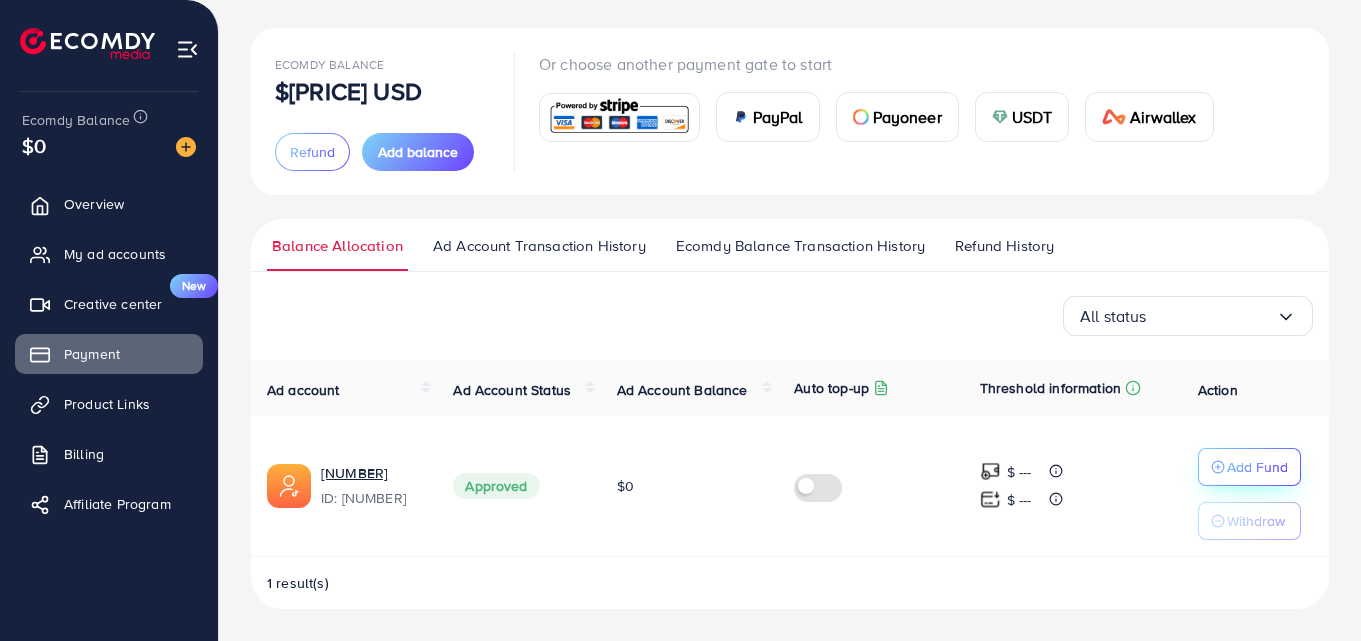 click on "Add Fund" at bounding box center [1257, 467] 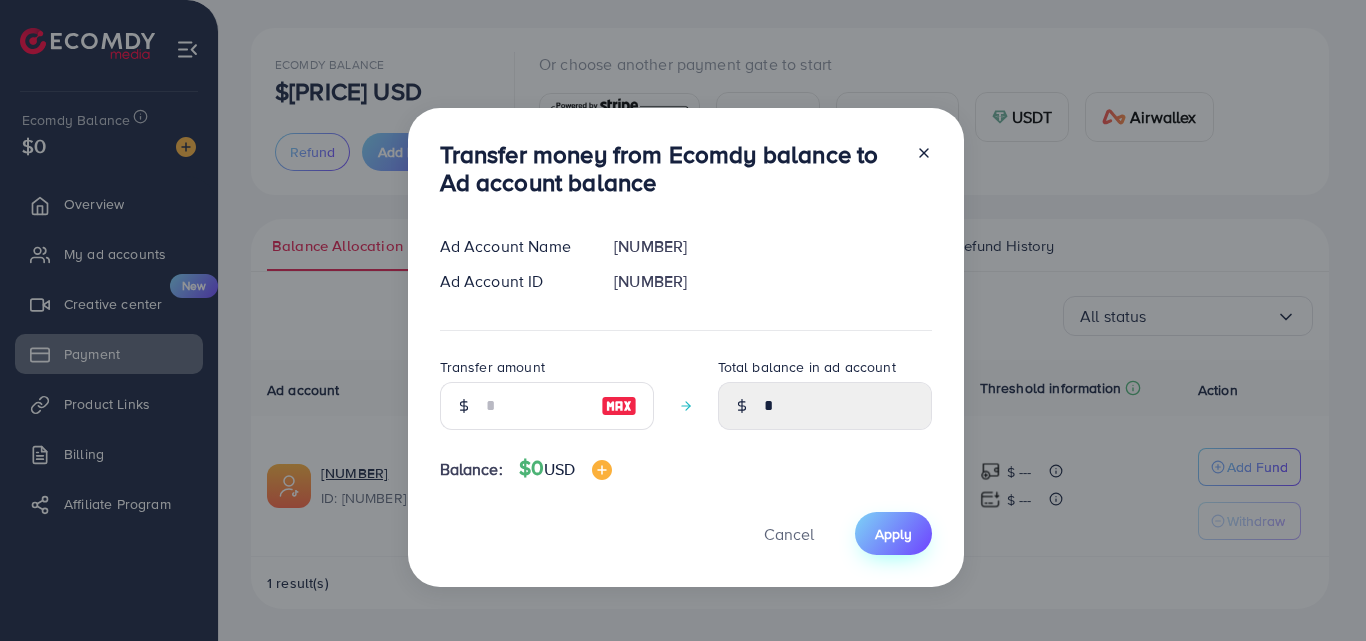 click on "Apply" at bounding box center [893, 534] 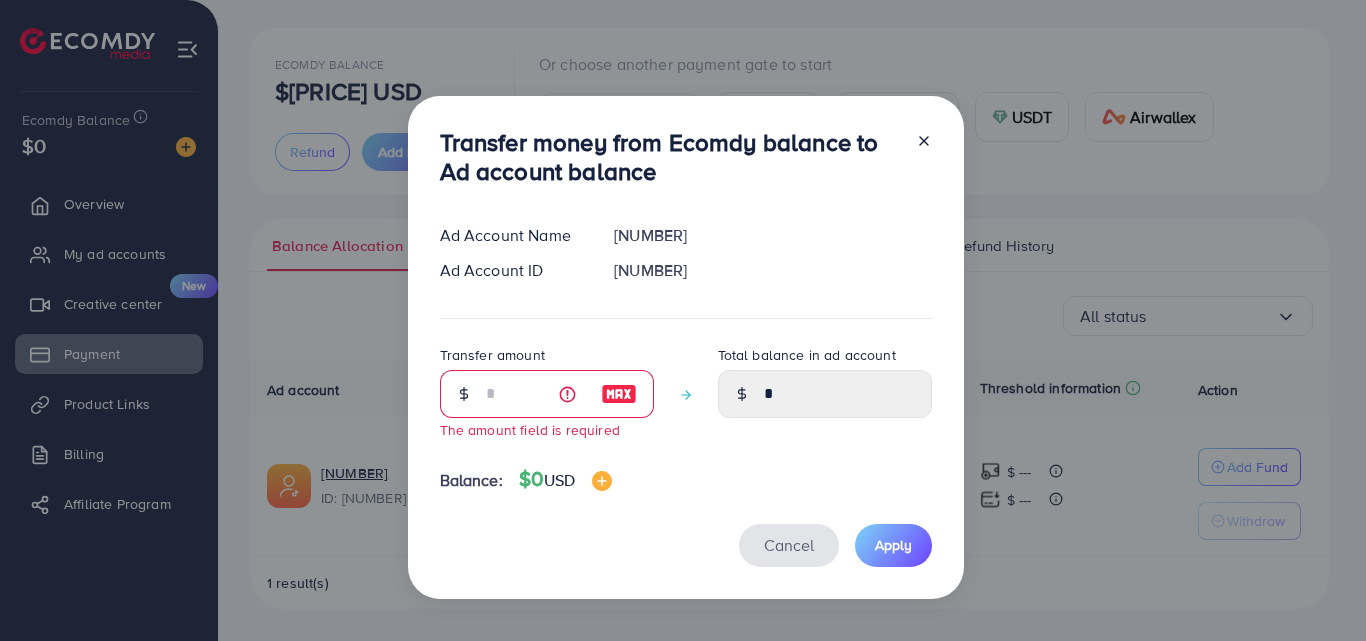 click on "Cancel" at bounding box center [789, 545] 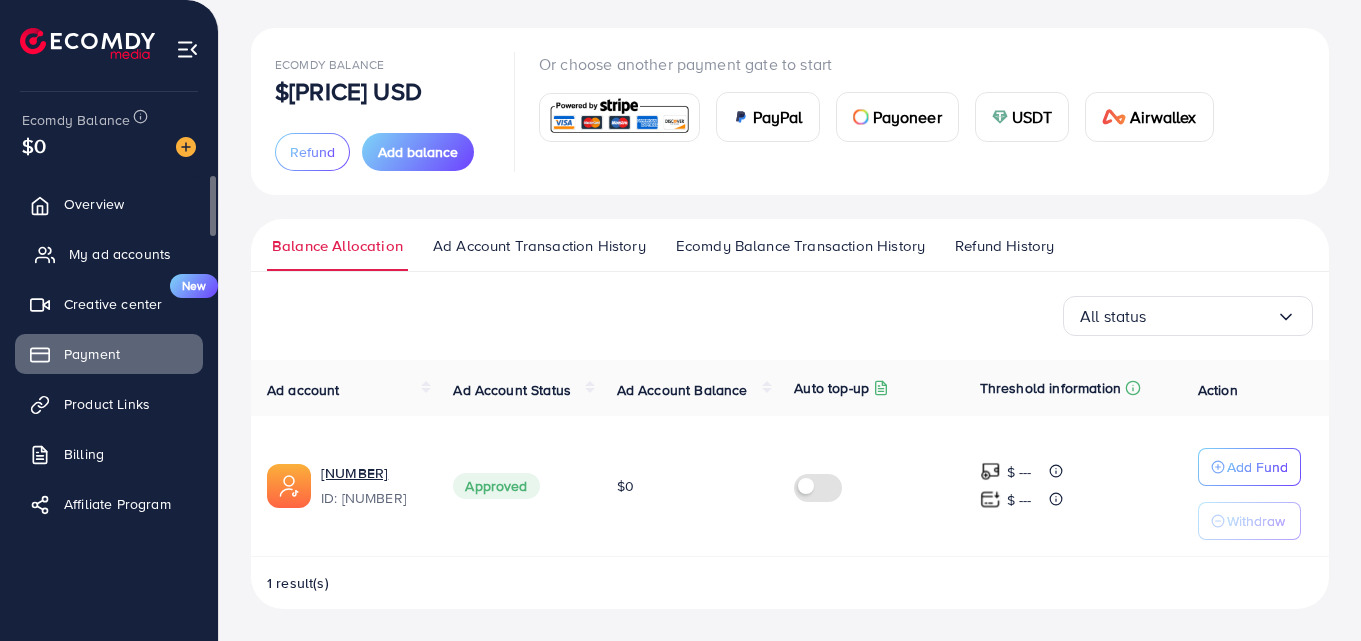 click on "My ad accounts" at bounding box center [120, 254] 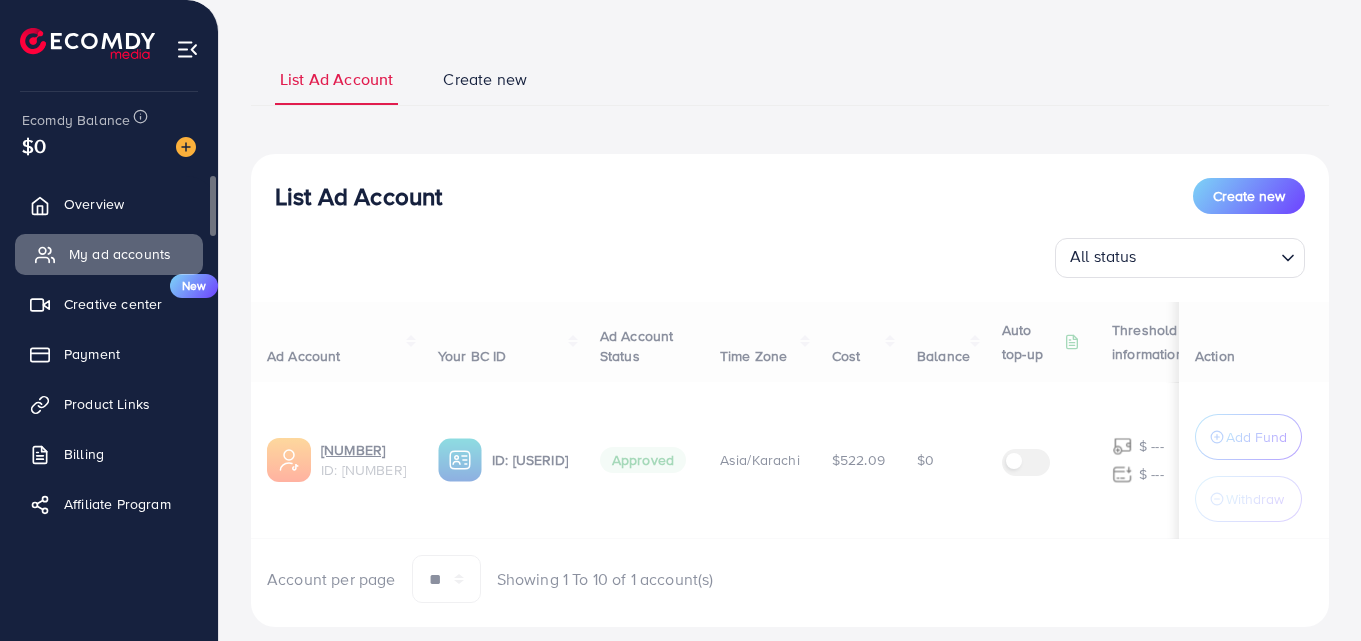 scroll, scrollTop: 0, scrollLeft: 0, axis: both 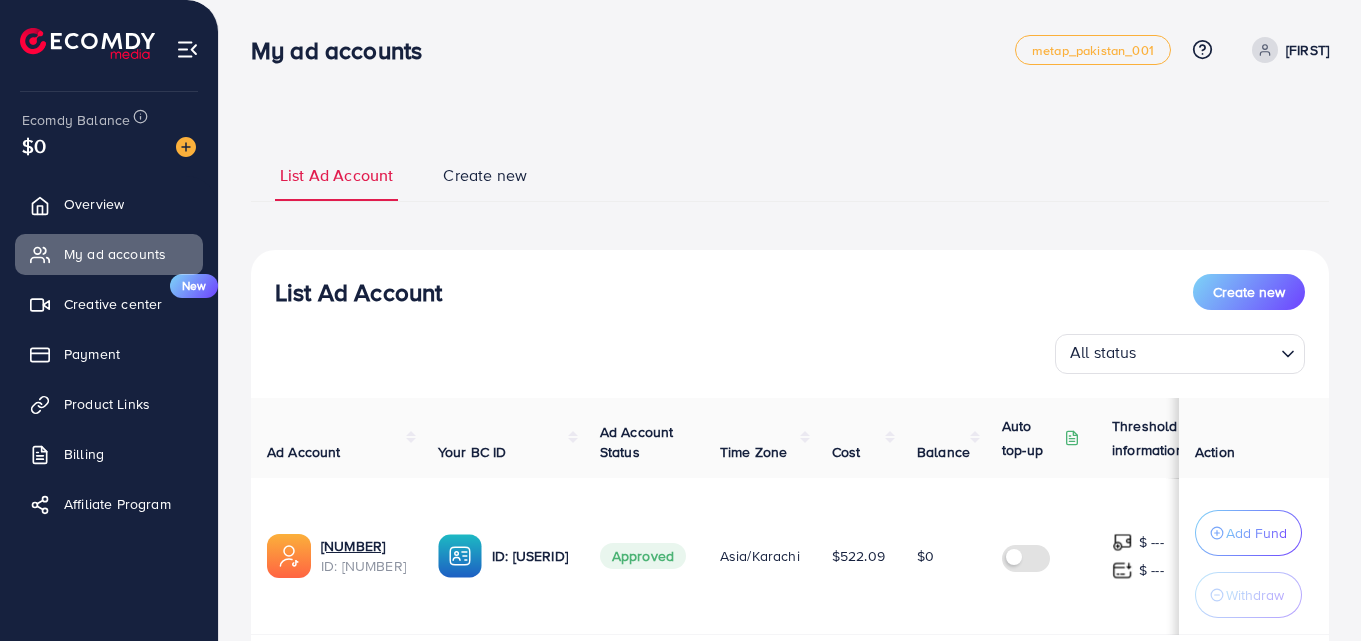 click on "Create new" at bounding box center [485, 175] 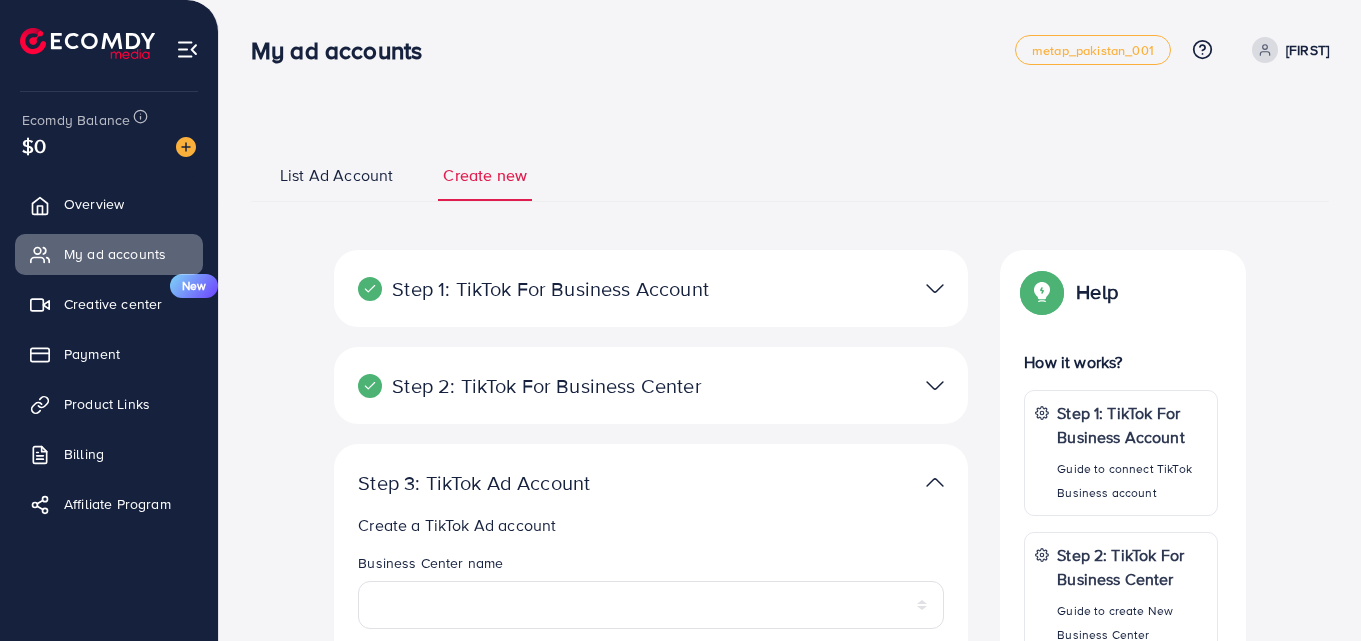 click on "List Ad Account" at bounding box center [336, 175] 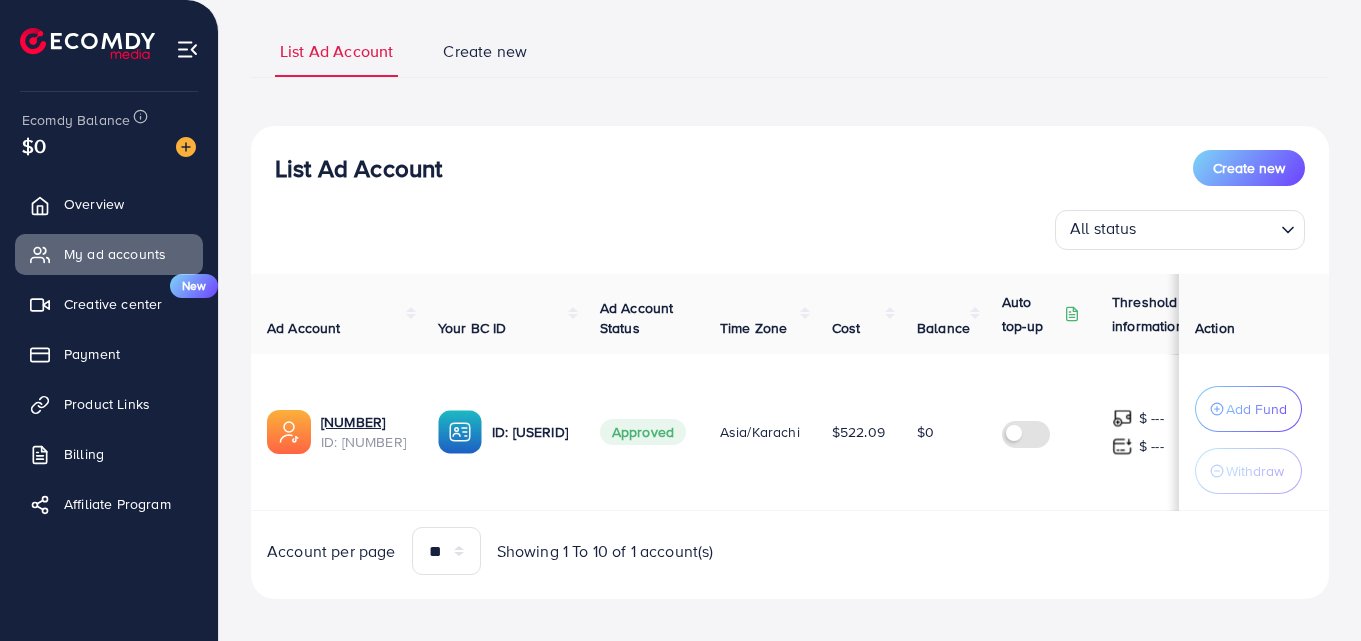 scroll, scrollTop: 143, scrollLeft: 0, axis: vertical 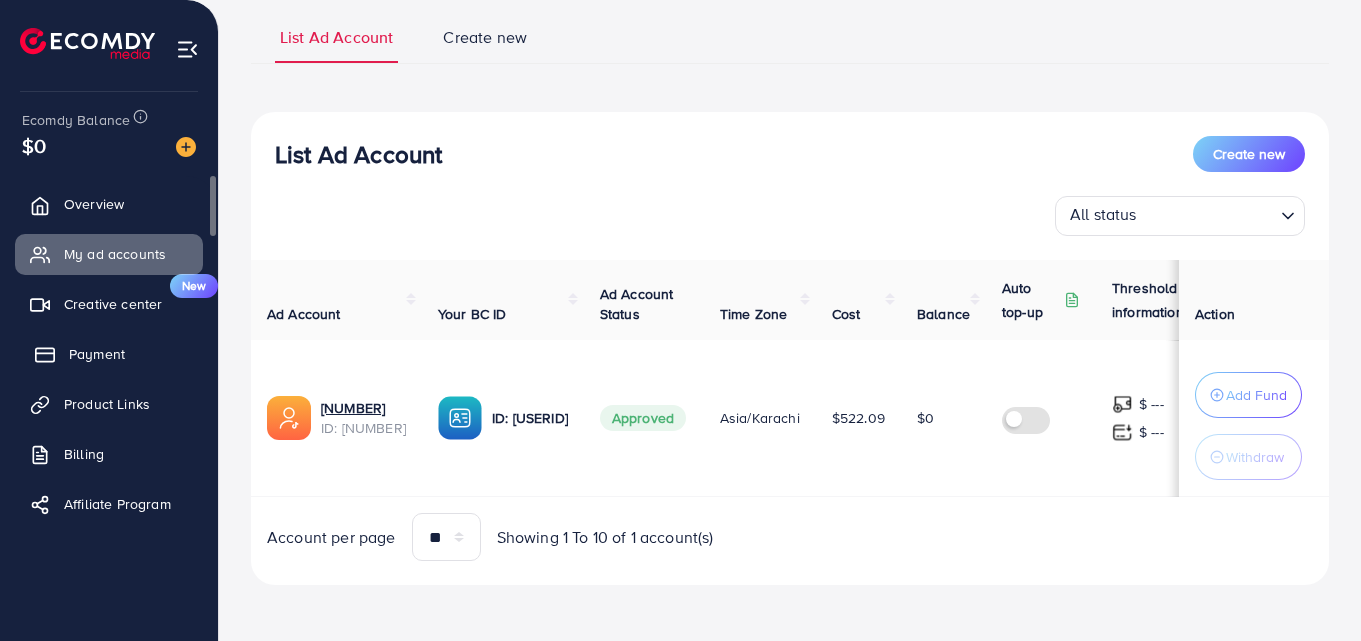 click on "Payment" at bounding box center [109, 354] 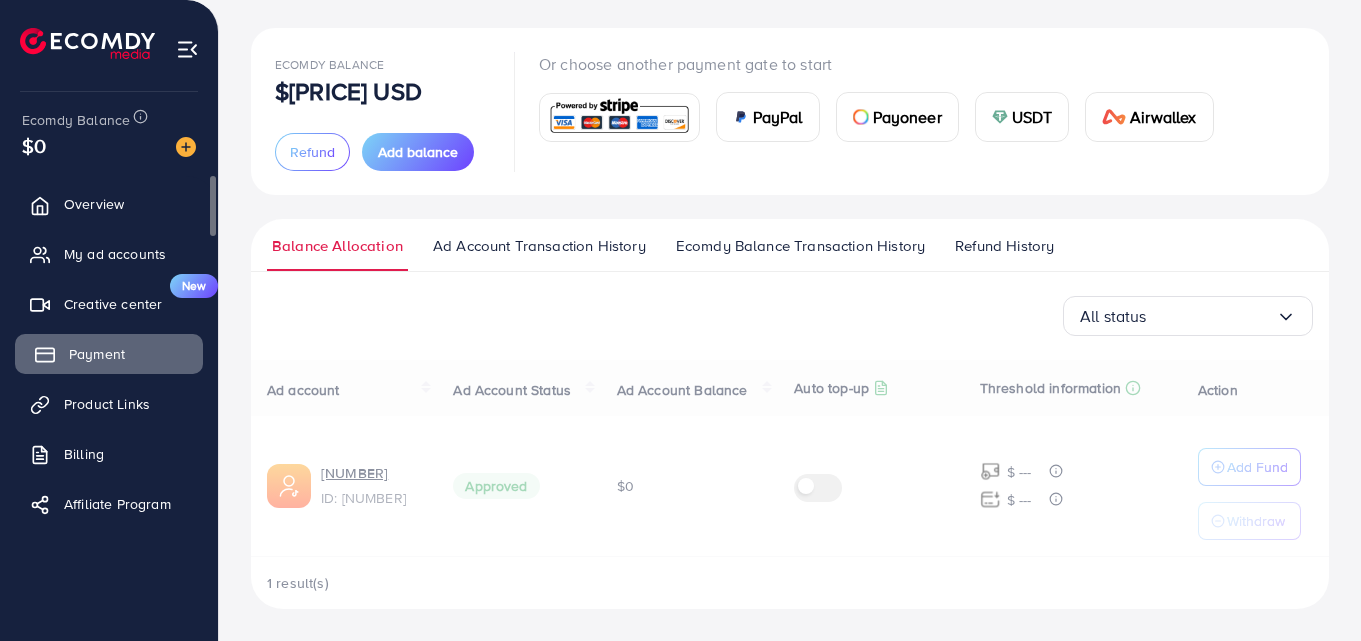 scroll, scrollTop: 0, scrollLeft: 0, axis: both 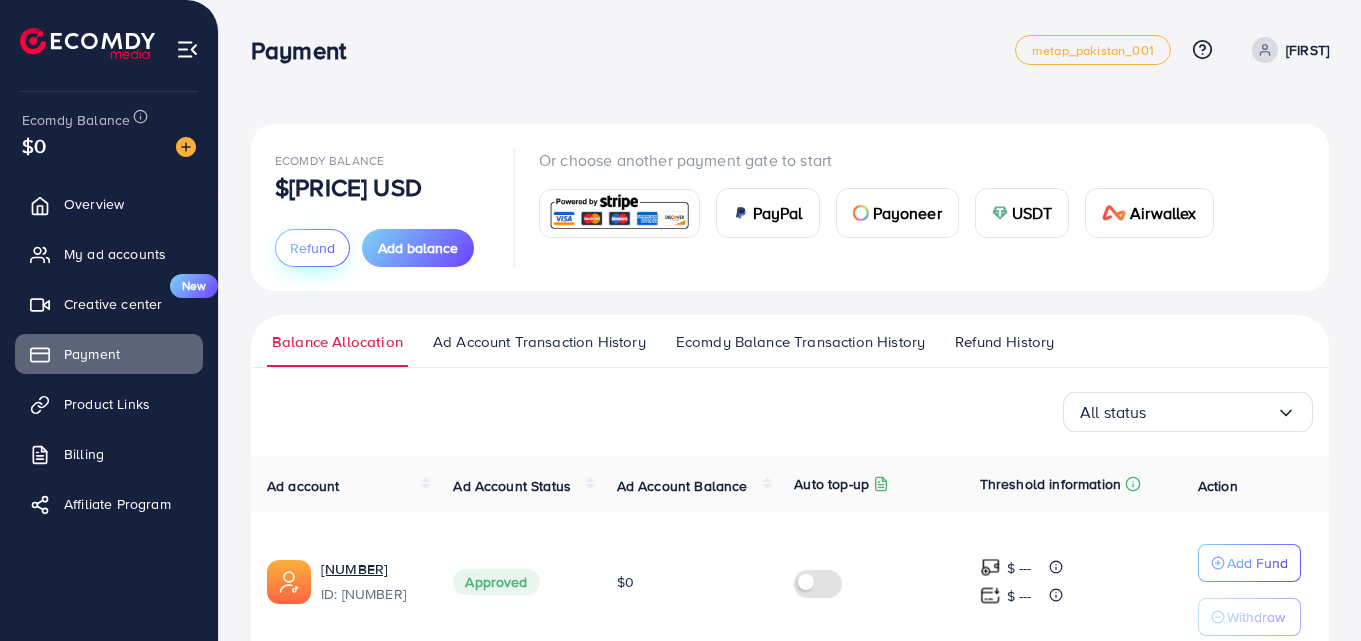 click on "Refund" at bounding box center [312, 248] 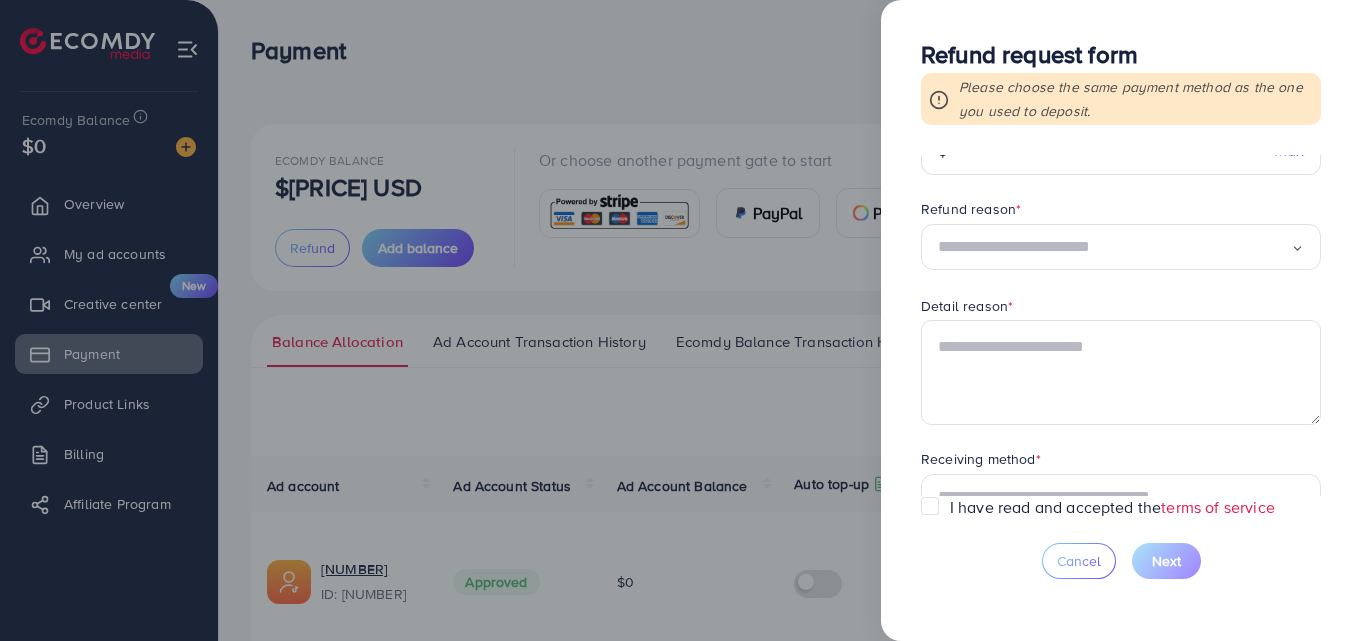 scroll, scrollTop: 103, scrollLeft: 0, axis: vertical 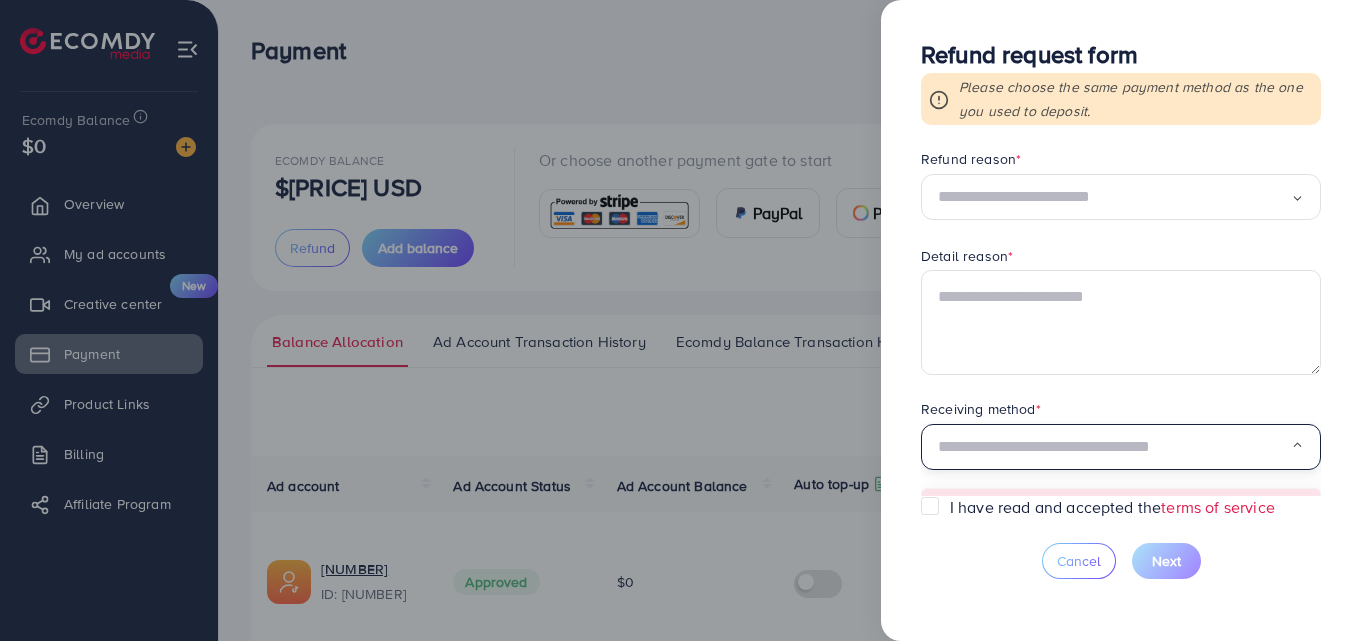 click 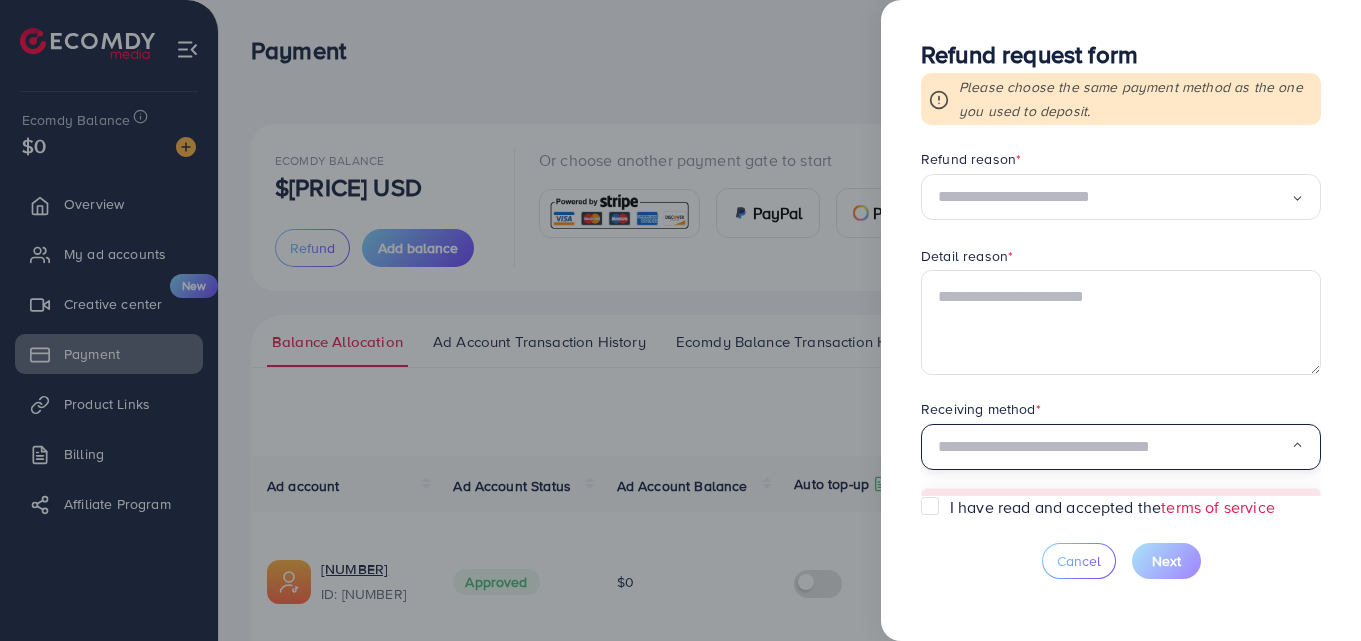 click 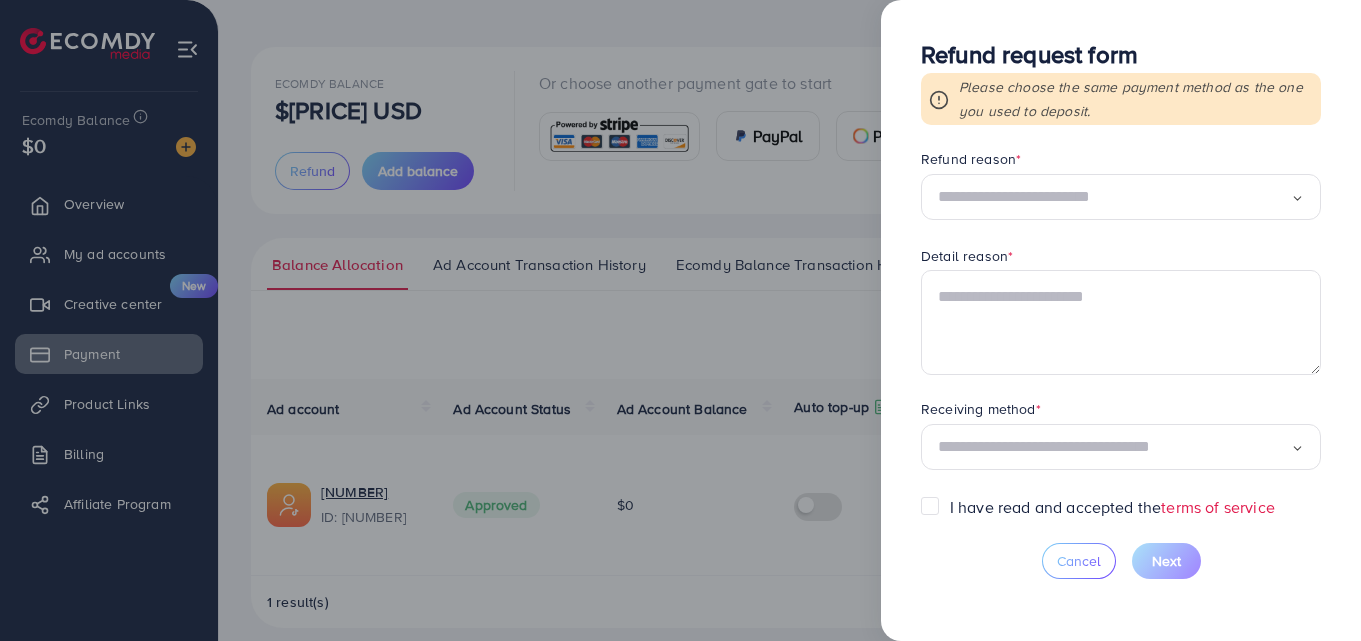 scroll, scrollTop: 96, scrollLeft: 0, axis: vertical 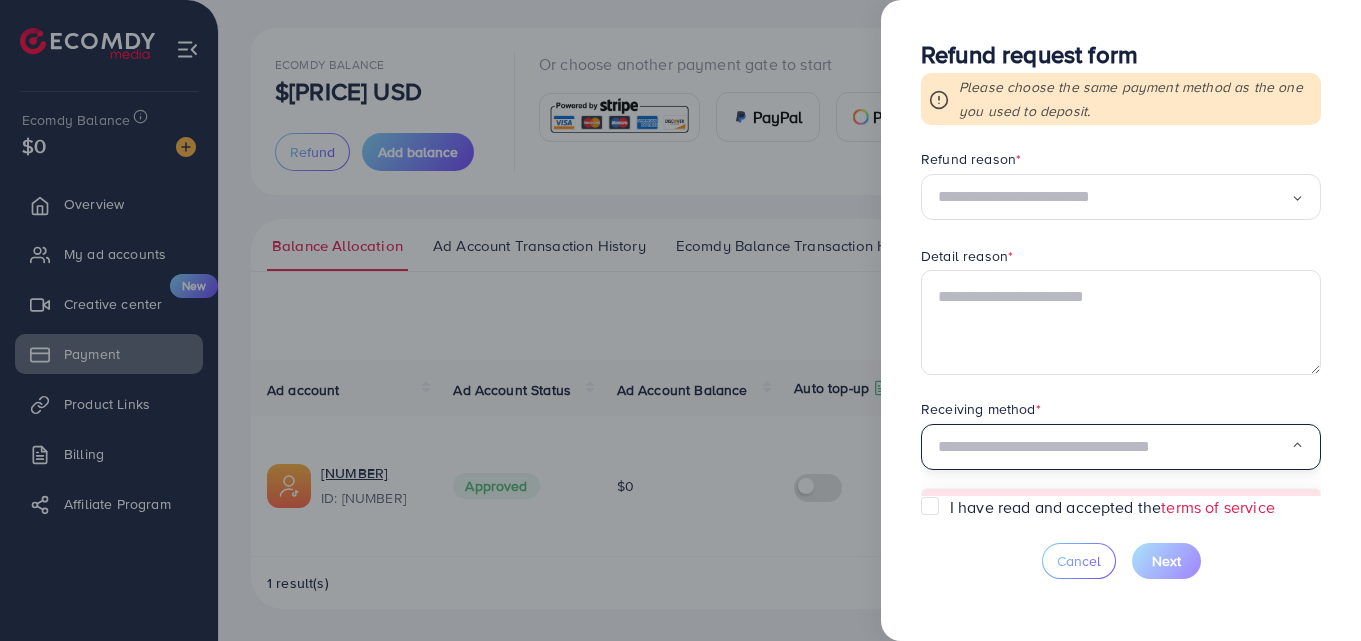 click 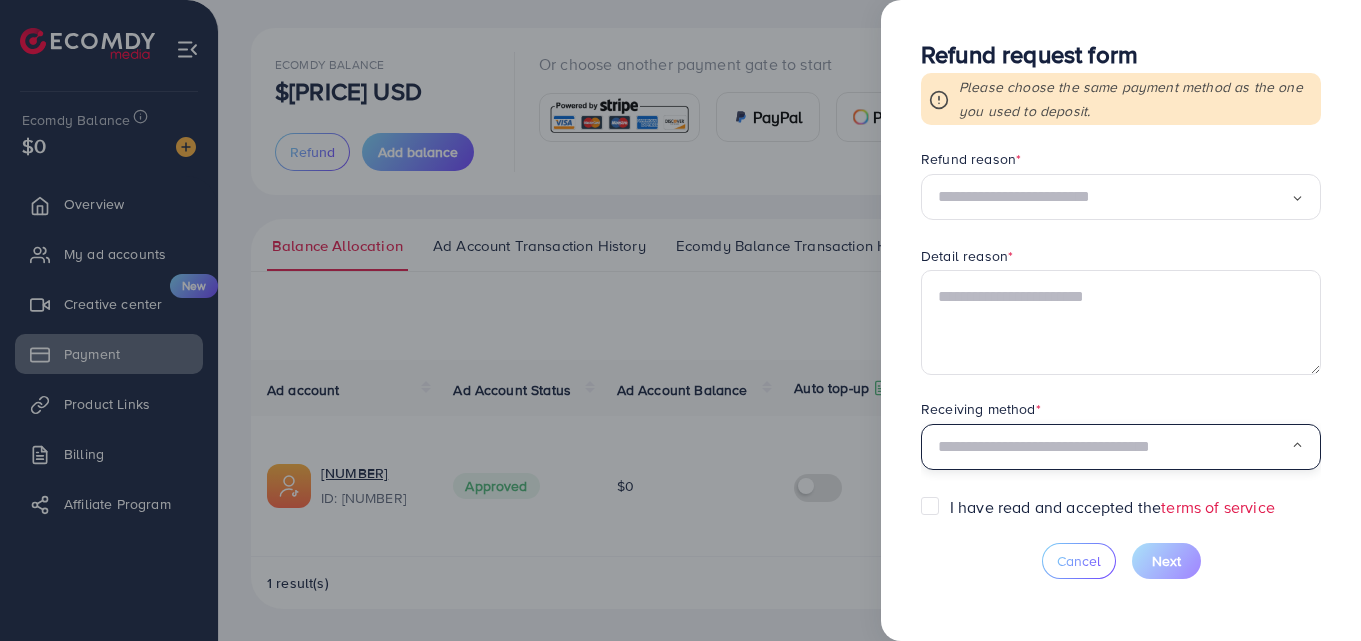 click 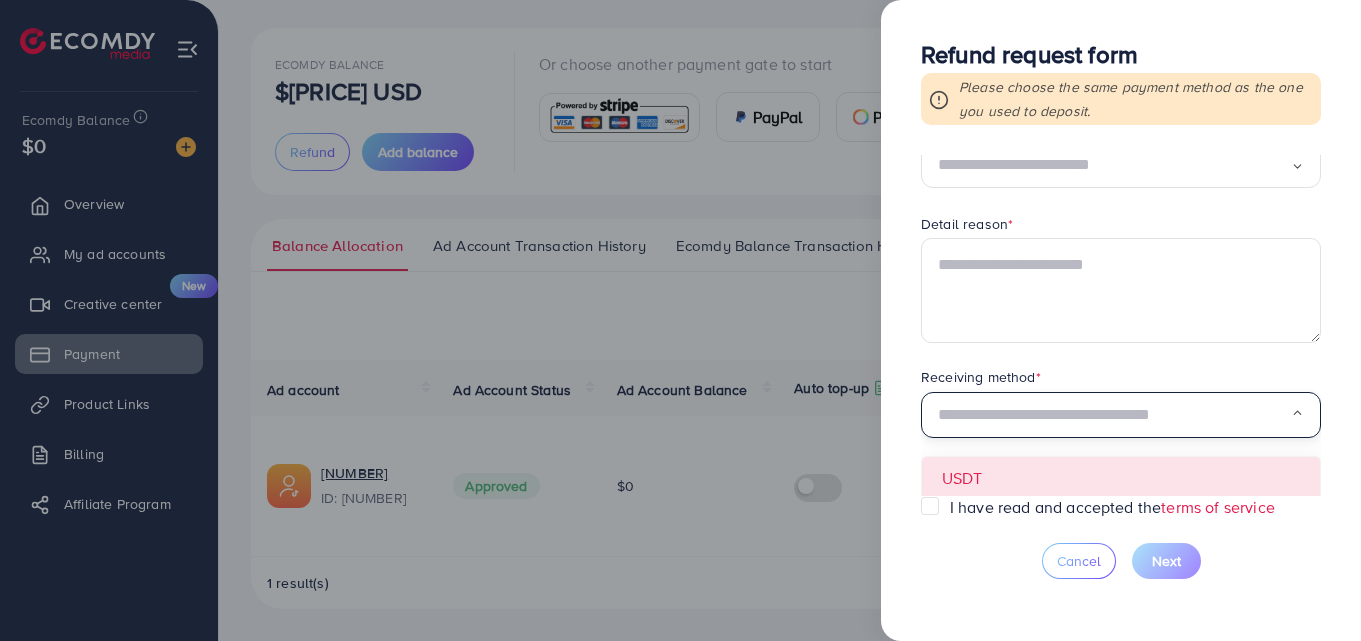 scroll, scrollTop: 139, scrollLeft: 0, axis: vertical 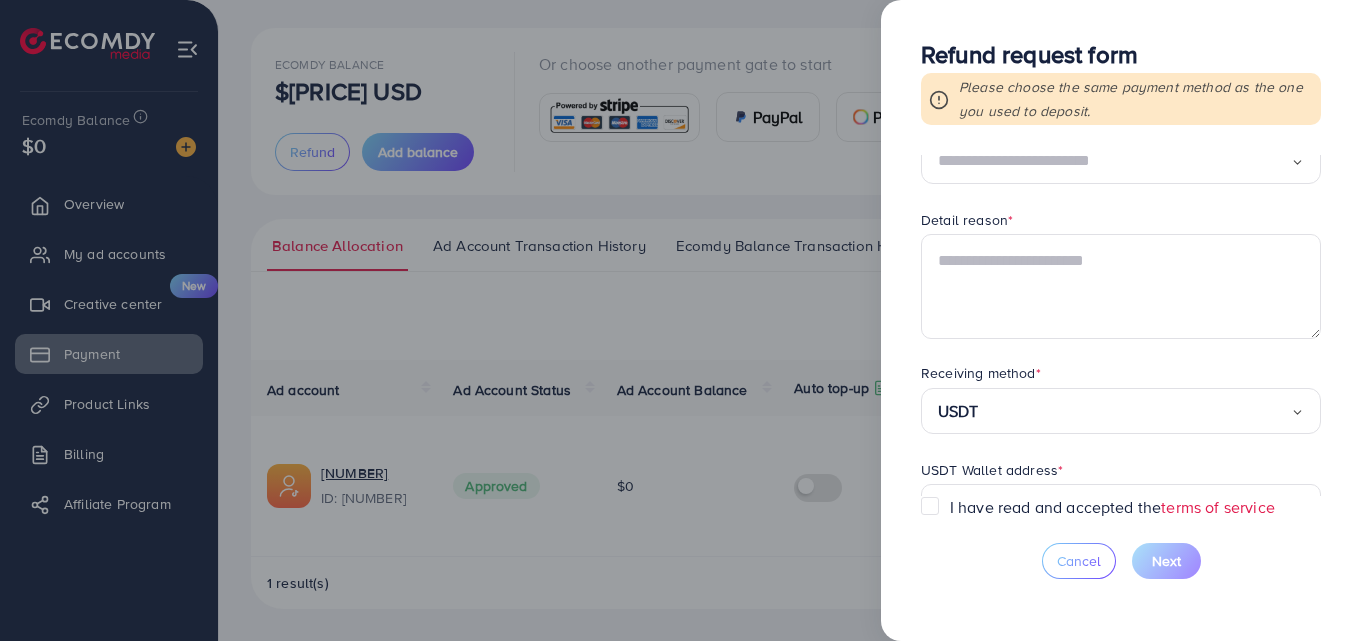 click on "Requested amount  * $  Max   Refund reason  *           Loading...      Detail reason  *  Receiving method  *   USDT           Loading...     USDT        USDT Wallet address  *  USDT QR code  (Optional)  Uploading a photo of your QR code will help the refund process go faster and more accurately   Click on the button or drag files here   Upload  *  Supported file JPG, PNG, JPEG   and maximum size 5MB   USDT network  *           Loading..." at bounding box center (1121, 325) 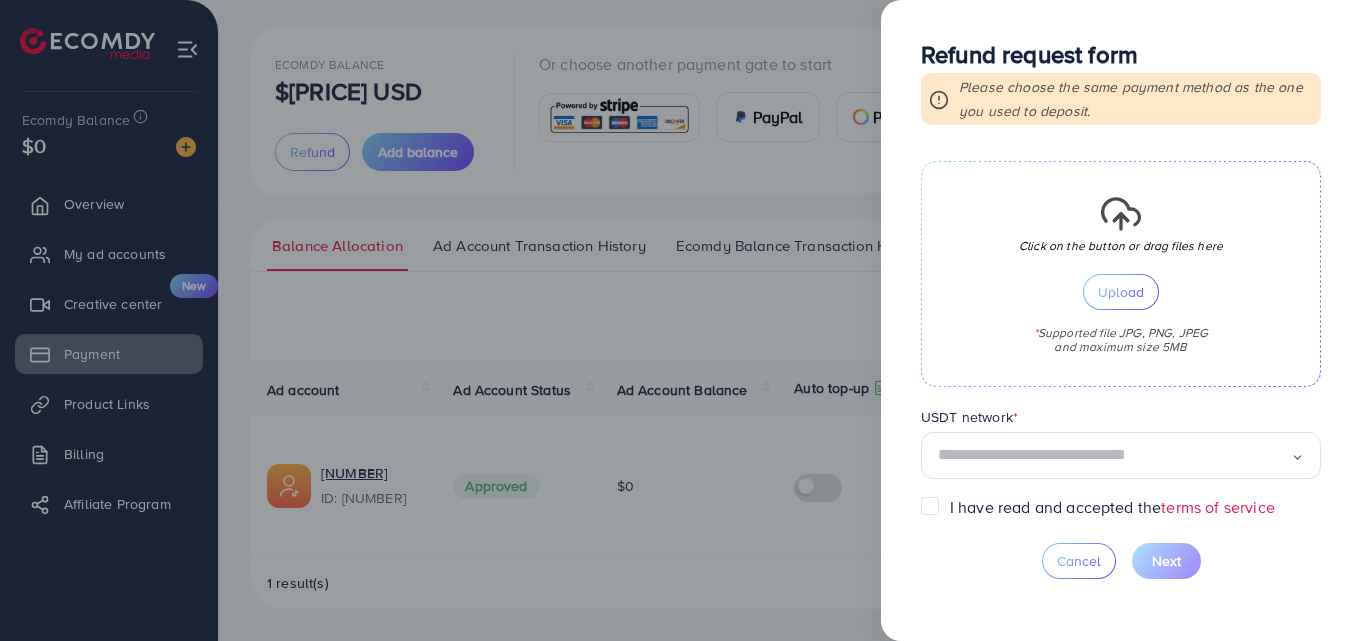scroll, scrollTop: 605, scrollLeft: 0, axis: vertical 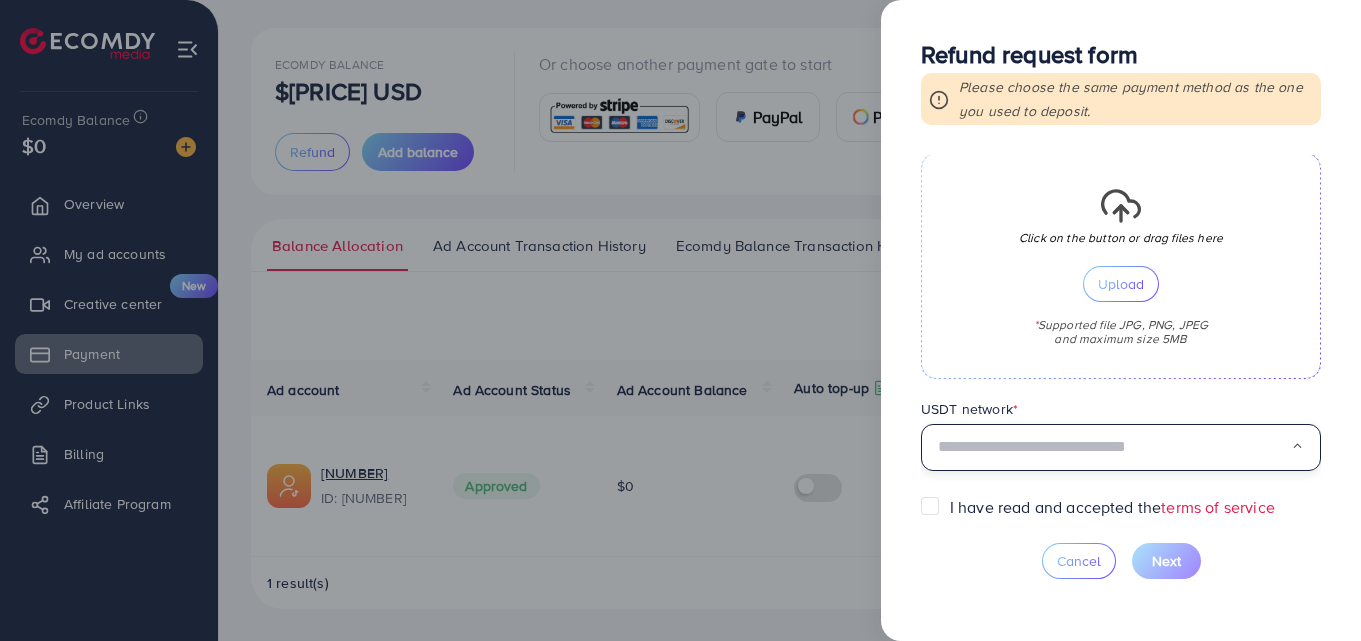 click 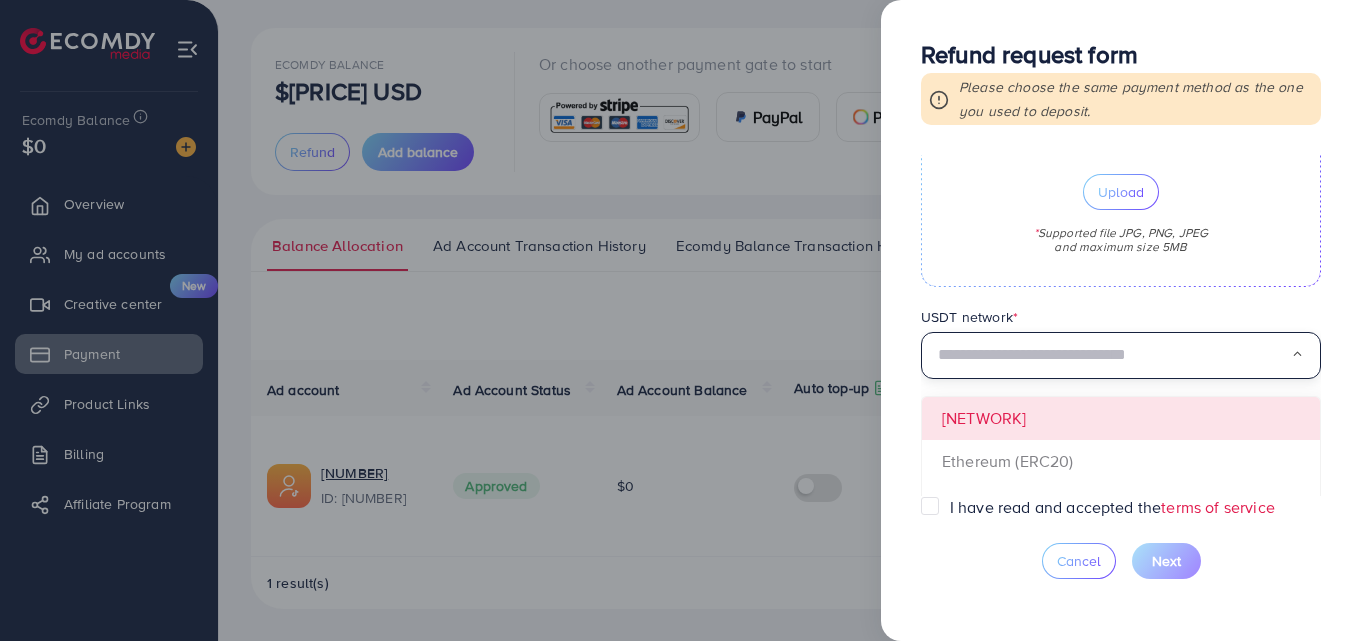 scroll, scrollTop: 705, scrollLeft: 0, axis: vertical 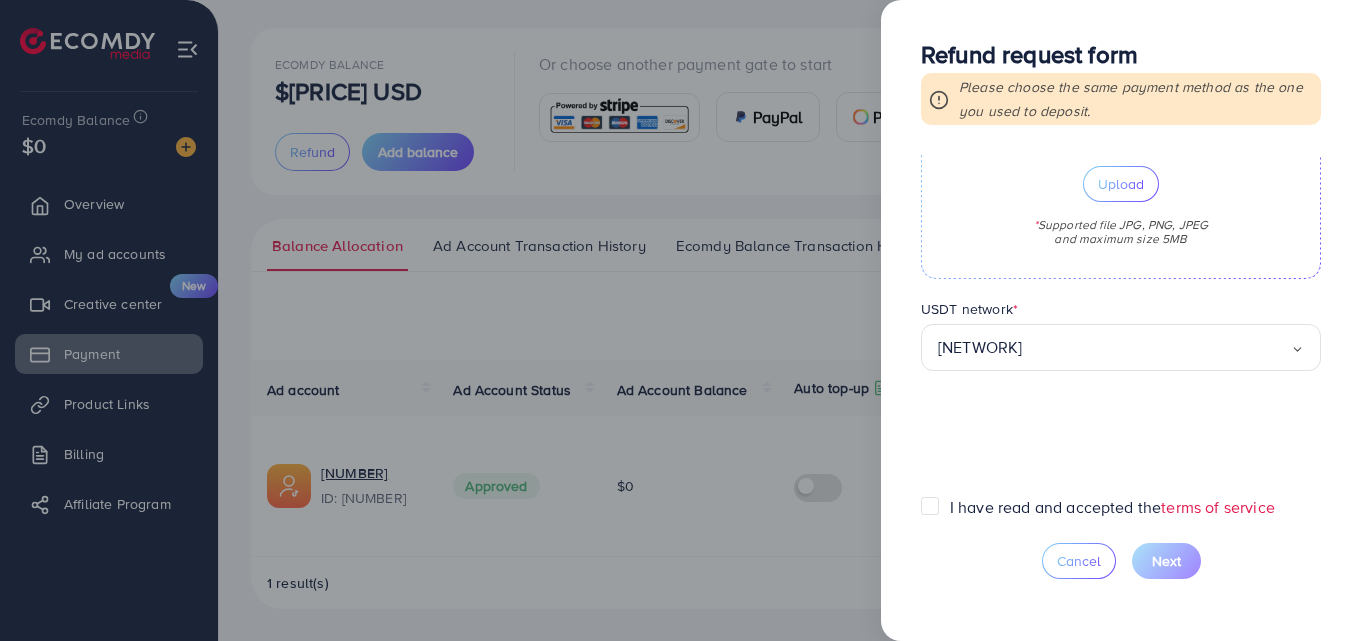 click on "Requested amount  * $  Max   Refund reason  *           Loading...      Detail reason  *  Receiving method  *   USDT           Loading...      USDT Wallet address  *  USDT QR code  (Optional)  Uploading a photo of your QR code will help the refund process go faster and more accurately   Click on the button or drag files here   Upload  *  Supported file JPG, PNG, JPEG   and maximum size 5MB   USDT network  *
BNB Smart Chain (BEP20)
Loading...
BNB Smart Chain (BEP20)
Ethereum (ERC20)
Tron (TRC20)
Solana
NEAR Protocol
EOS
Tezos
Asset Hub (Polkadot)
opBNB
CELO
KAVAEVM
Polygon
AVAX C-Chain
Arbitrum One" at bounding box center [1121, 325] 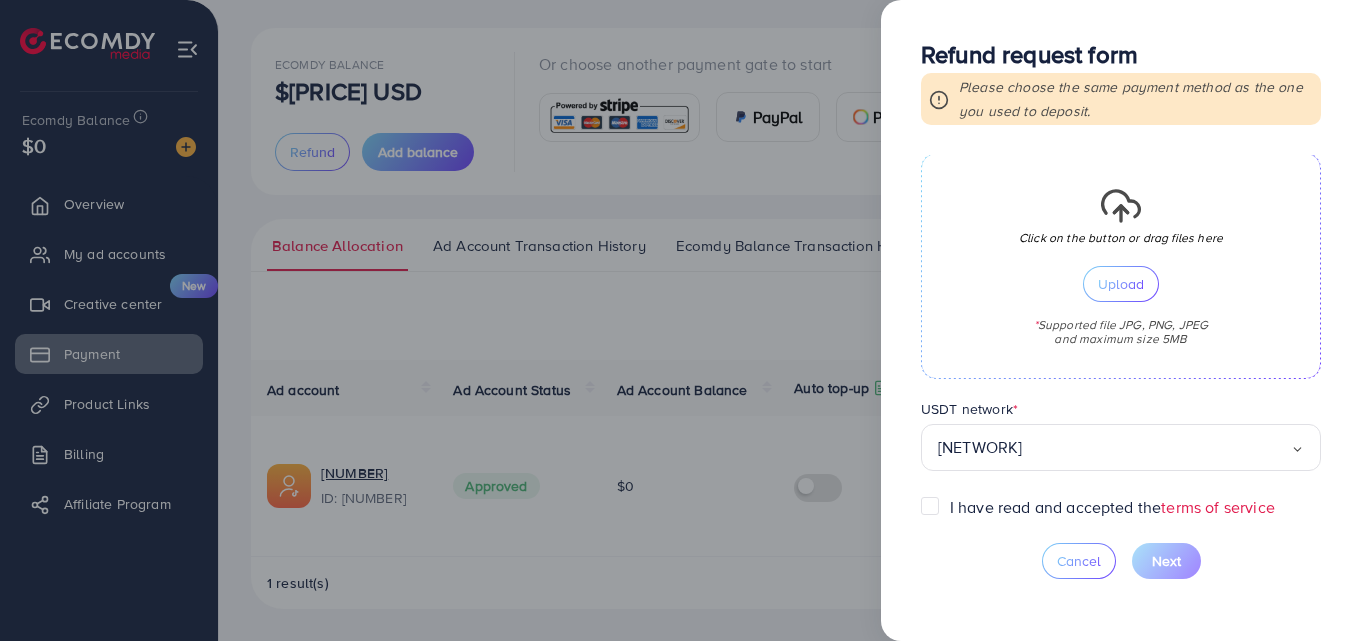 scroll, scrollTop: 605, scrollLeft: 0, axis: vertical 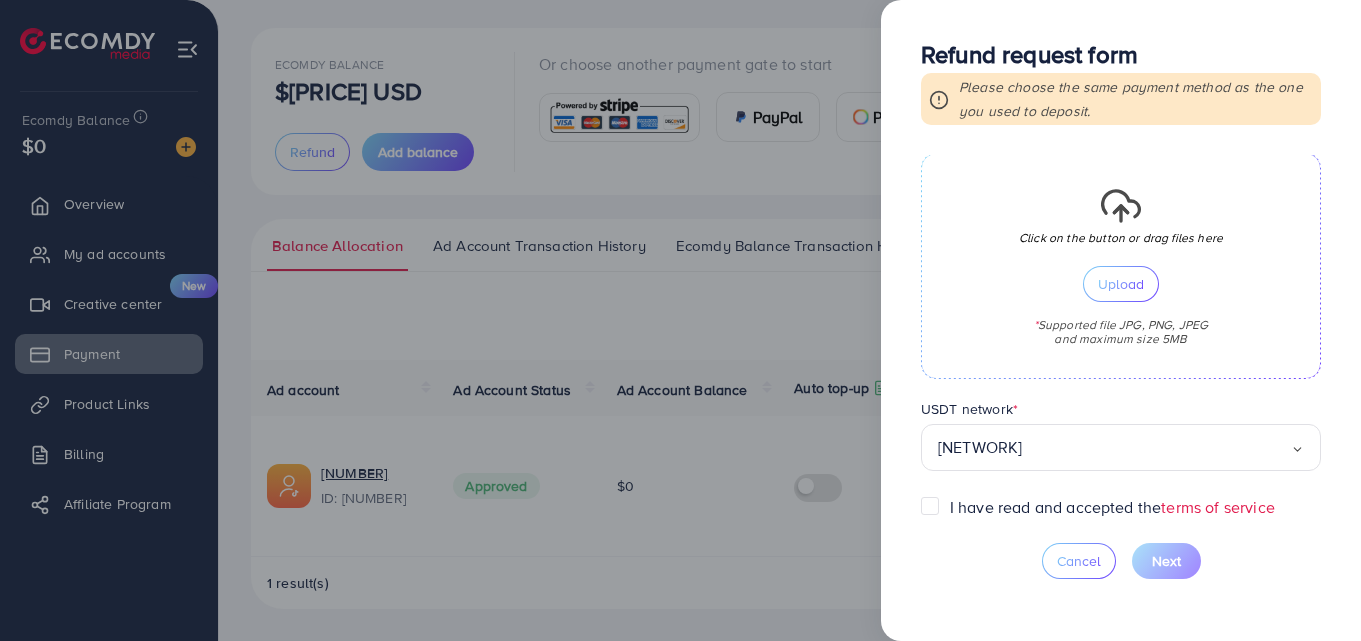 click on "I have read and accepted the  terms of service" at bounding box center (1112, 507) 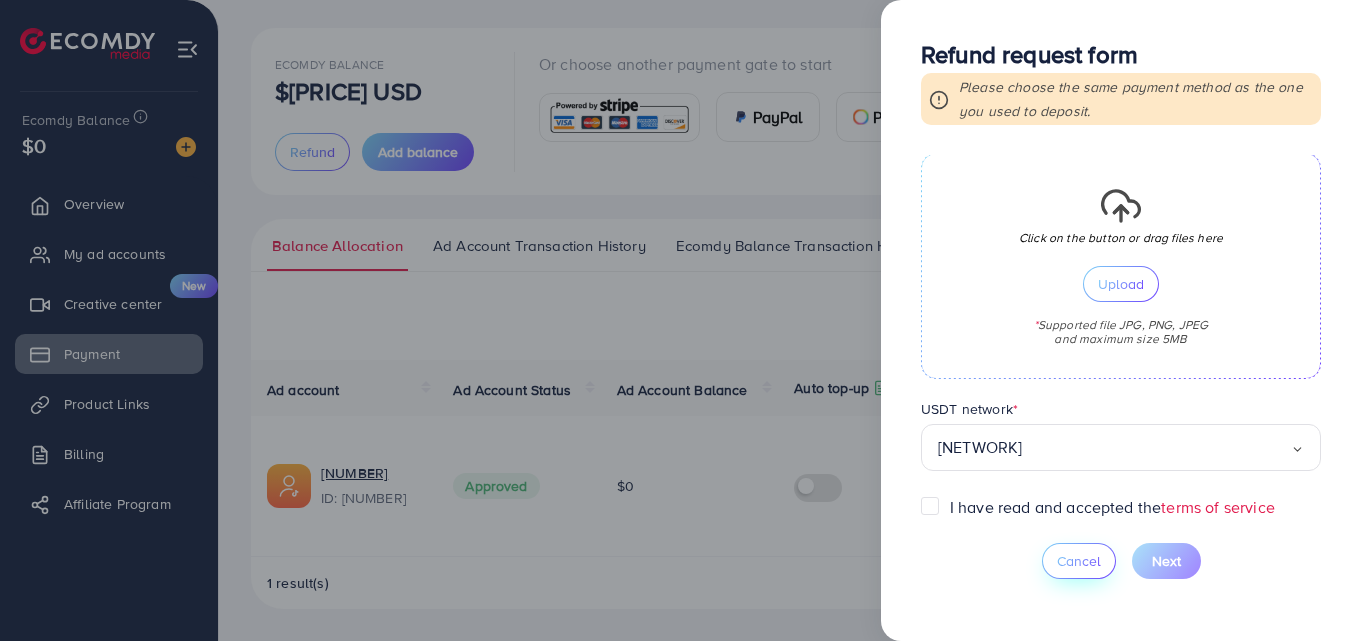 click on "Cancel" at bounding box center [1079, 561] 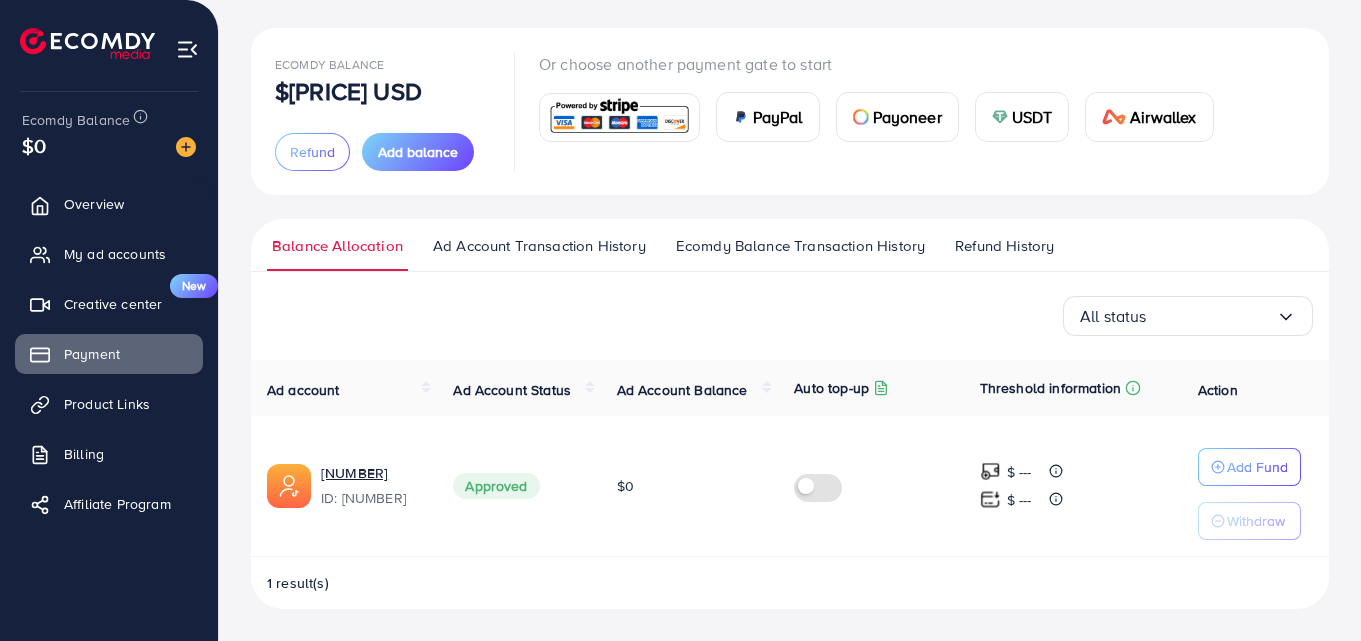 click on "Refund History" at bounding box center (1004, 246) 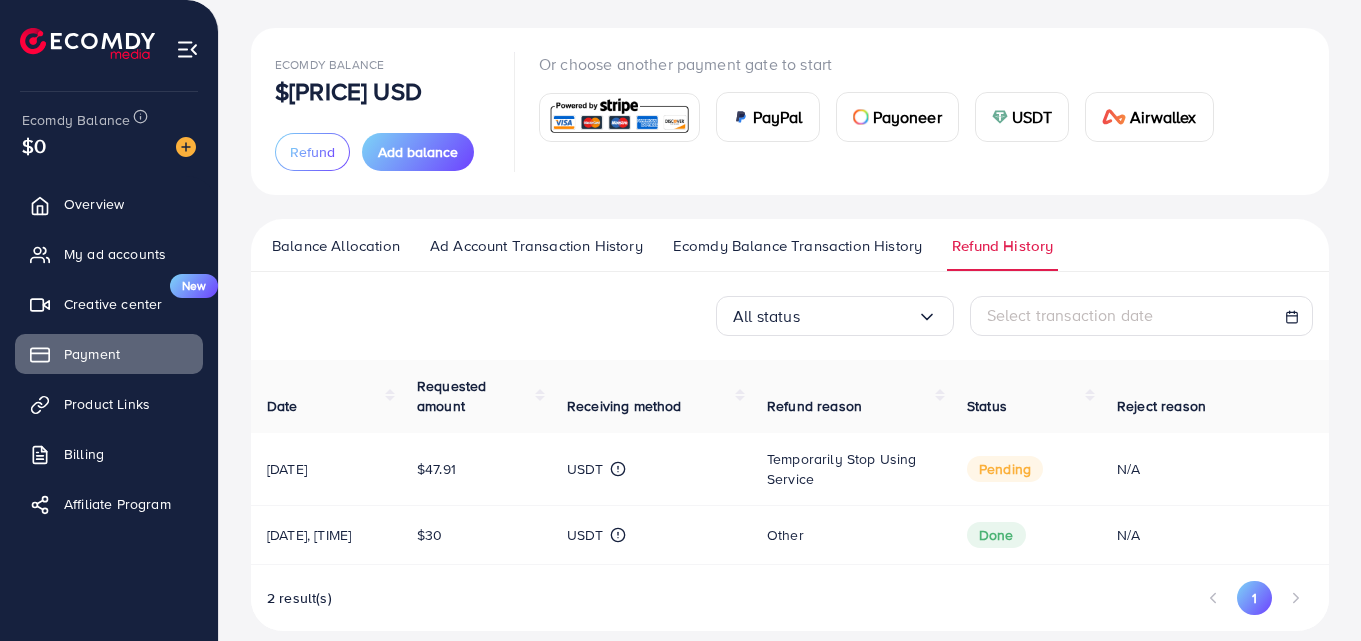 scroll, scrollTop: 0, scrollLeft: 0, axis: both 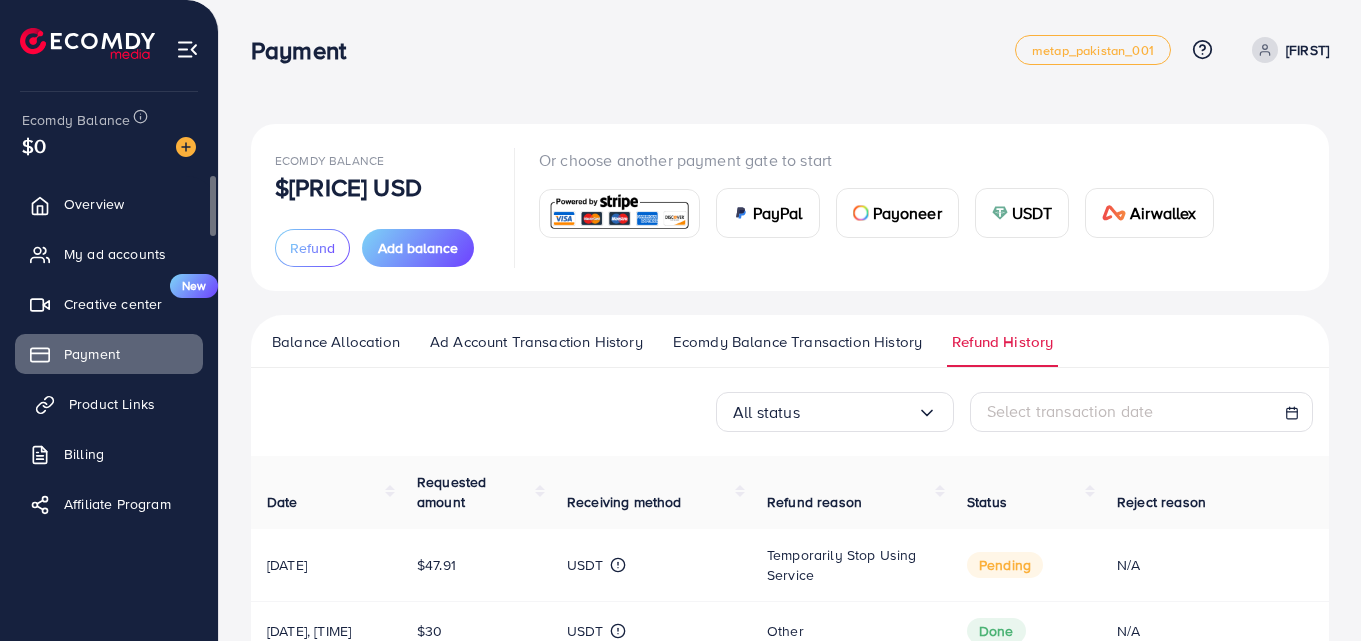 click on "Product Links" at bounding box center [112, 404] 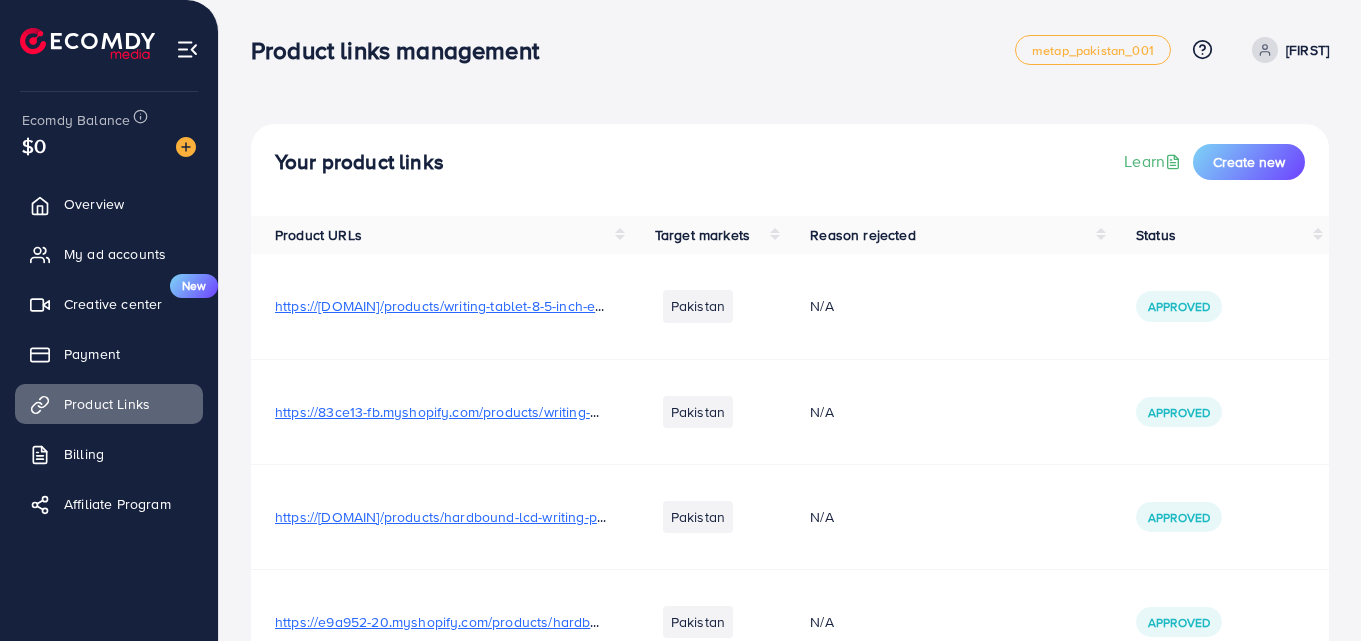 scroll, scrollTop: 100, scrollLeft: 0, axis: vertical 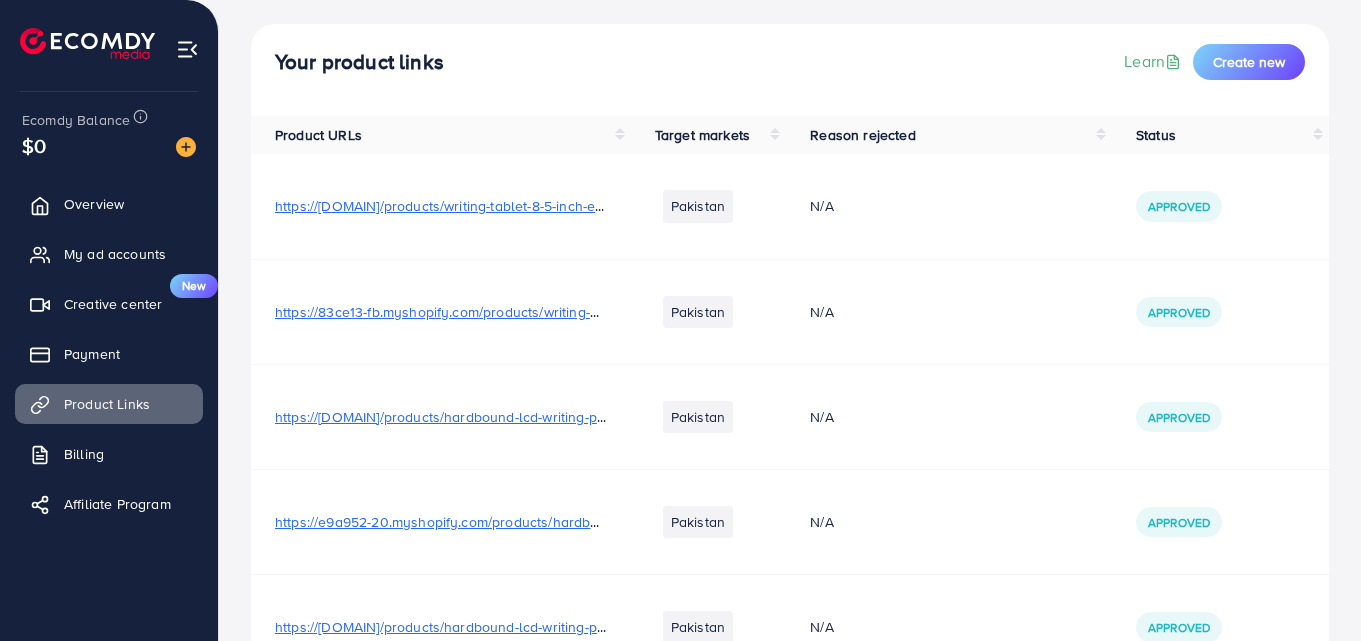 click on "https://[DOMAIN]/products/writing-tablet-8-5-inch-electronic-writing-drawing-pads-for-kids" at bounding box center [557, 206] 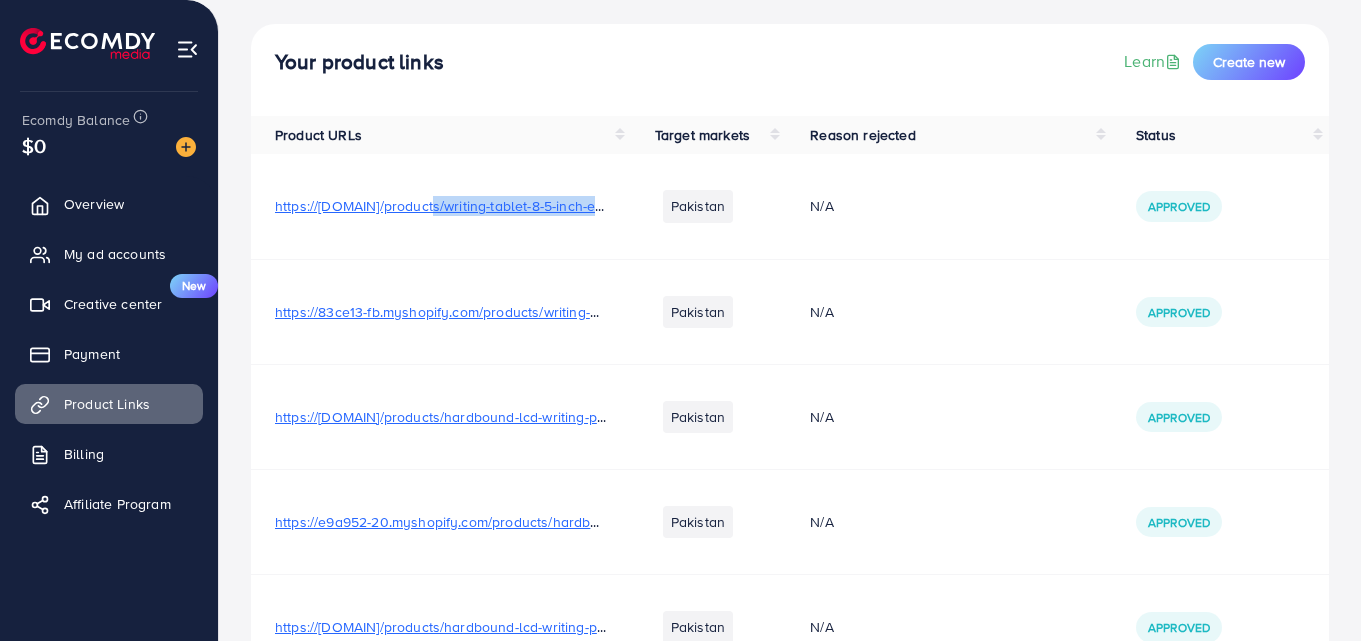drag, startPoint x: 430, startPoint y: 206, endPoint x: 611, endPoint y: 181, distance: 182.71837 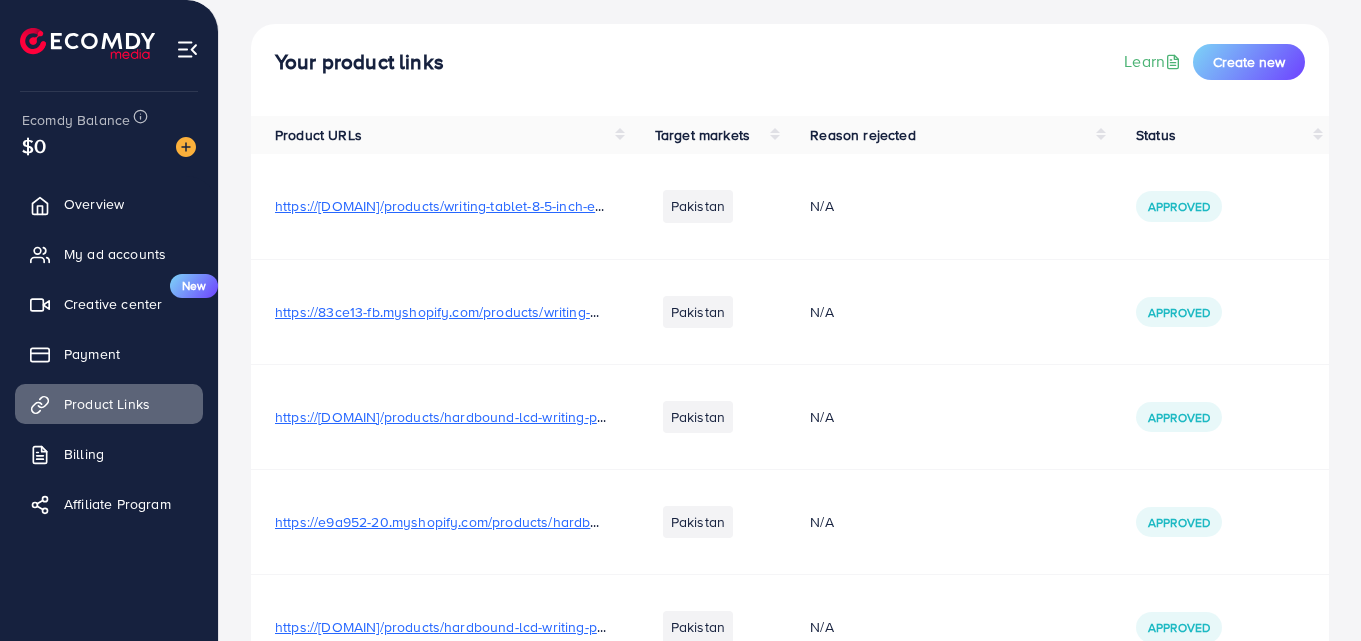click on "Reason rejected" at bounding box center [949, 135] 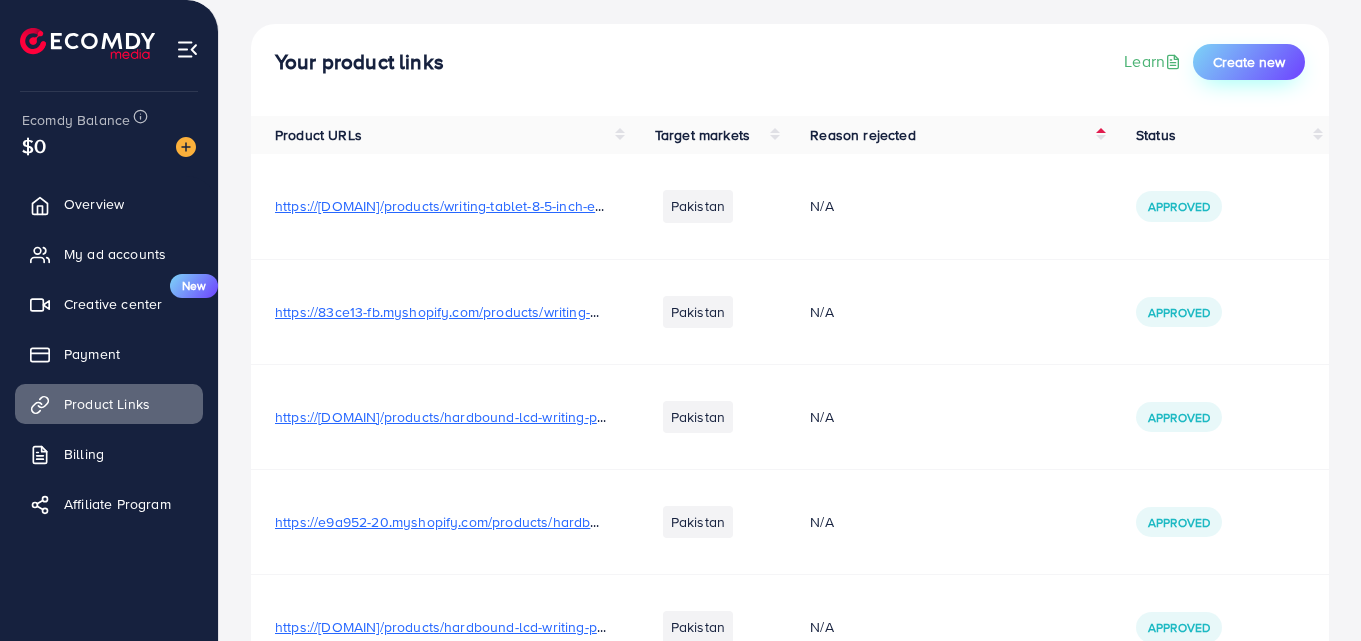 click on "Create new" at bounding box center (1249, 62) 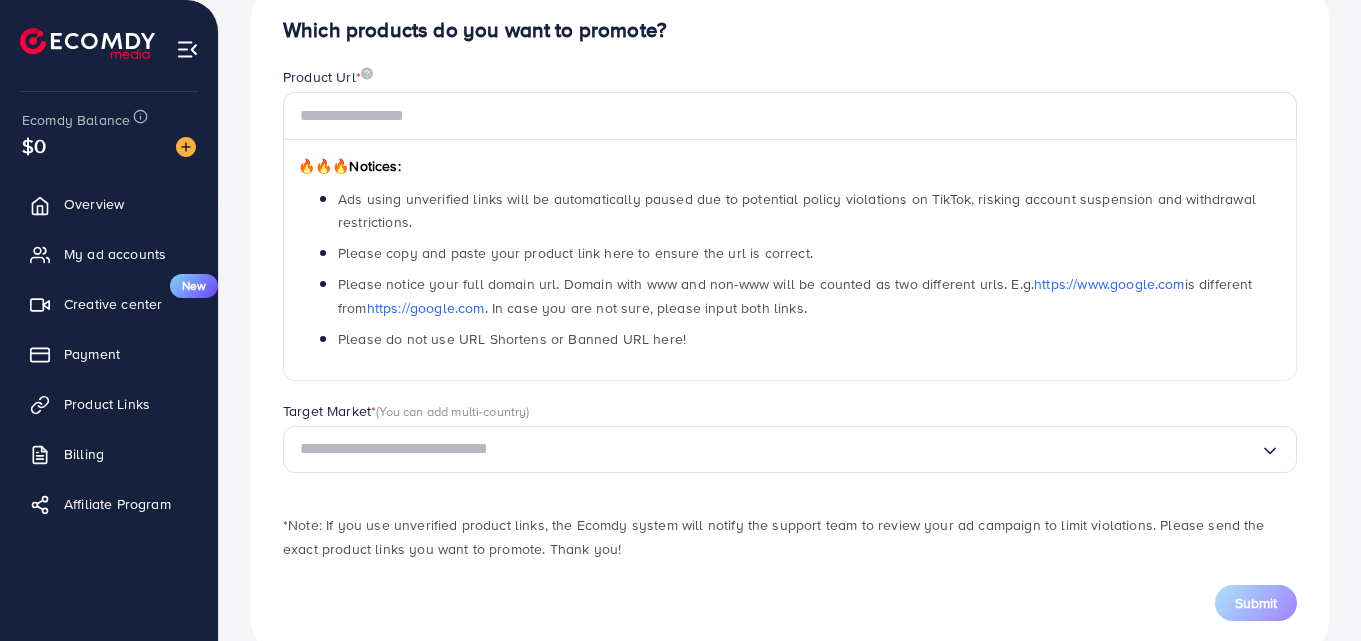 scroll, scrollTop: 241, scrollLeft: 0, axis: vertical 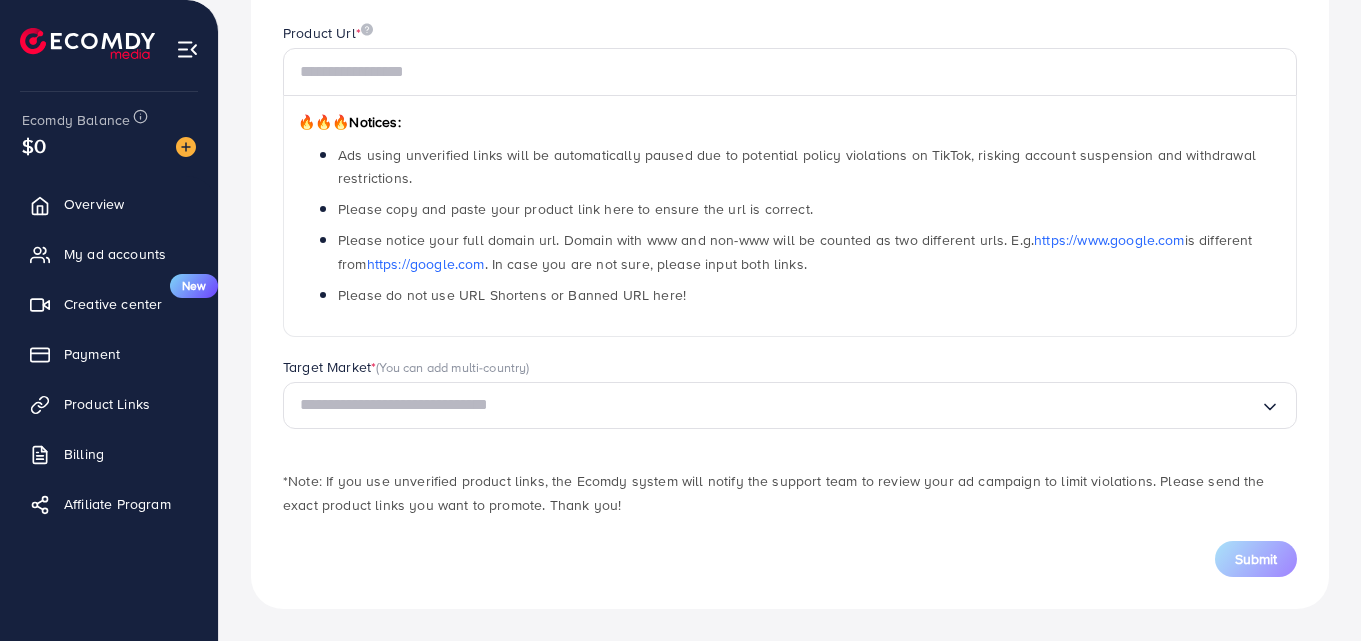 click 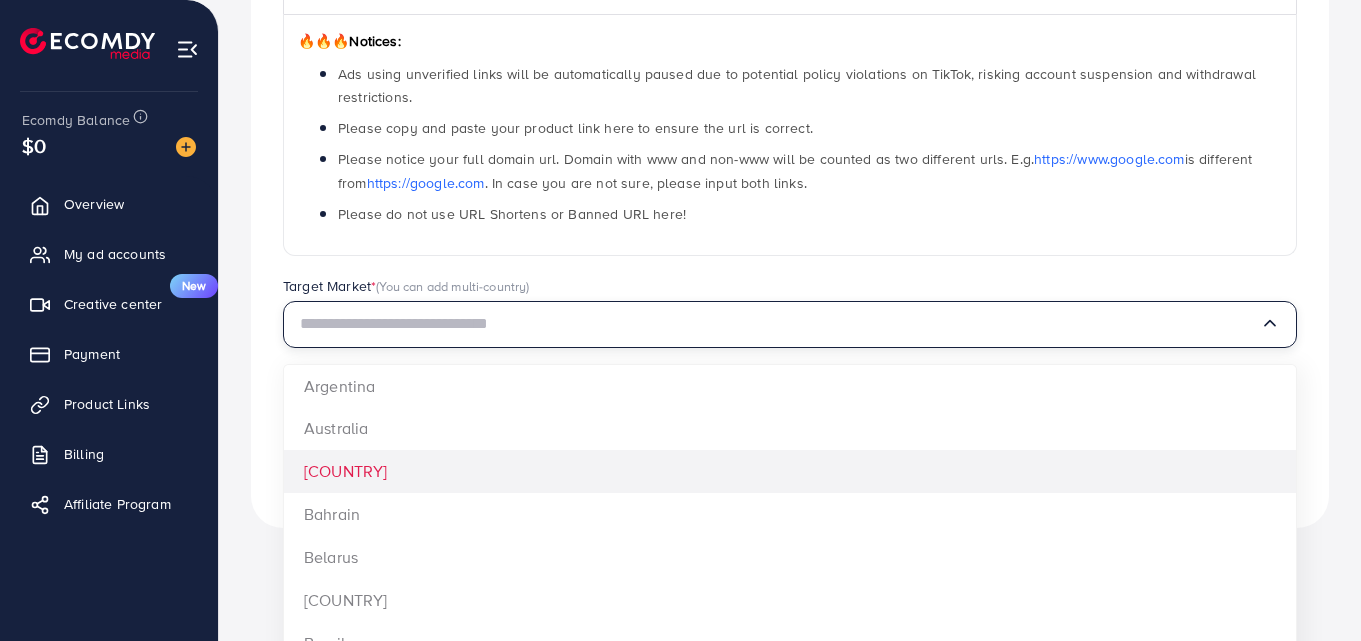 scroll, scrollTop: 395, scrollLeft: 0, axis: vertical 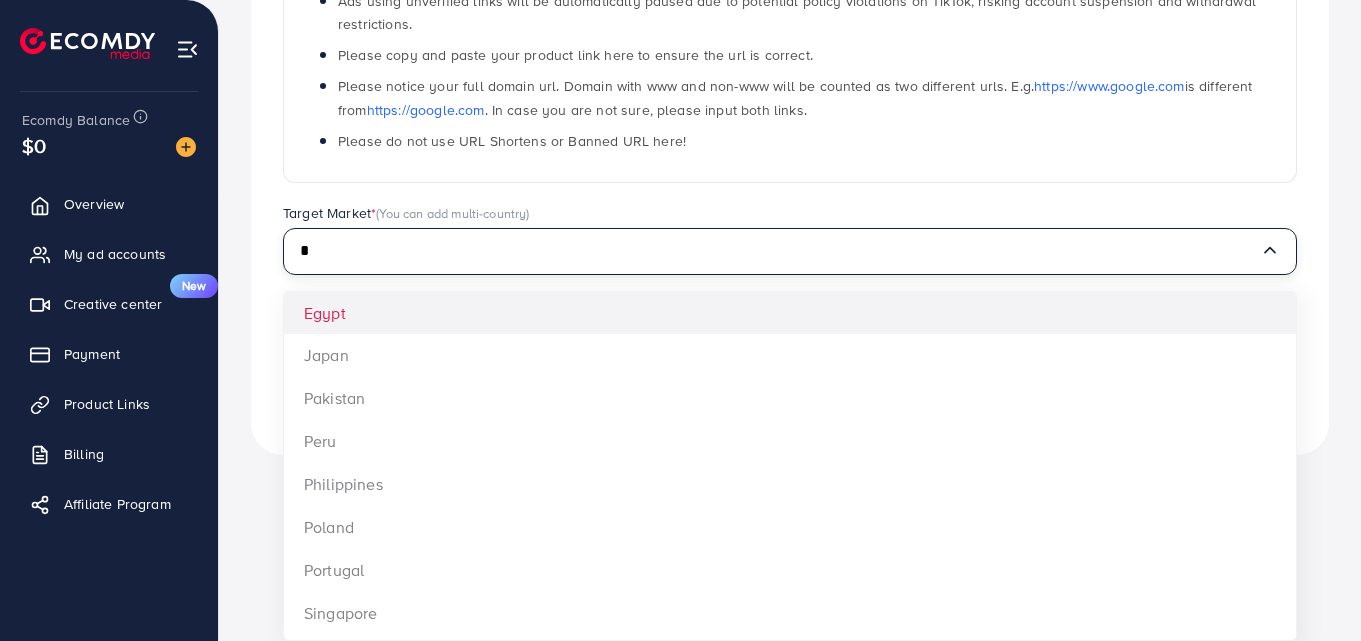 type on "*" 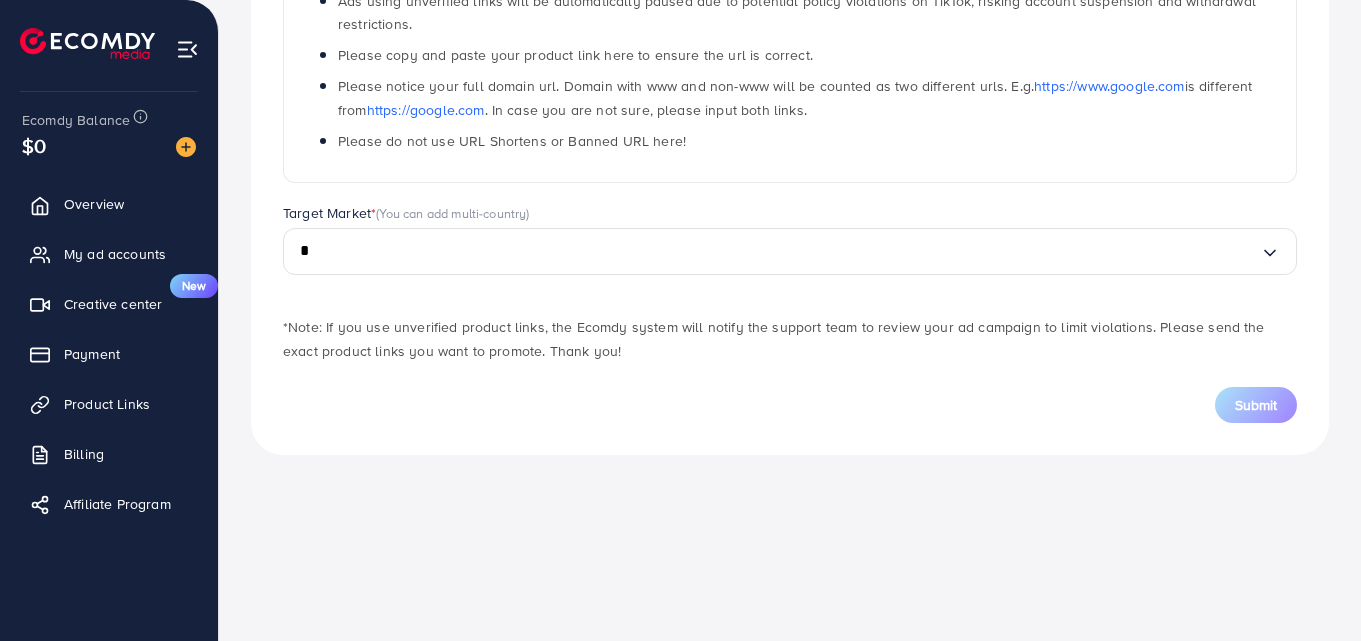 scroll, scrollTop: 241, scrollLeft: 0, axis: vertical 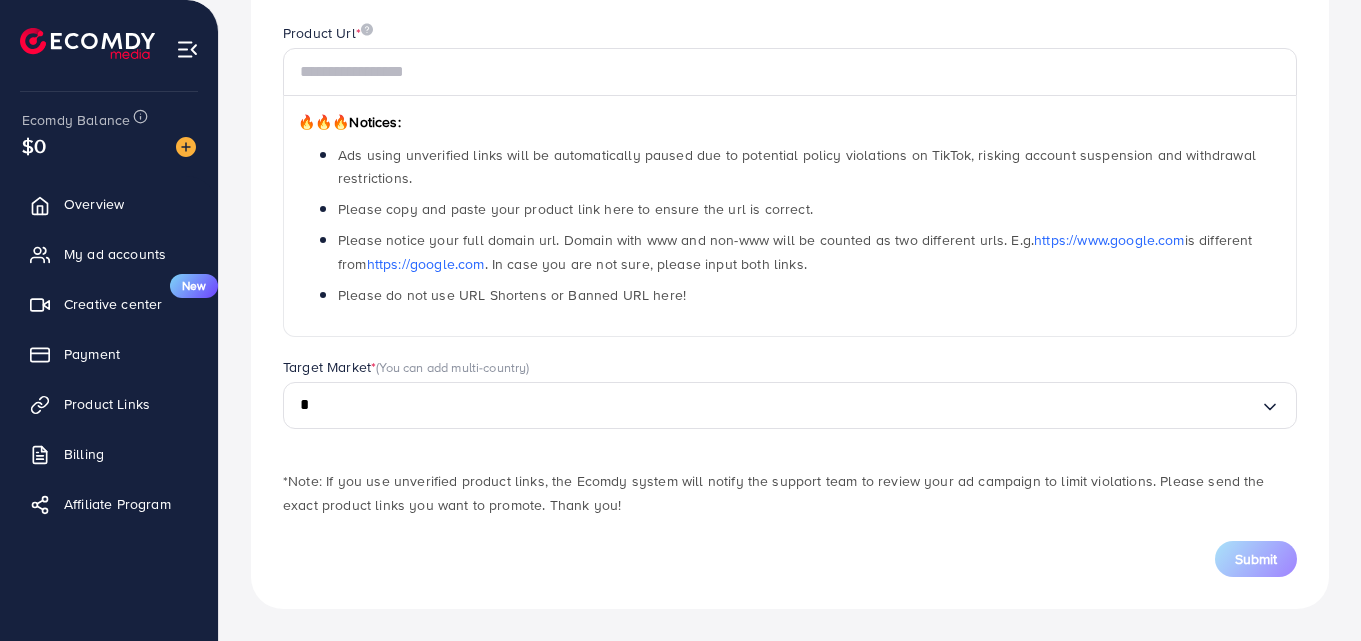 click 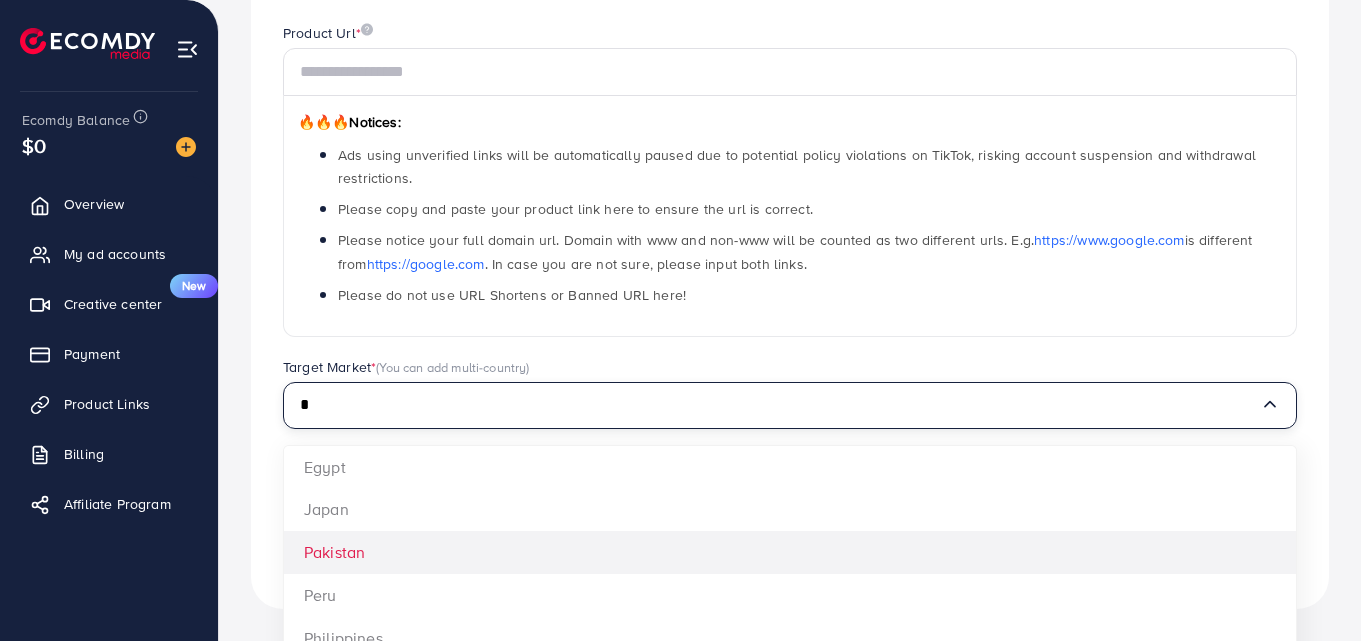 type 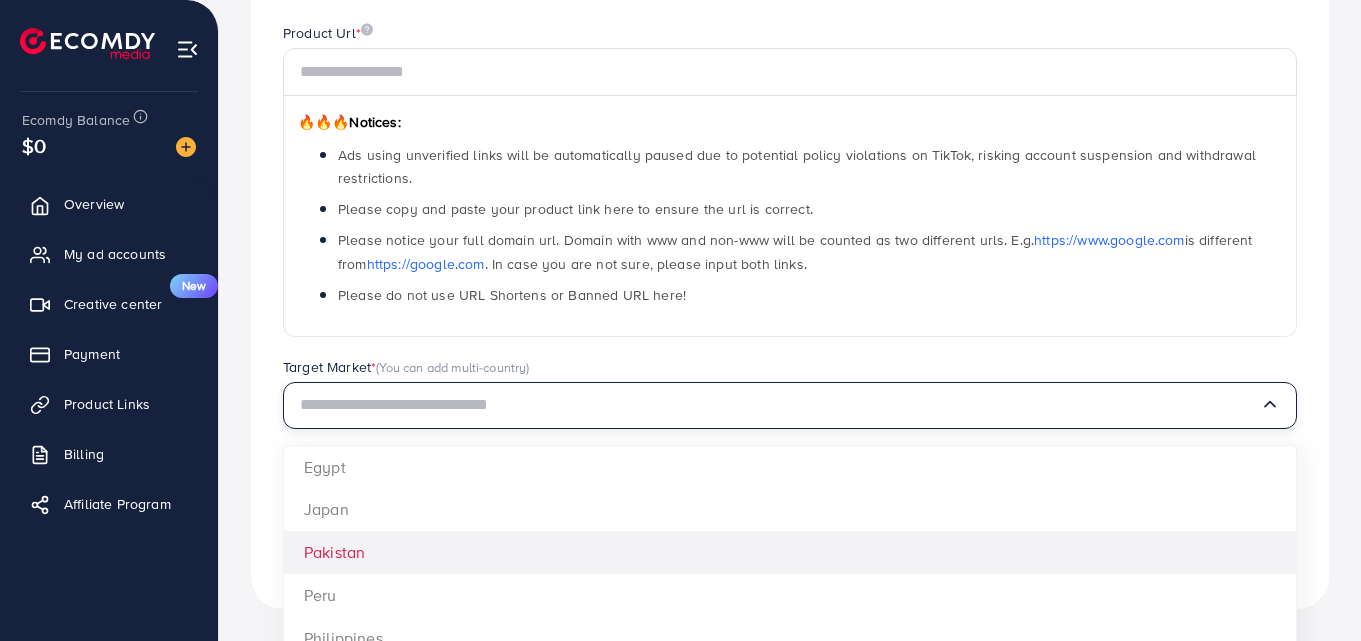 click on "Which products do you want to promote?   Product Url  *  🔥🔥🔥  Notices: Ads using unverified links will be automatically paused due to potential policy violations on TikTok, risking account suspension and withdrawal restrictions. Please copy and paste your product link here to ensure the url is correct. Please notice your full domain url. Domain with www and non-www will be counted as two different urls. E.g.  https://www.google.com  is different from  https://google.com . In case you are not sure, please input both links. Please do not use URL Shortens or Banned URL here!  Target Market  *  (You can add multi-country)           Loading...
Egypt
Japan
Pakistan
Peru
Philippines
Poland
Portugal
Singapore
Spain
Panama
Dominican Republic
Cyprus
Submit" at bounding box center [790, 275] 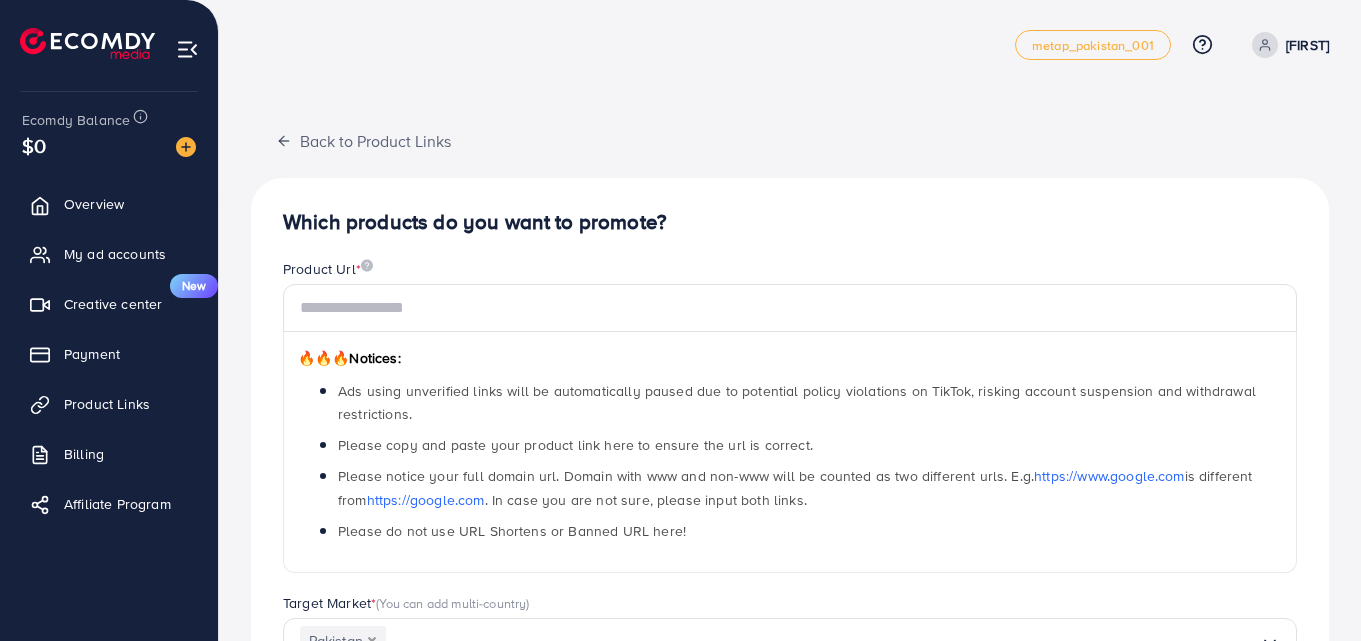 scroll, scrollTop: 0, scrollLeft: 0, axis: both 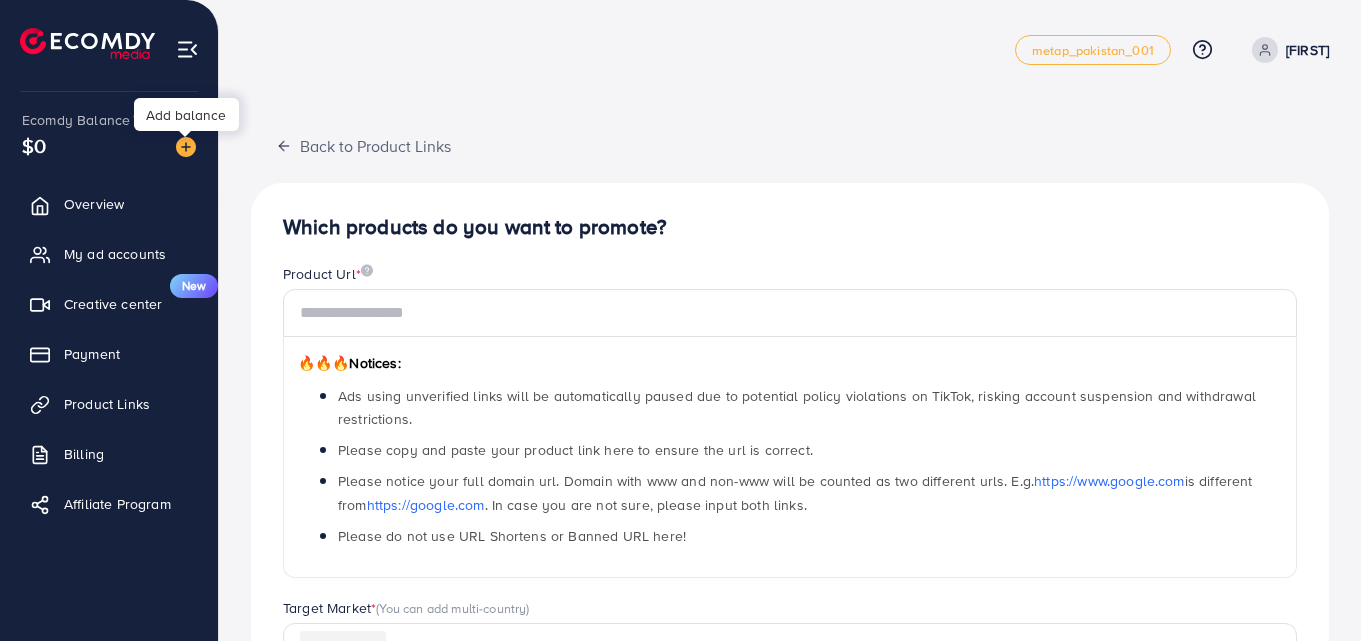 click at bounding box center (186, 147) 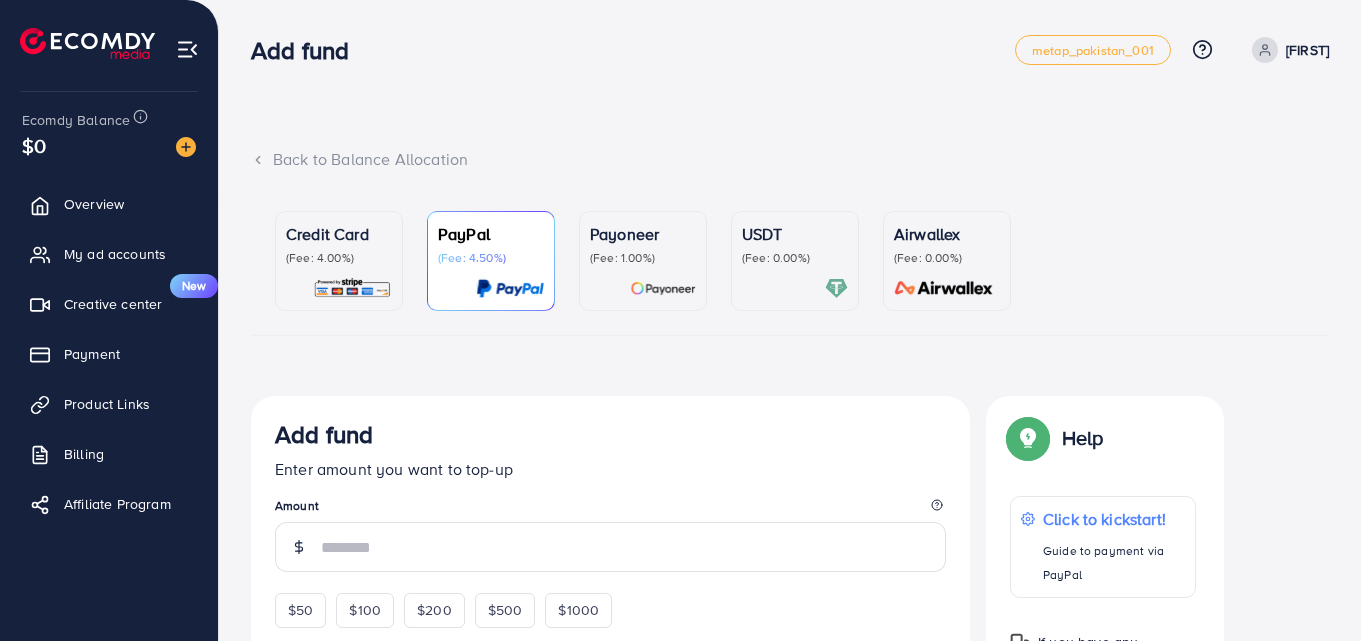 click on "USDT" at bounding box center (795, 234) 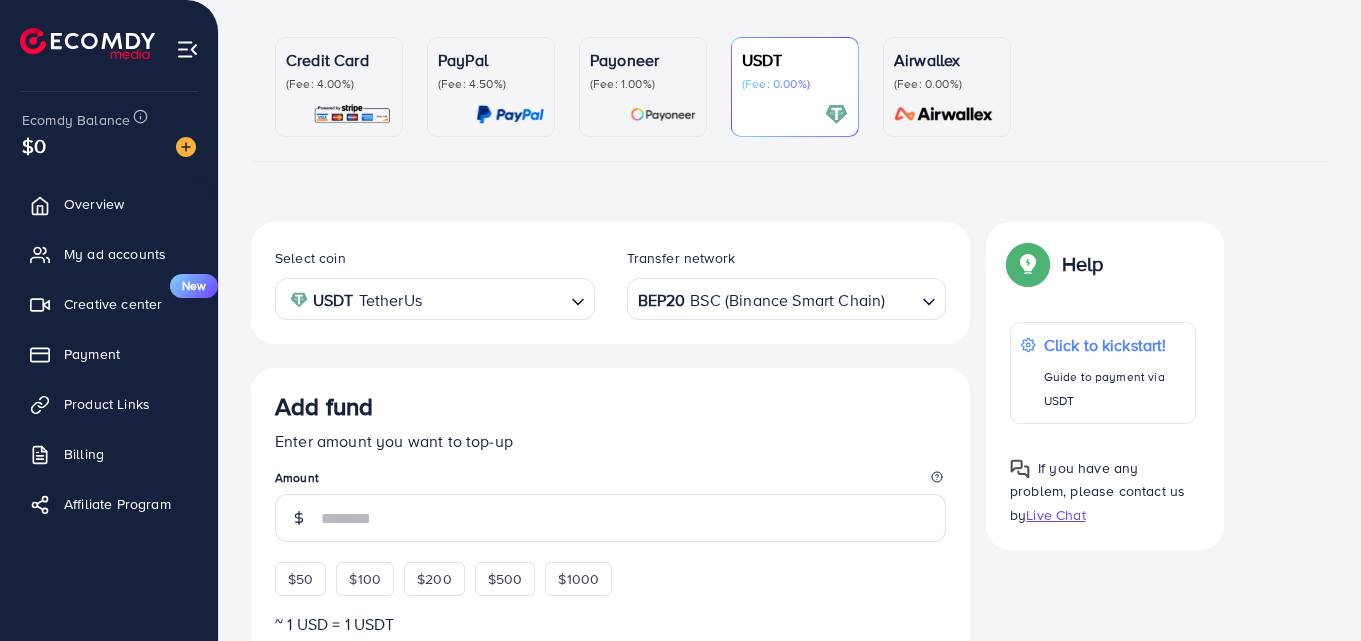 scroll, scrollTop: 200, scrollLeft: 0, axis: vertical 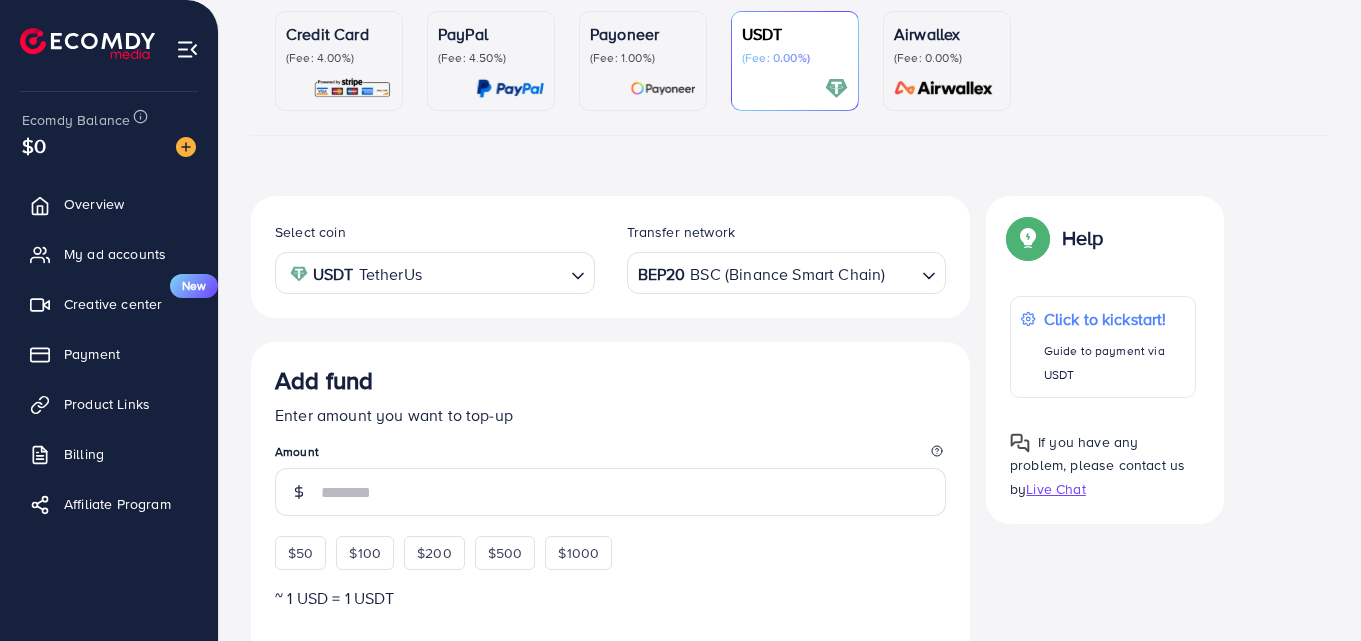 click 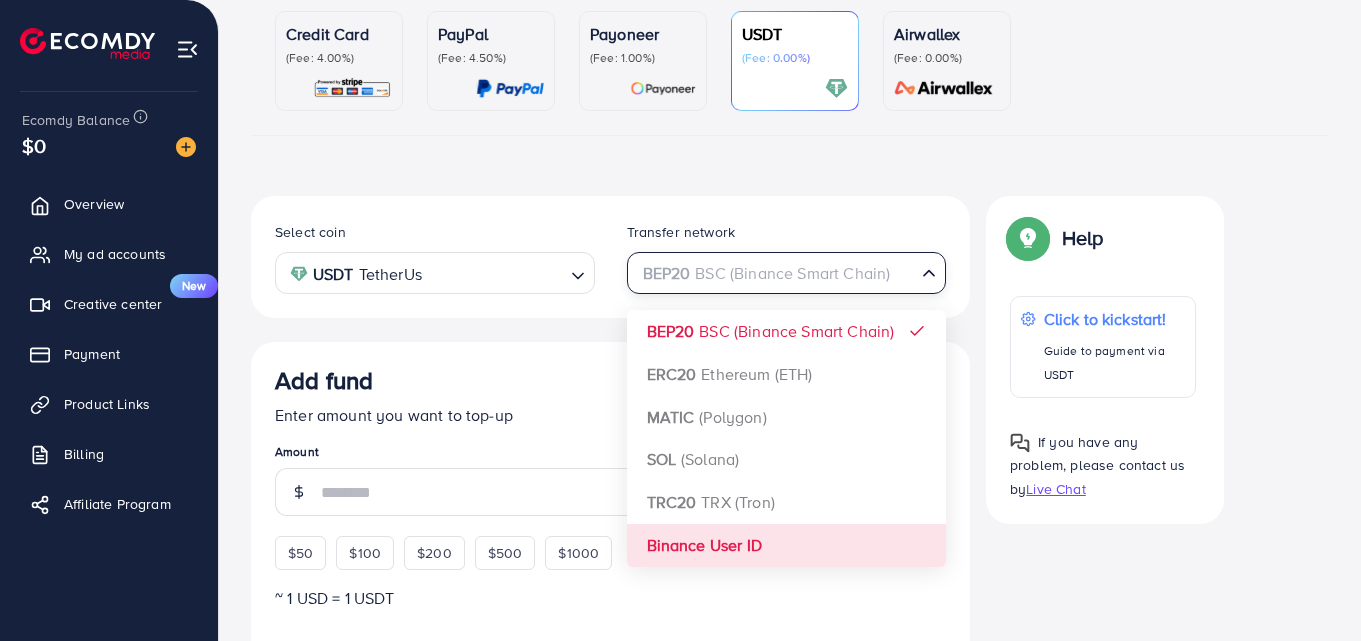 click on "Select coin   USDT TetherUs           Loading...     Transfer network   BEP20 BSC (Binance Smart Chain)           Loading...     BEP20 BSC (Binance Smart Chain) ERC20 Ethereum (ETH) MATIC (Polygon) SOL (Solana) TRC20 TRX (Tron) Binance User ID        Add fund  Enter amount you want to top-up Amount $50 $100 $200 $500 $1000  ~ 1 USD = 1 USDT   Add USDT amount  1/2 I would like to make a donation to support my Account Manager. 5% 10% 15% 20%  Continue   Summary   Amount   --   Payment Method   --   Coin type   --   Service charge   (3.00%)   --   Tax   (3.00%)   --   Transfer network   --   Total Amount   --" at bounding box center (610, 730) 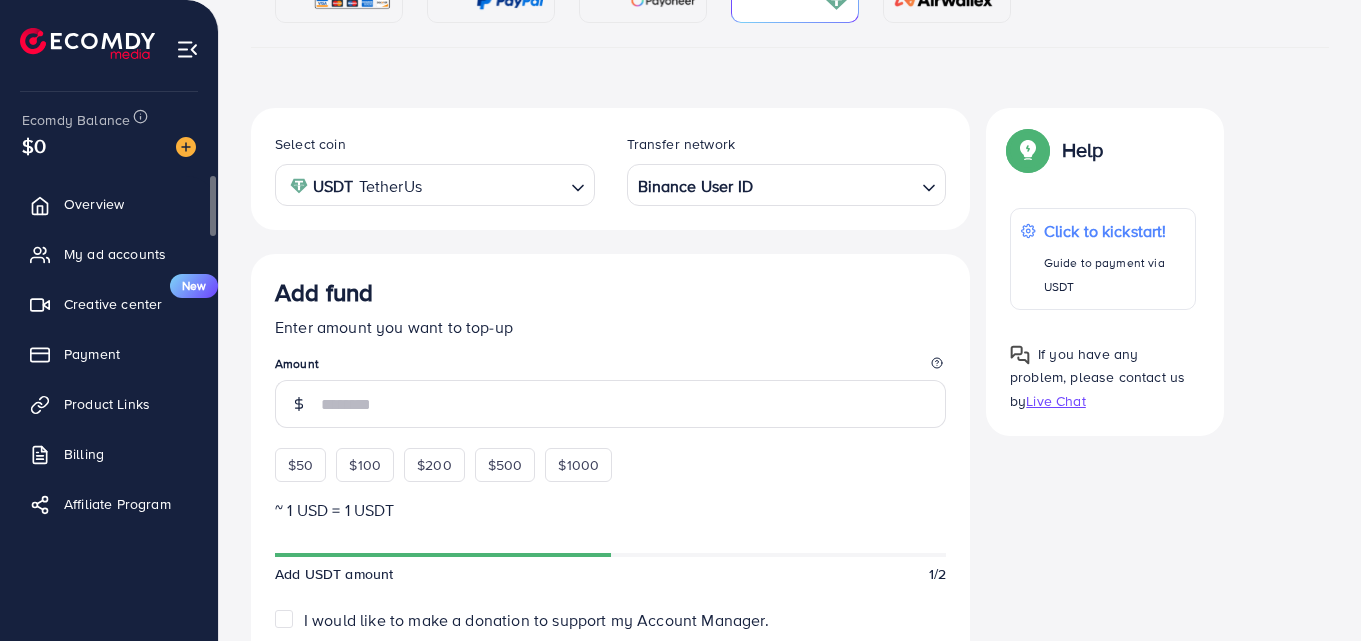 scroll, scrollTop: 300, scrollLeft: 0, axis: vertical 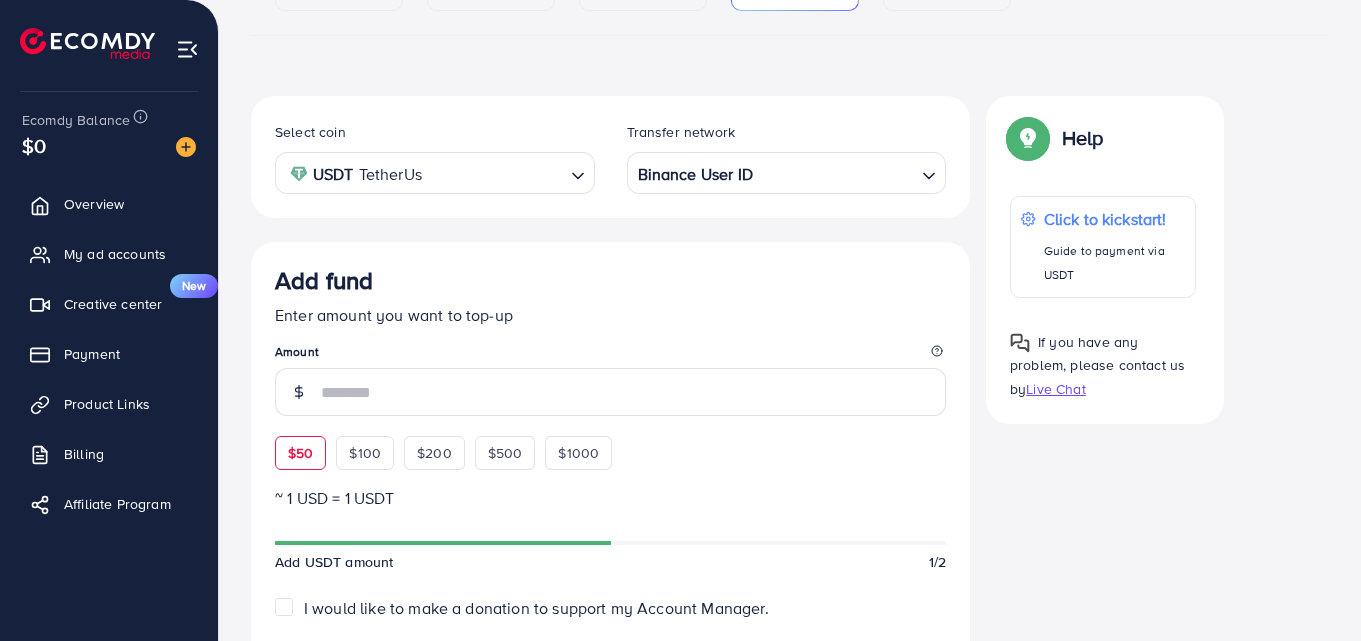 click on "$50" at bounding box center (300, 453) 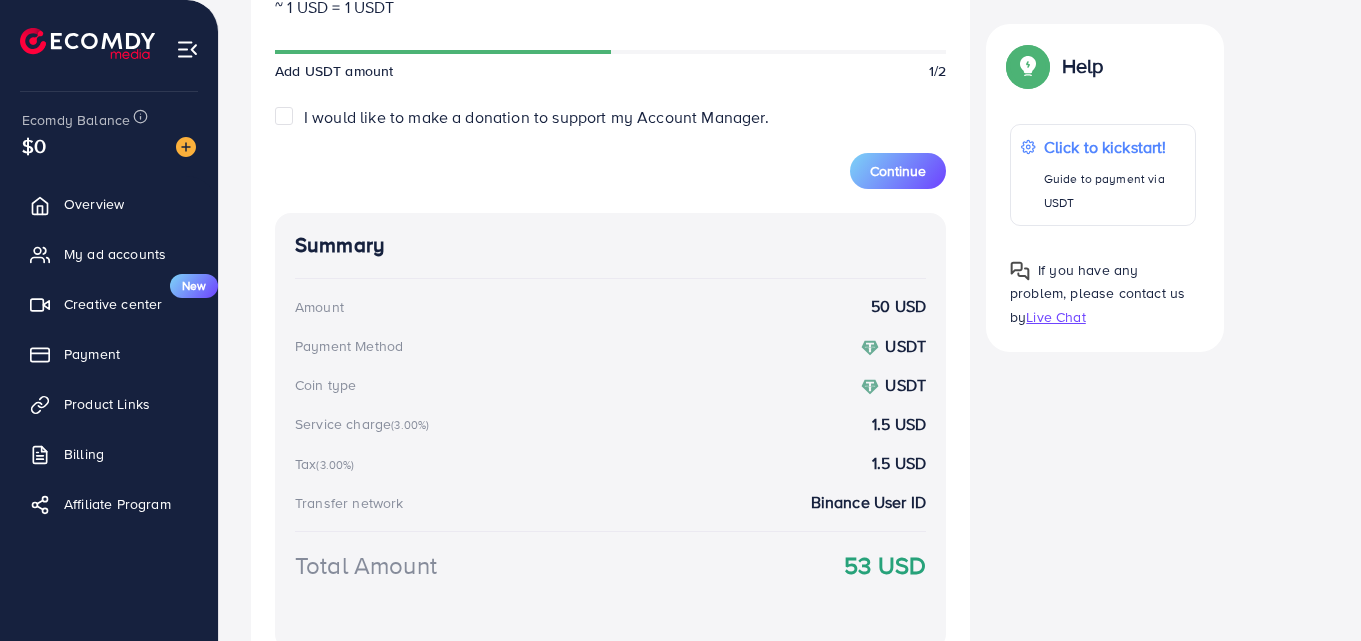 scroll, scrollTop: 900, scrollLeft: 0, axis: vertical 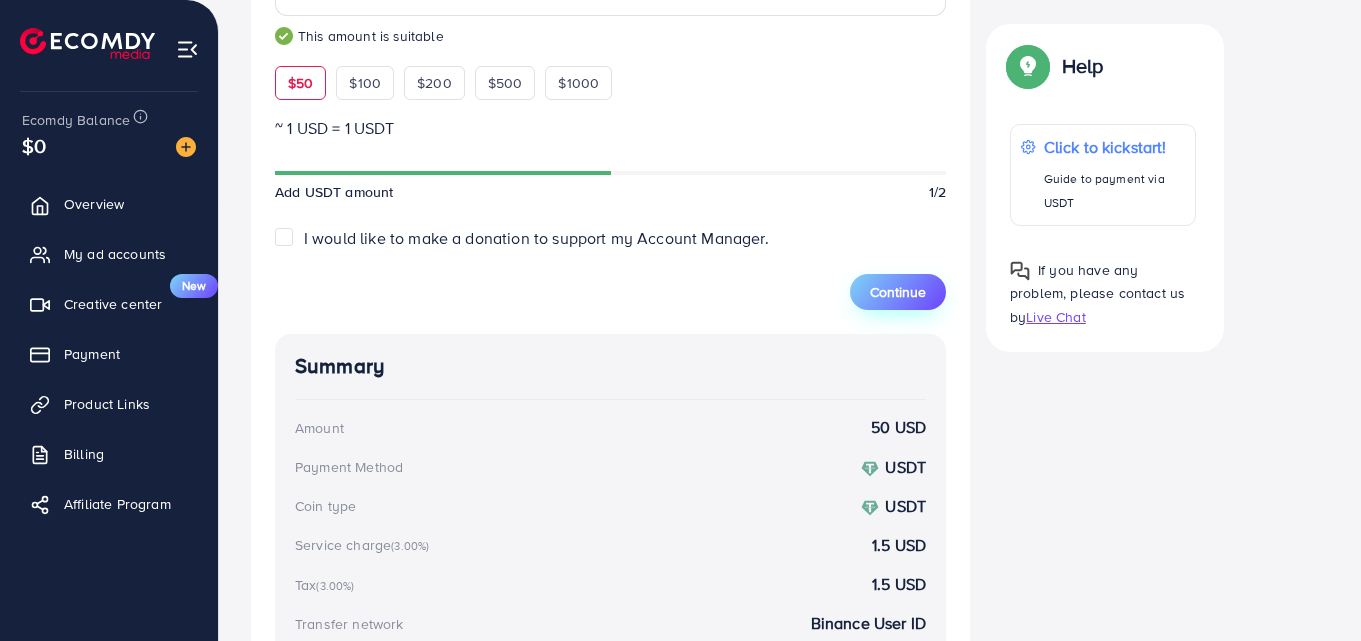 click on "Continue" at bounding box center [898, 292] 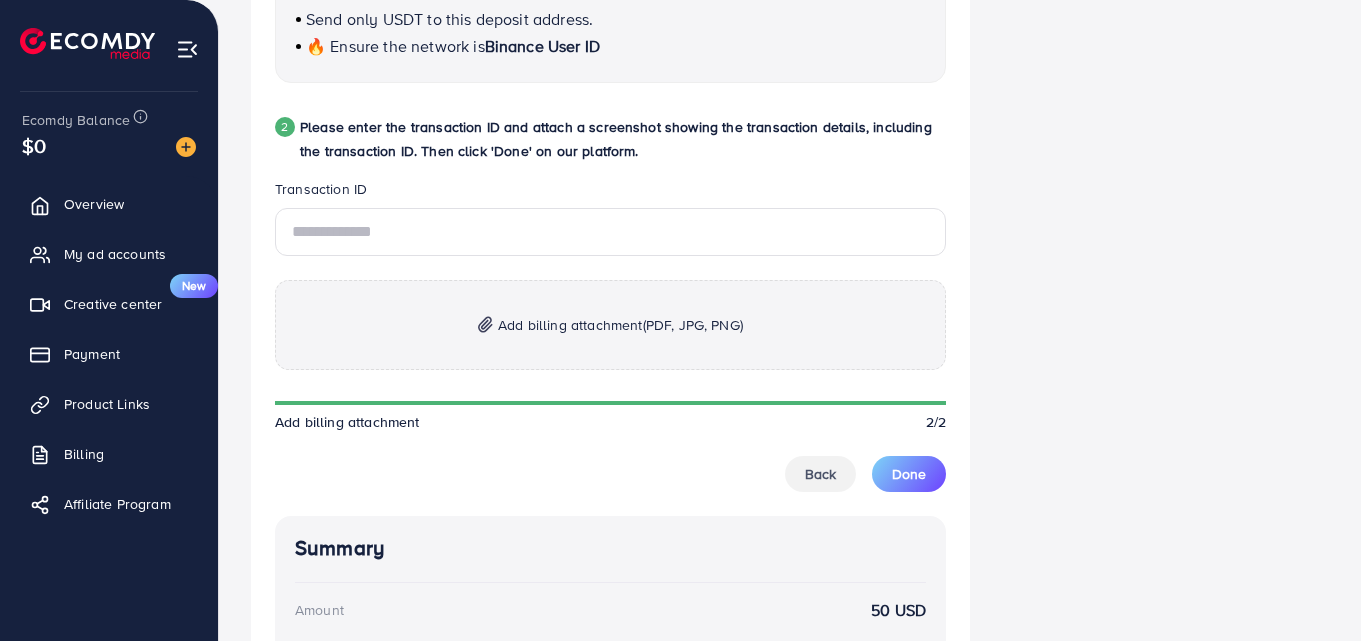 scroll, scrollTop: 868, scrollLeft: 0, axis: vertical 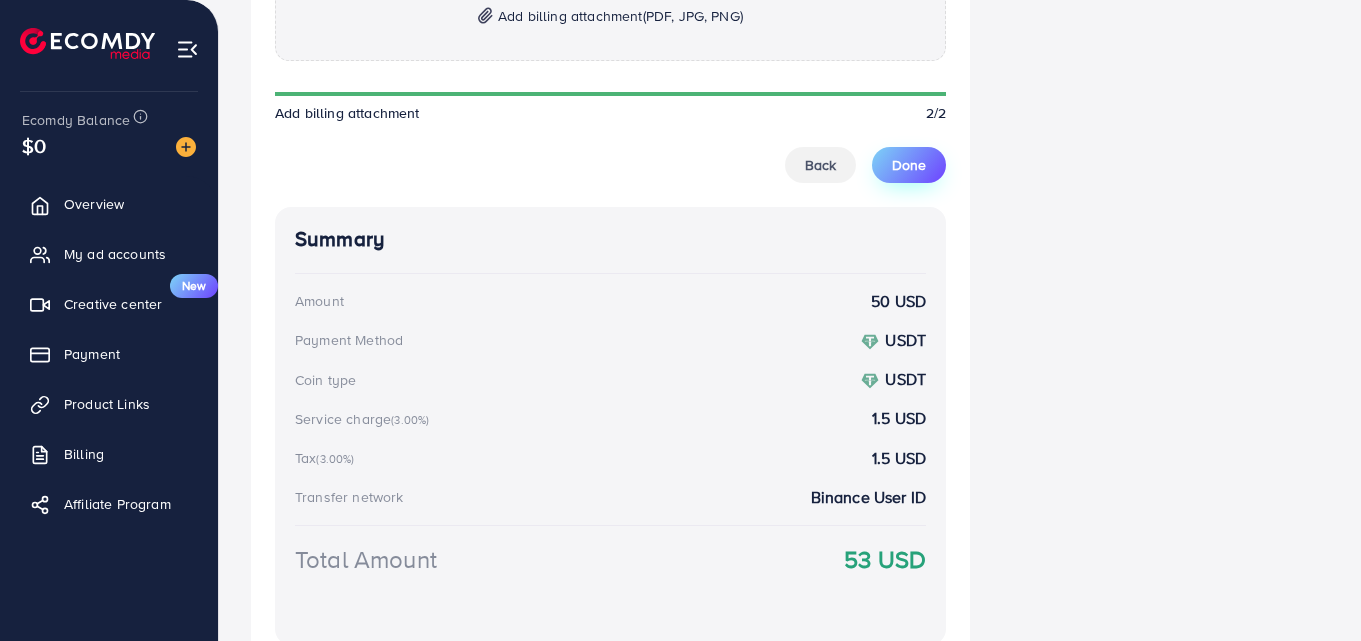 click on "Done" at bounding box center [909, 165] 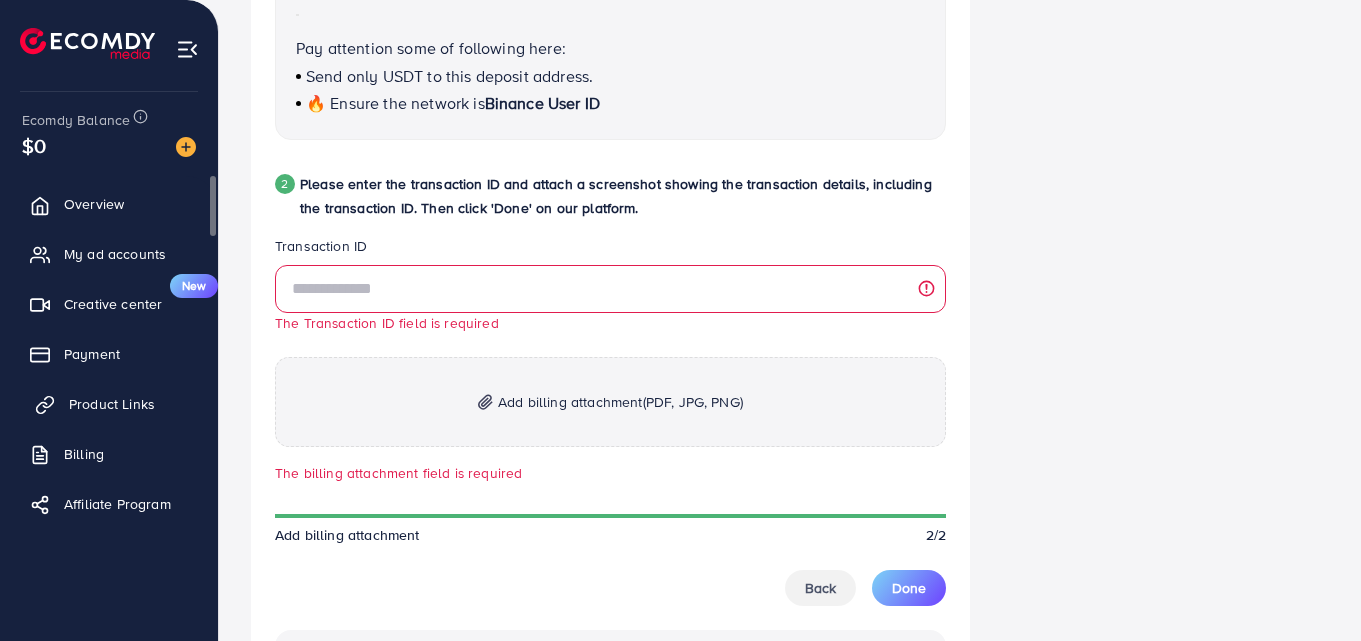 scroll, scrollTop: 789, scrollLeft: 0, axis: vertical 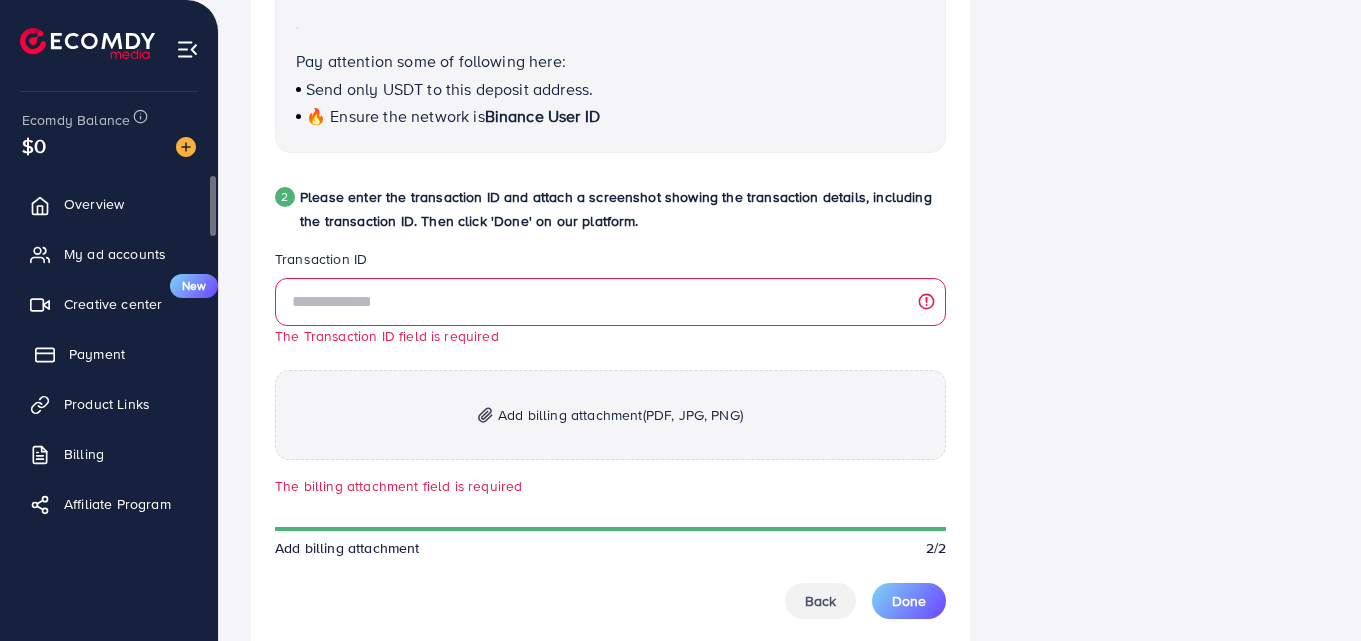 click on "Payment" at bounding box center (97, 354) 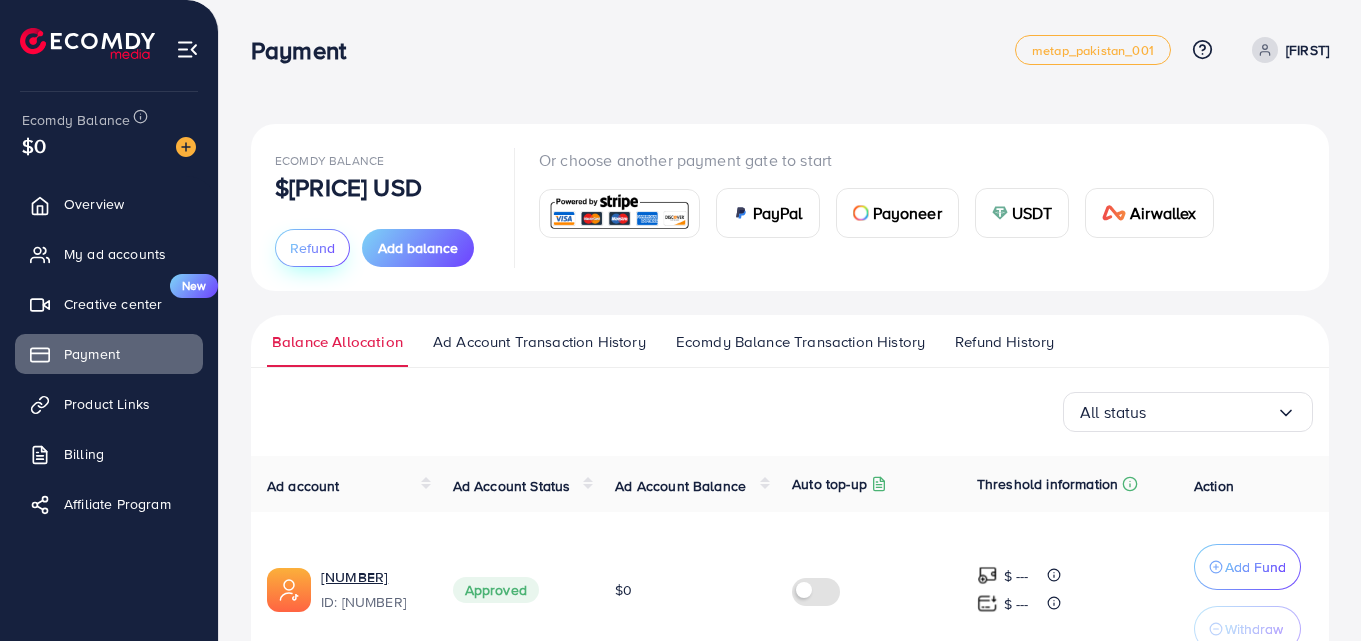 click on "Refund" at bounding box center [312, 248] 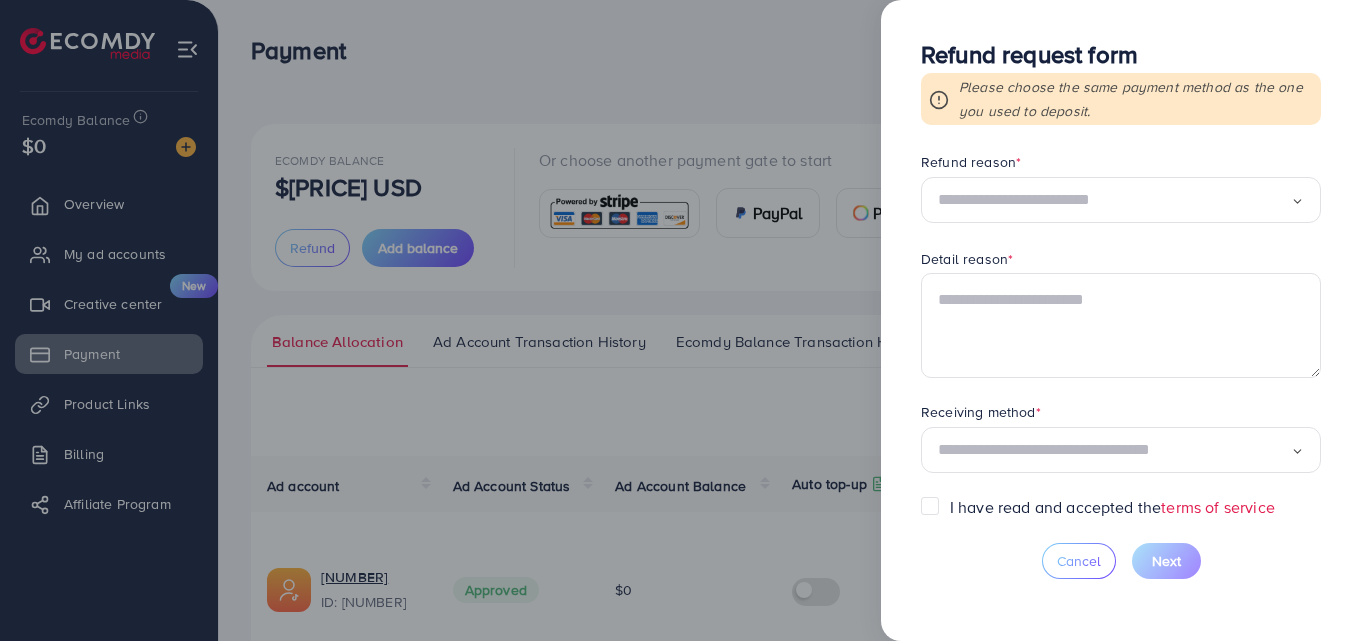 scroll, scrollTop: 103, scrollLeft: 0, axis: vertical 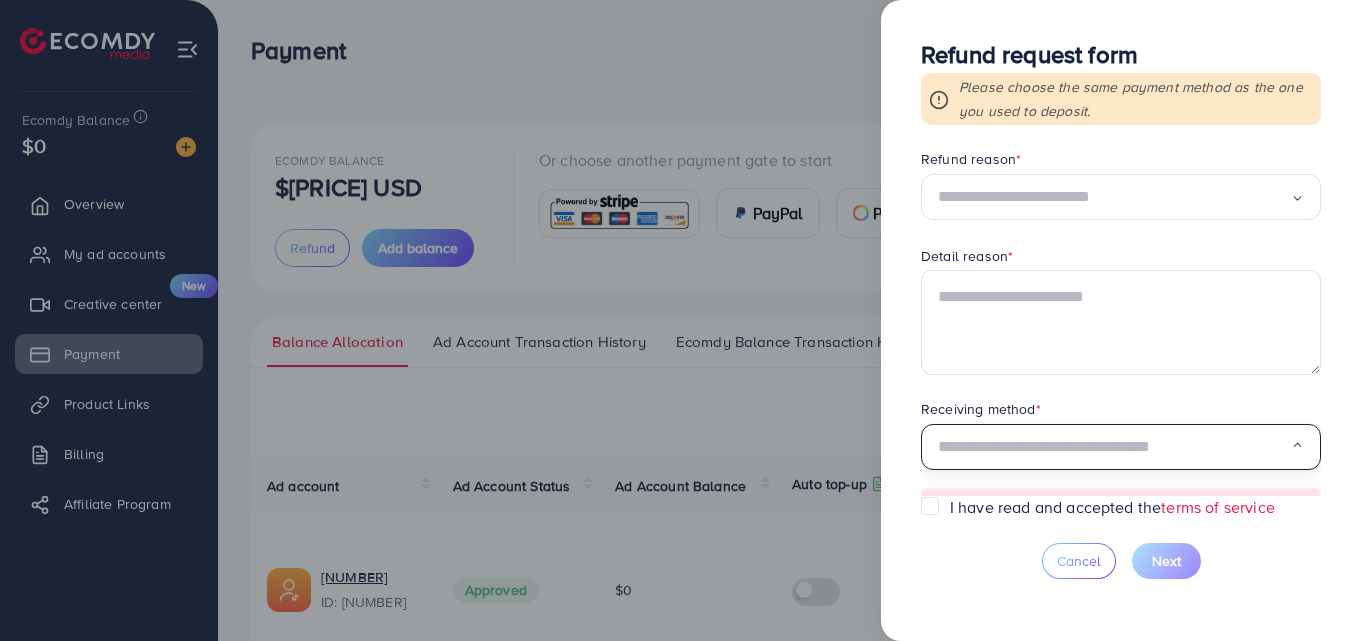 click 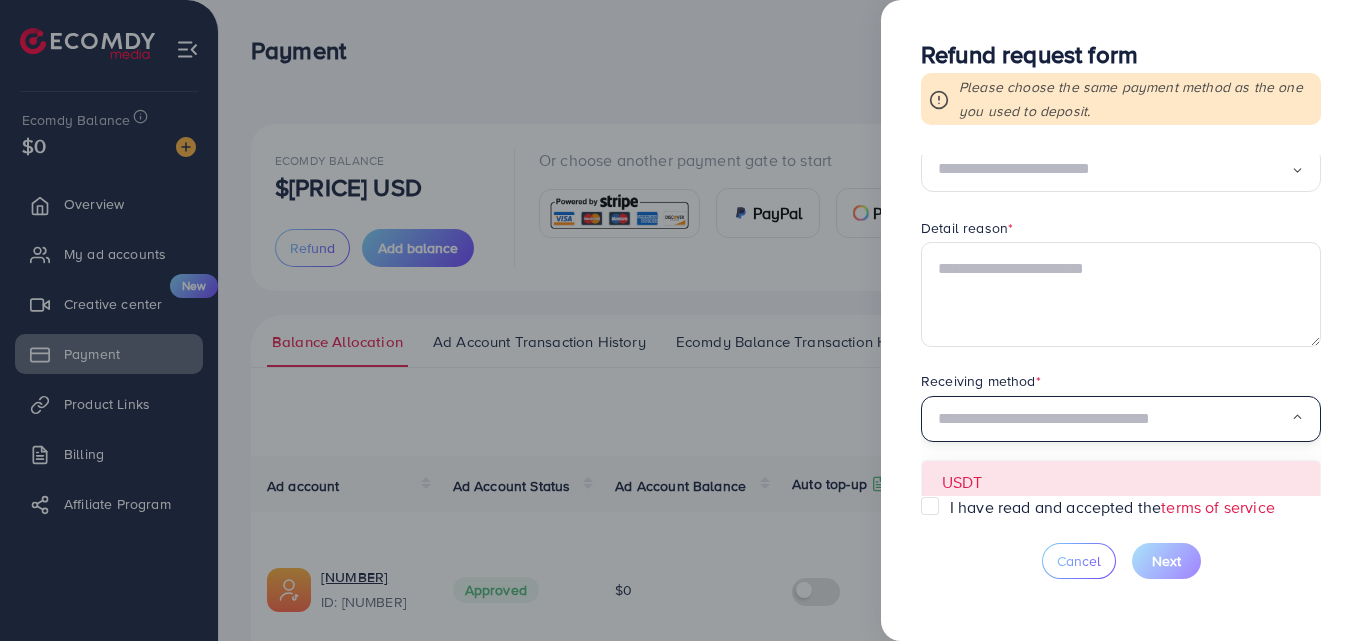 scroll, scrollTop: 139, scrollLeft: 0, axis: vertical 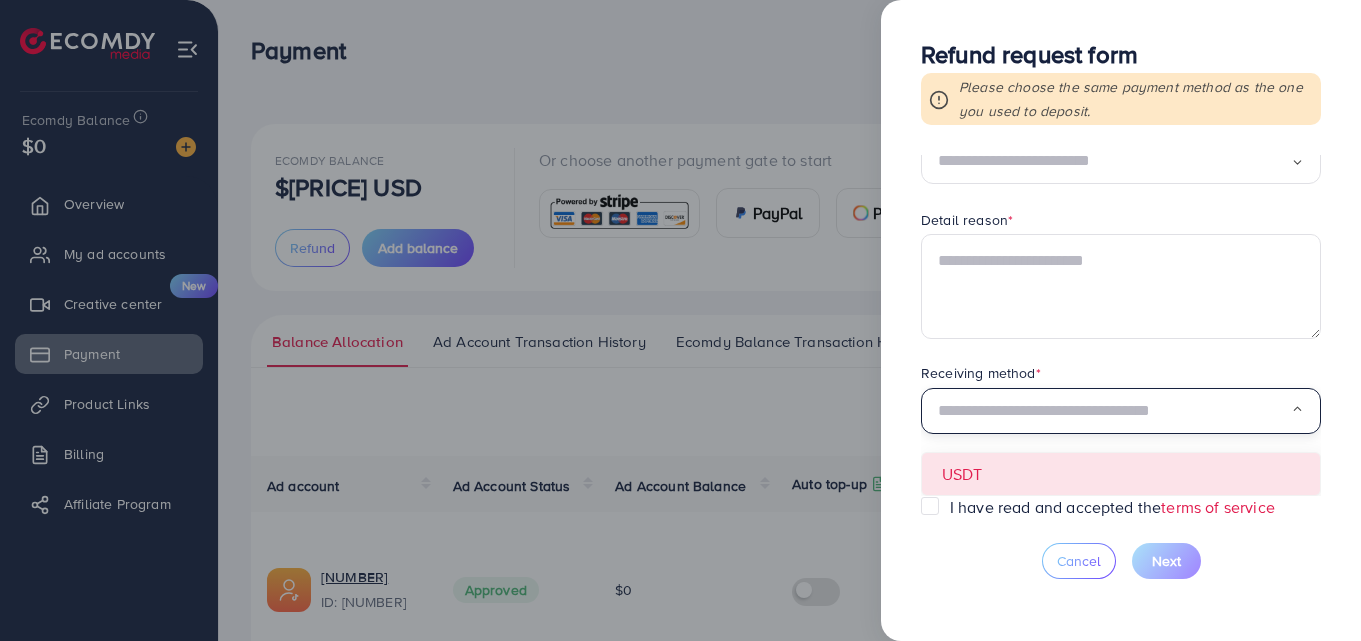 click on "Requested amount  * $  Max   Refund reason  *           Loading...      Detail reason  *  Receiving method  *           Loading...     USDT" at bounding box center (1121, 325) 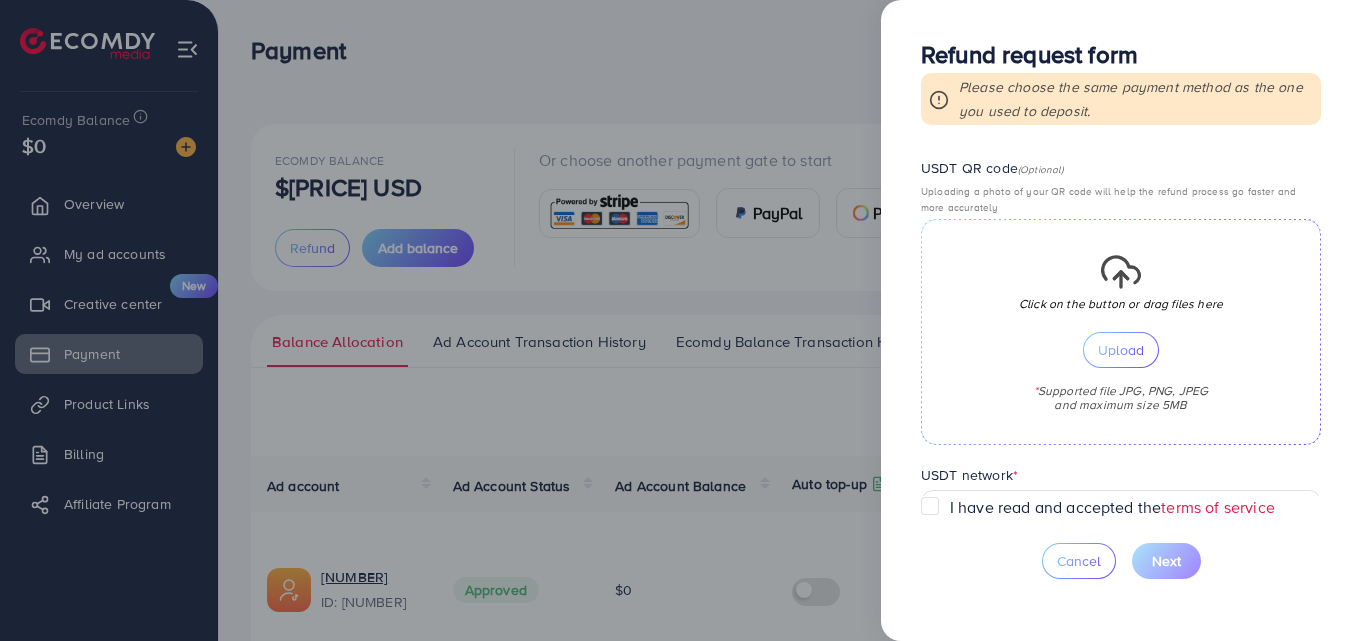 scroll, scrollTop: 605, scrollLeft: 0, axis: vertical 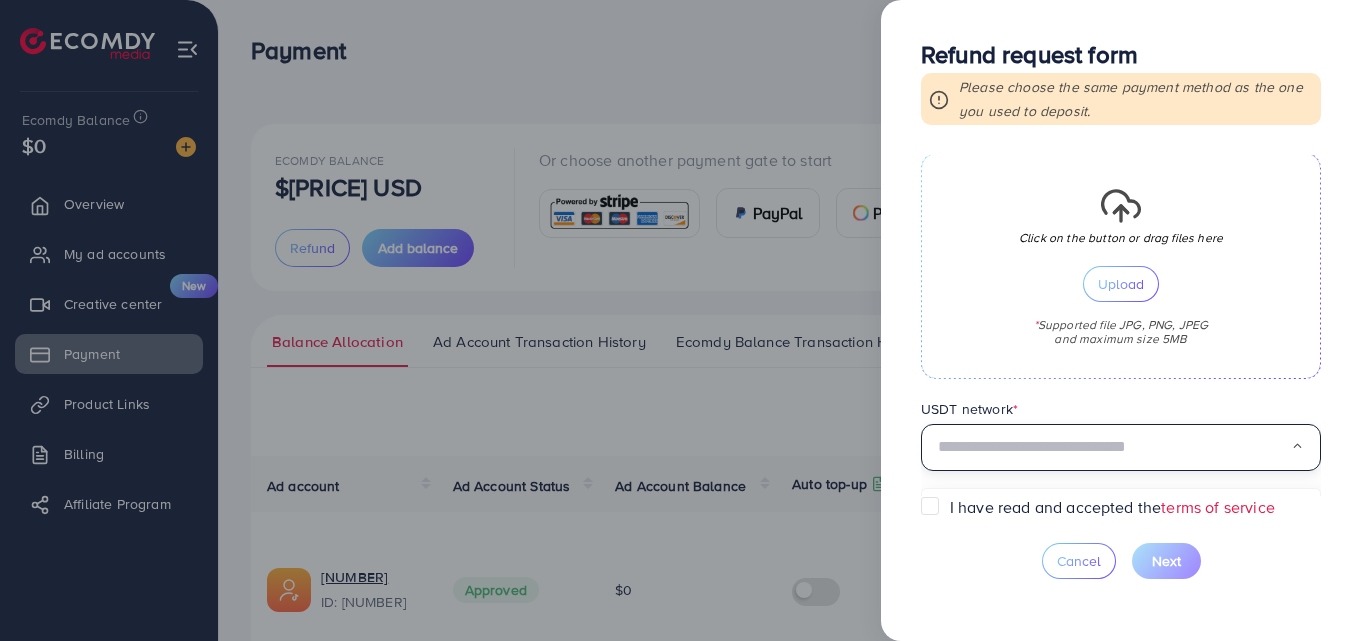 click on "Loading..." at bounding box center (1121, 447) 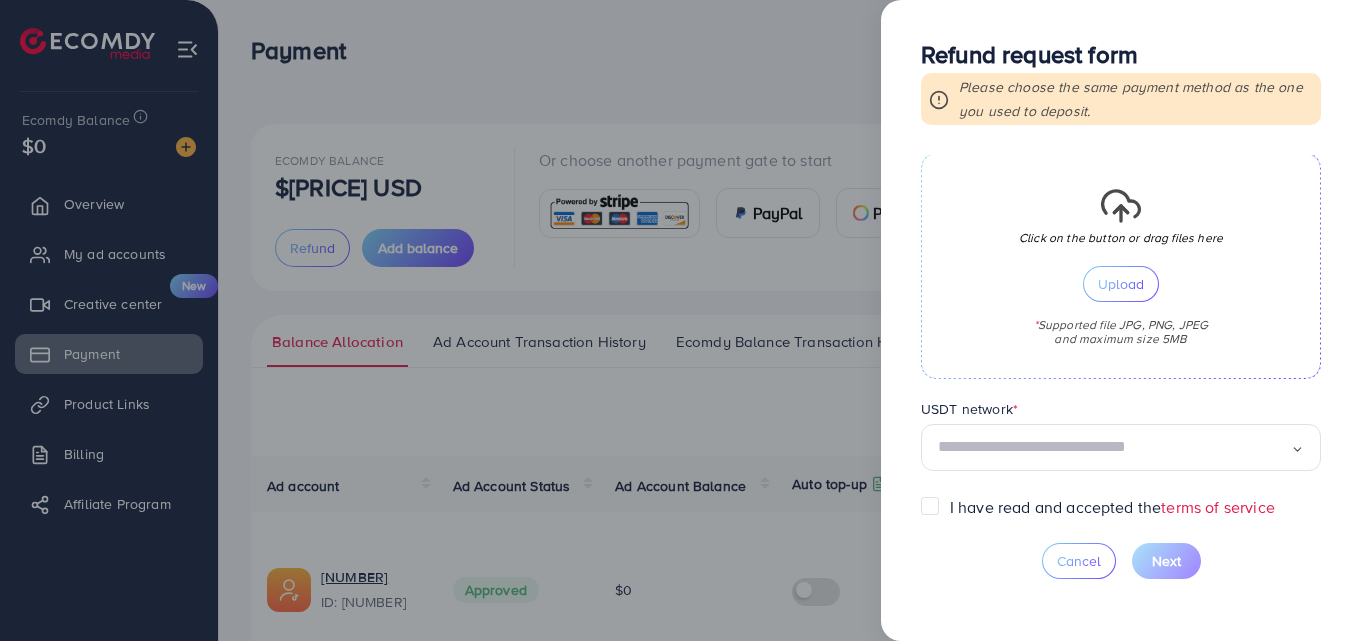 click 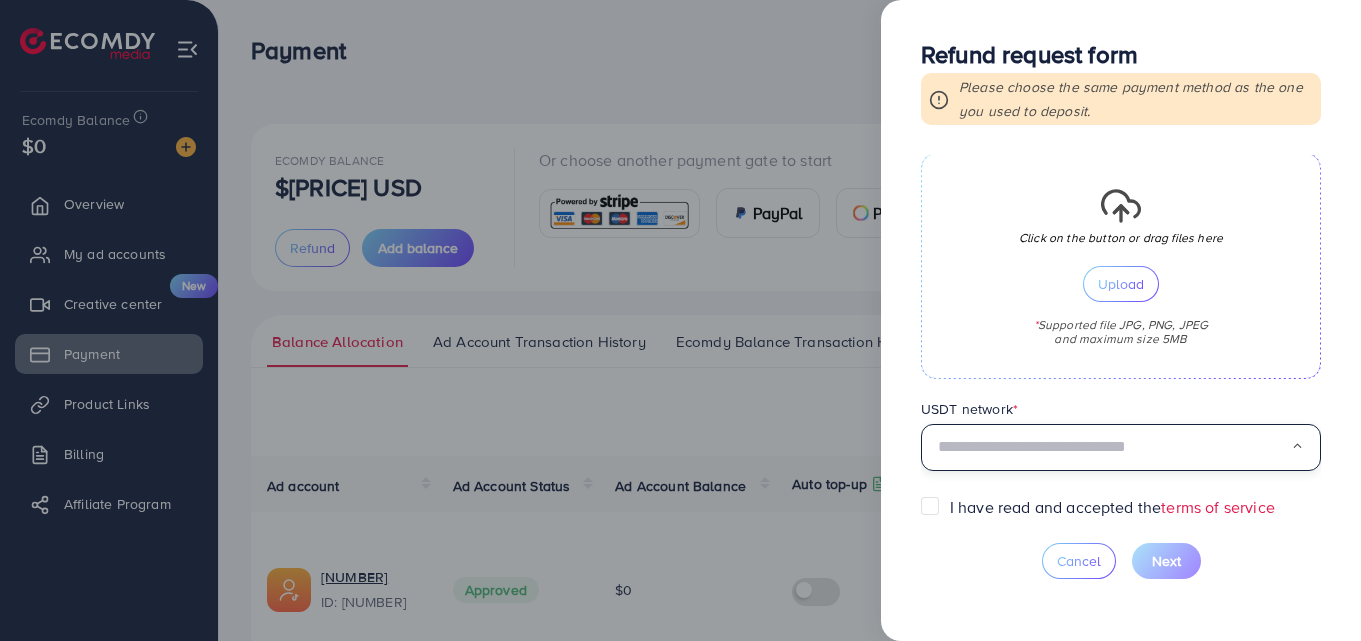 click 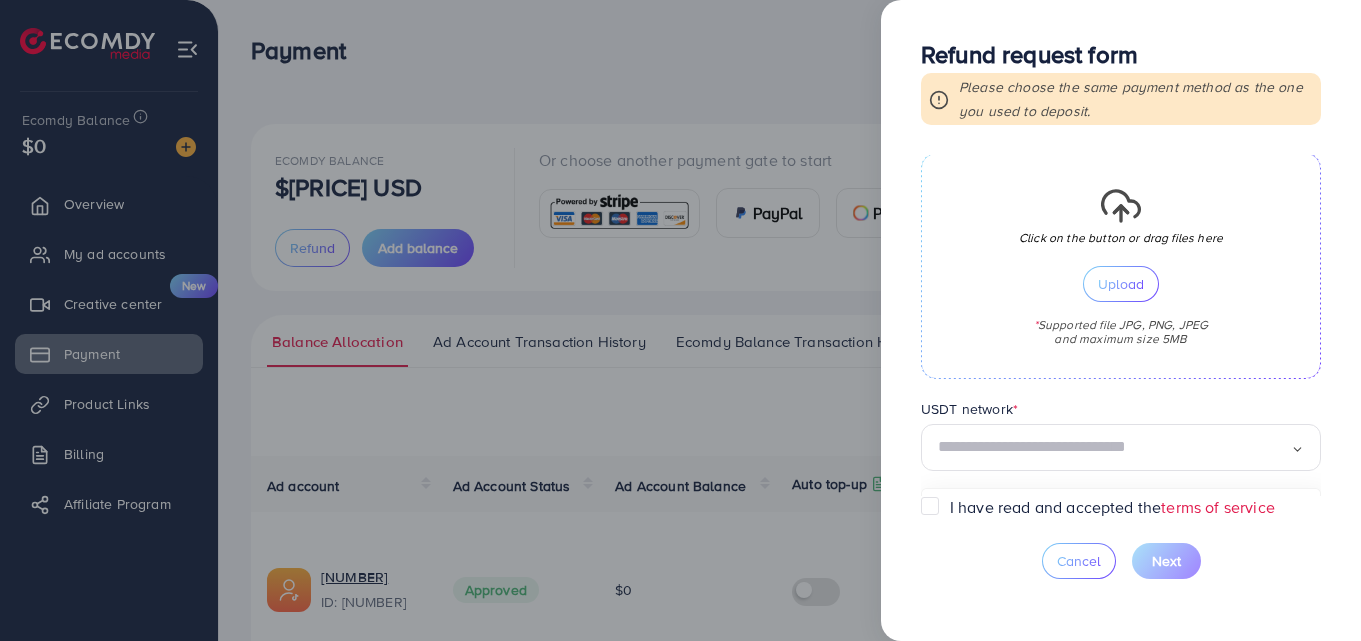 click 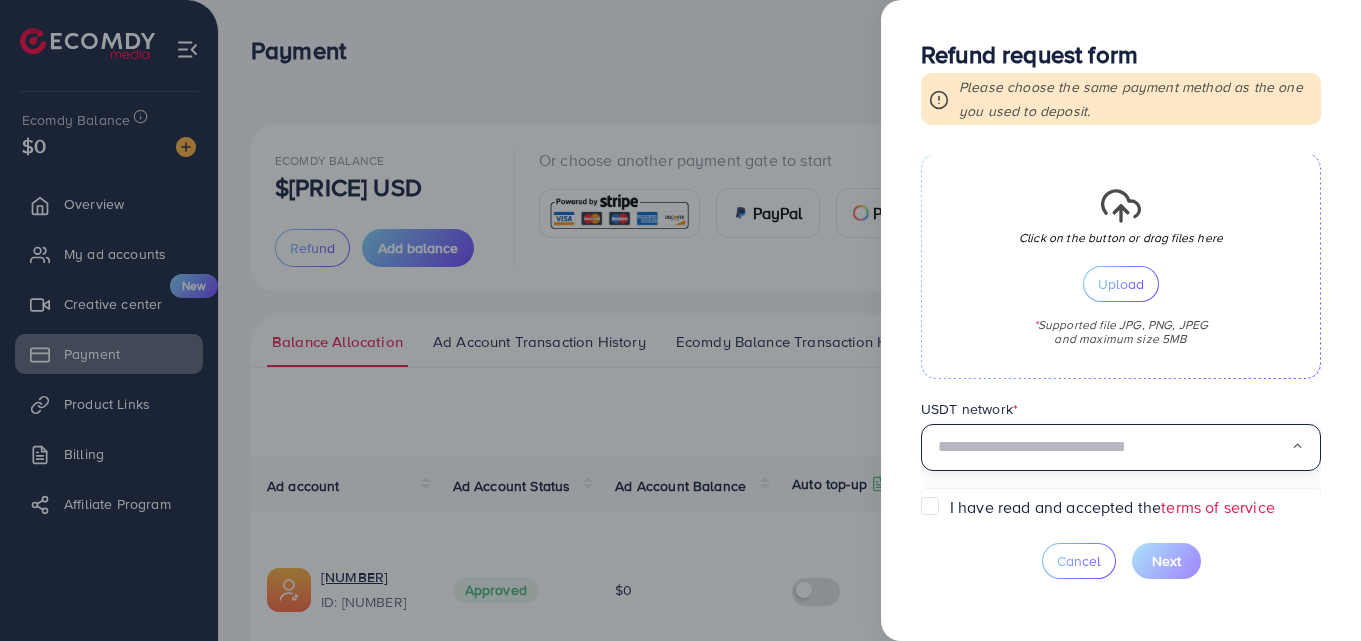 click at bounding box center (1297, 447) 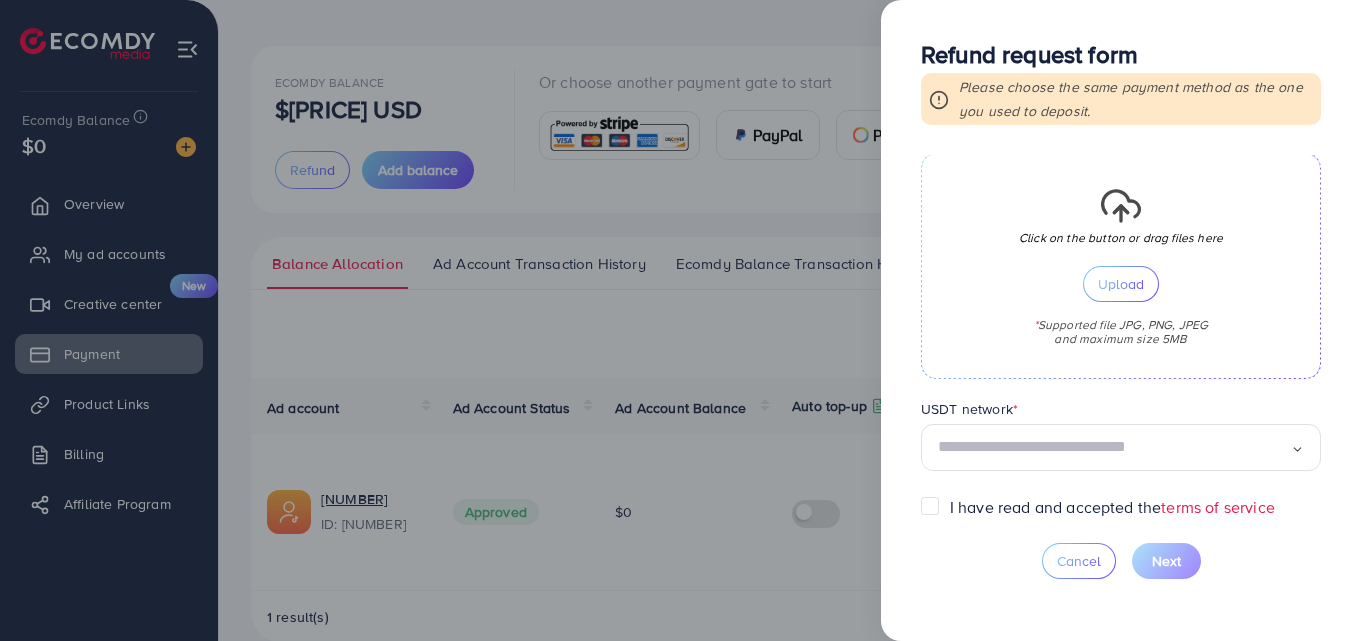 scroll, scrollTop: 100, scrollLeft: 0, axis: vertical 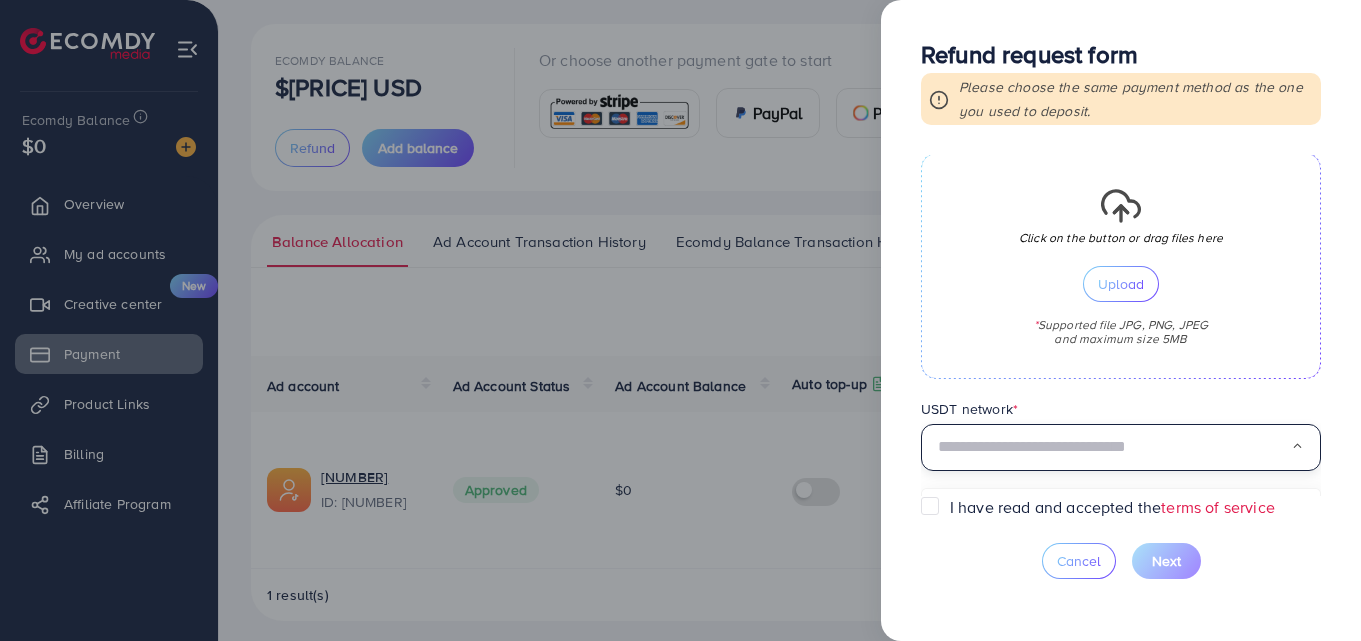click on "Loading..." at bounding box center [1121, 447] 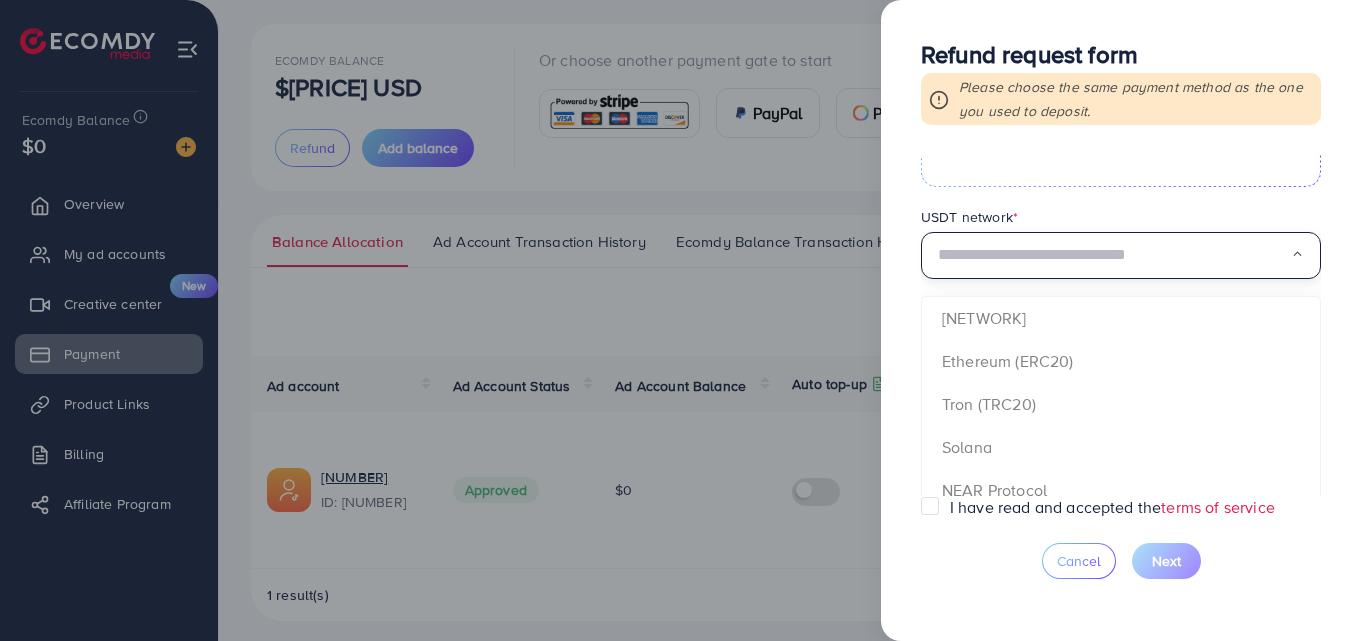 scroll, scrollTop: 805, scrollLeft: 0, axis: vertical 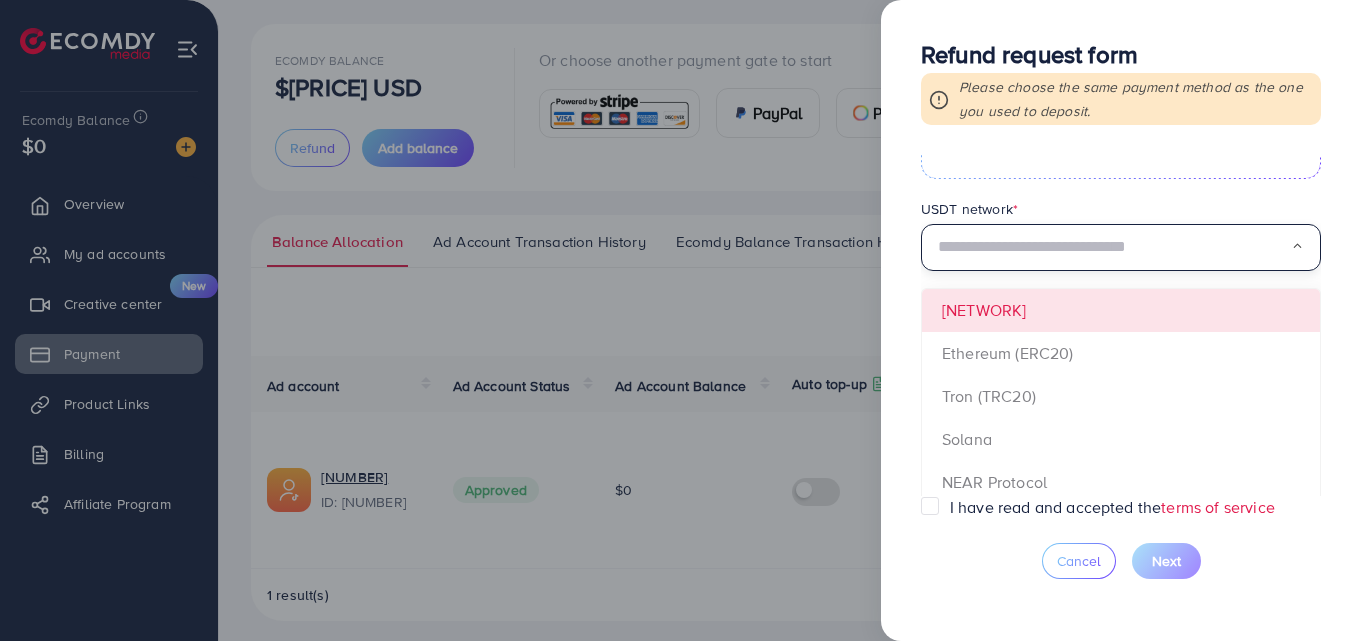 click on "Requested amount  * $  Max   Refund reason  *           Loading...      Detail reason  *  Receiving method  *   USDT           Loading...      USDT Wallet address  *  USDT QR code  (Optional)  Uploading a photo of your QR code will help the refund process go faster and more accurately   Click on the button or drag files here   Upload  *  Supported file JPG, PNG, JPEG   and maximum size 5MB   USDT network  *           Loading...
BNB Smart Chain (BEP20)
Ethereum (ERC20)
Tron (TRC20)
Solana
NEAR Protocol
EOS
Tezos
Asset Hub (Polkadot)
opBNB
CELO
KAVAEVM
Polygon
AVAX C-Chain
Arbitrum One" at bounding box center (1121, 325) 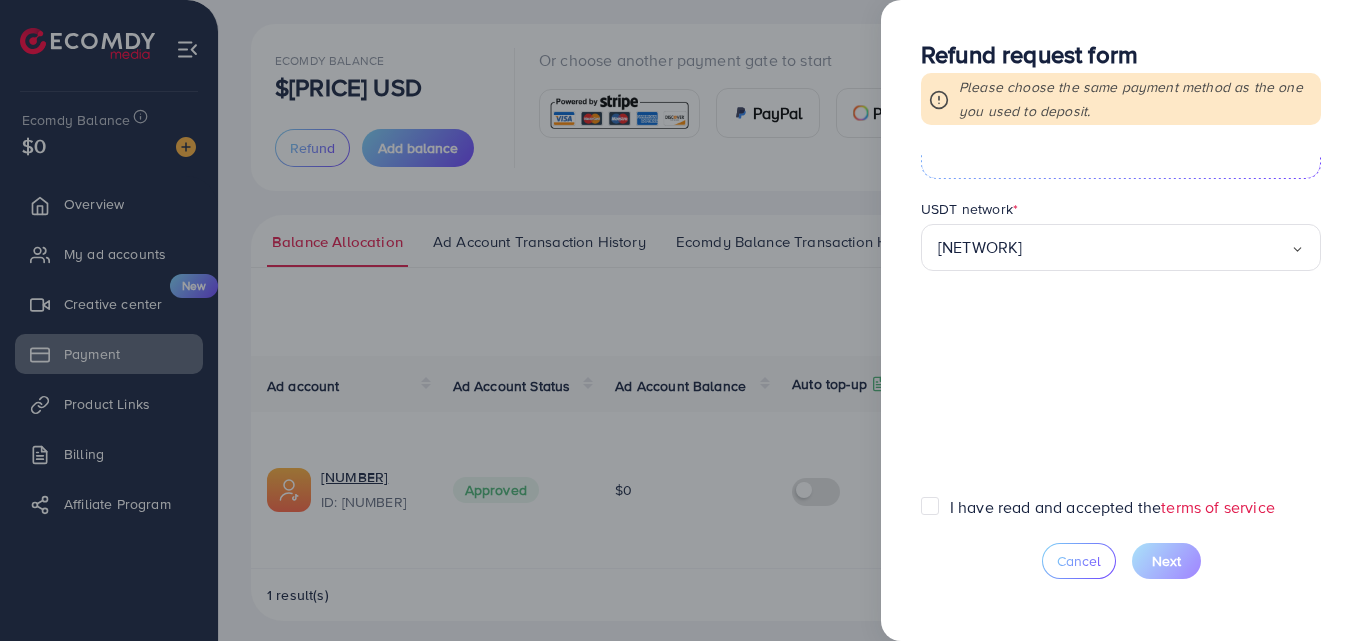 scroll, scrollTop: 605, scrollLeft: 0, axis: vertical 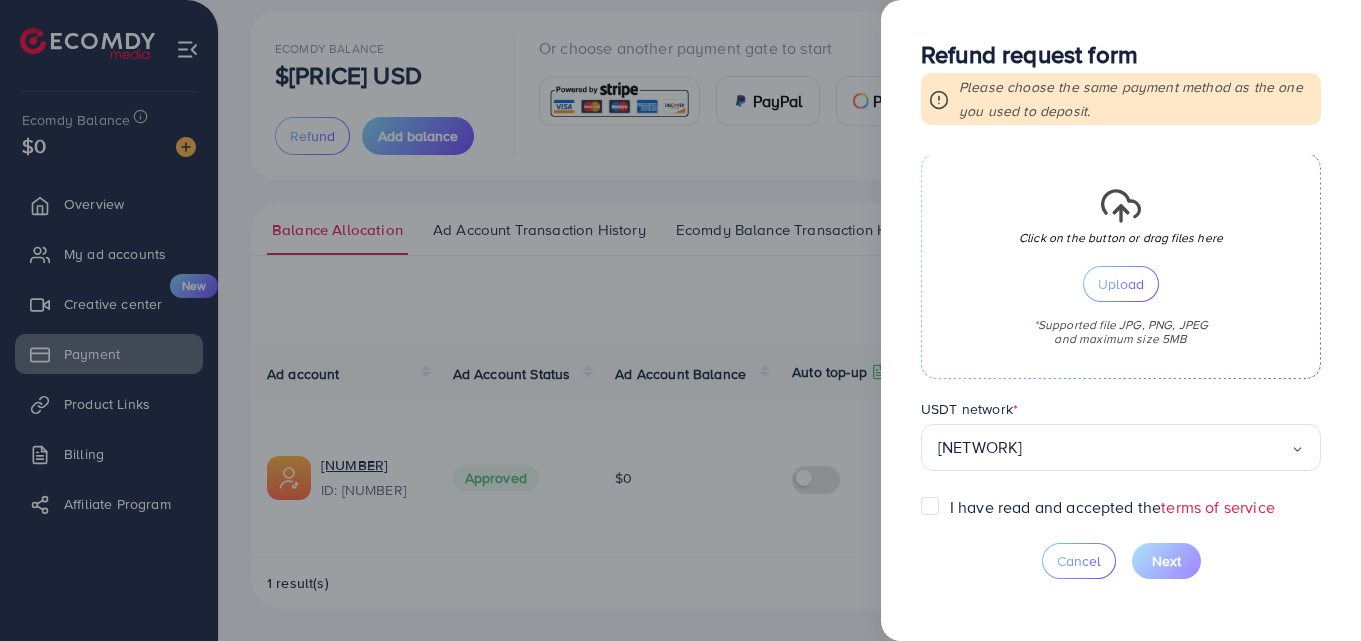click on "I have read and accepted the  terms of service" at bounding box center (1112, 507) 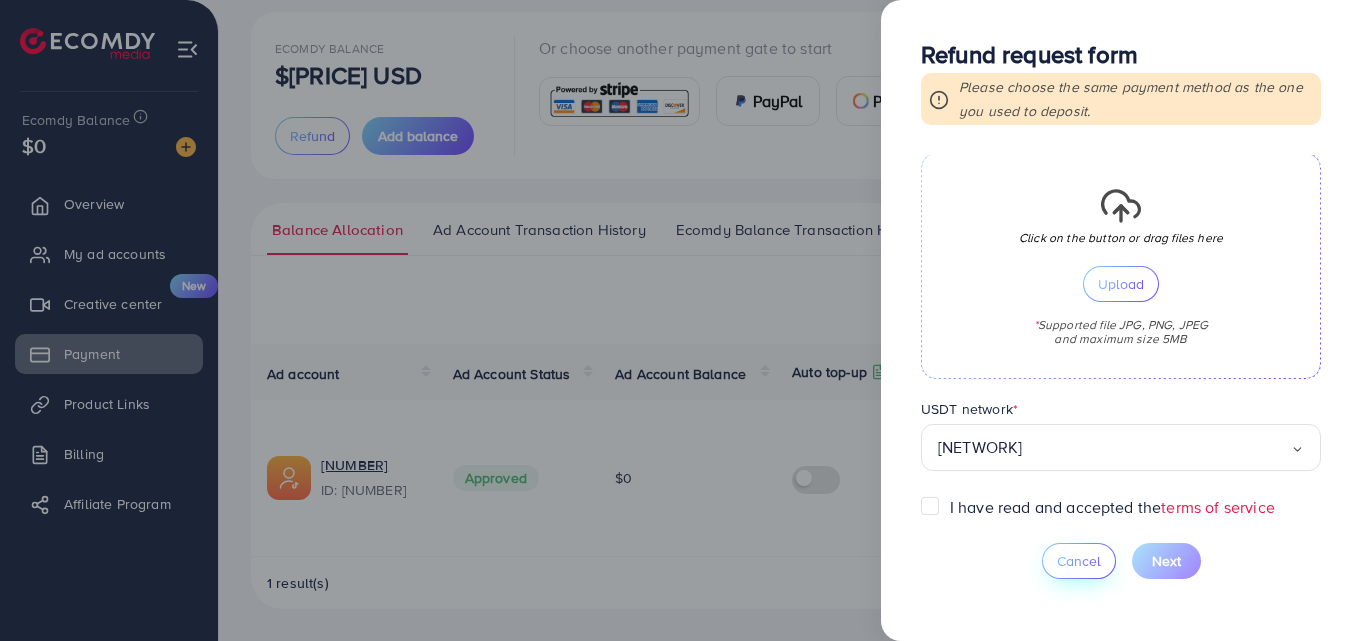 click on "Cancel" at bounding box center [1079, 561] 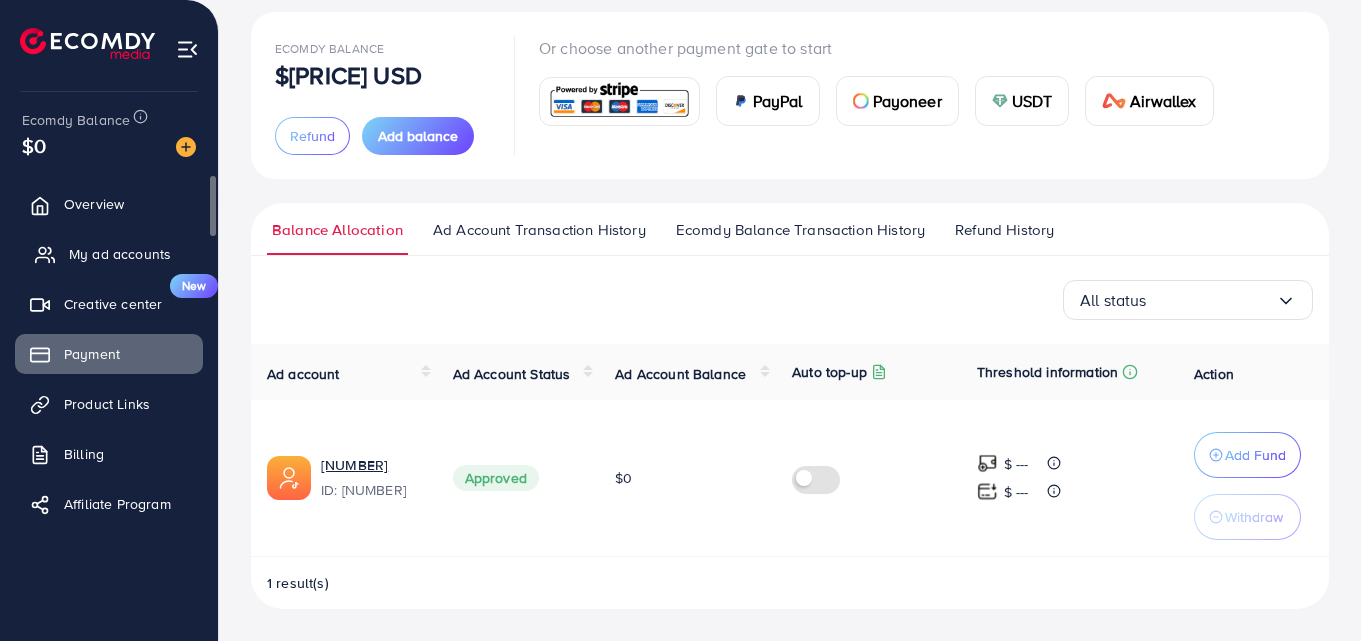 click on "My ad accounts" at bounding box center [120, 254] 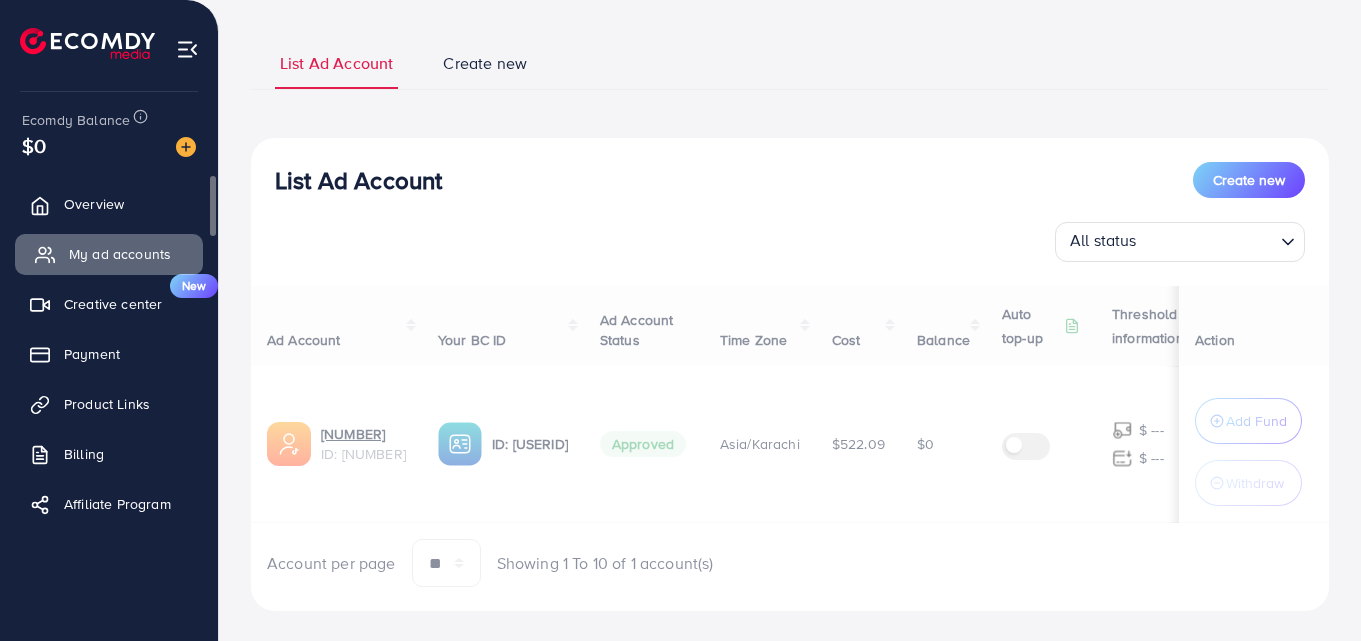 scroll, scrollTop: 0, scrollLeft: 0, axis: both 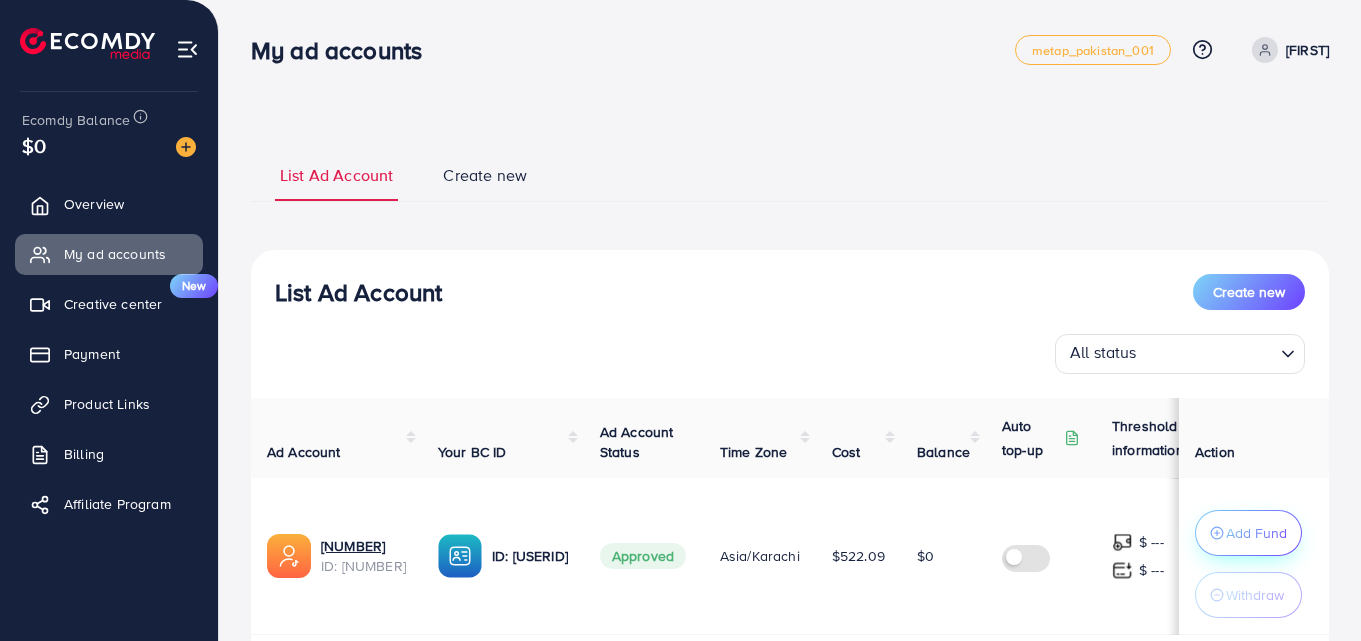 click on "Add Fund" at bounding box center (1248, 533) 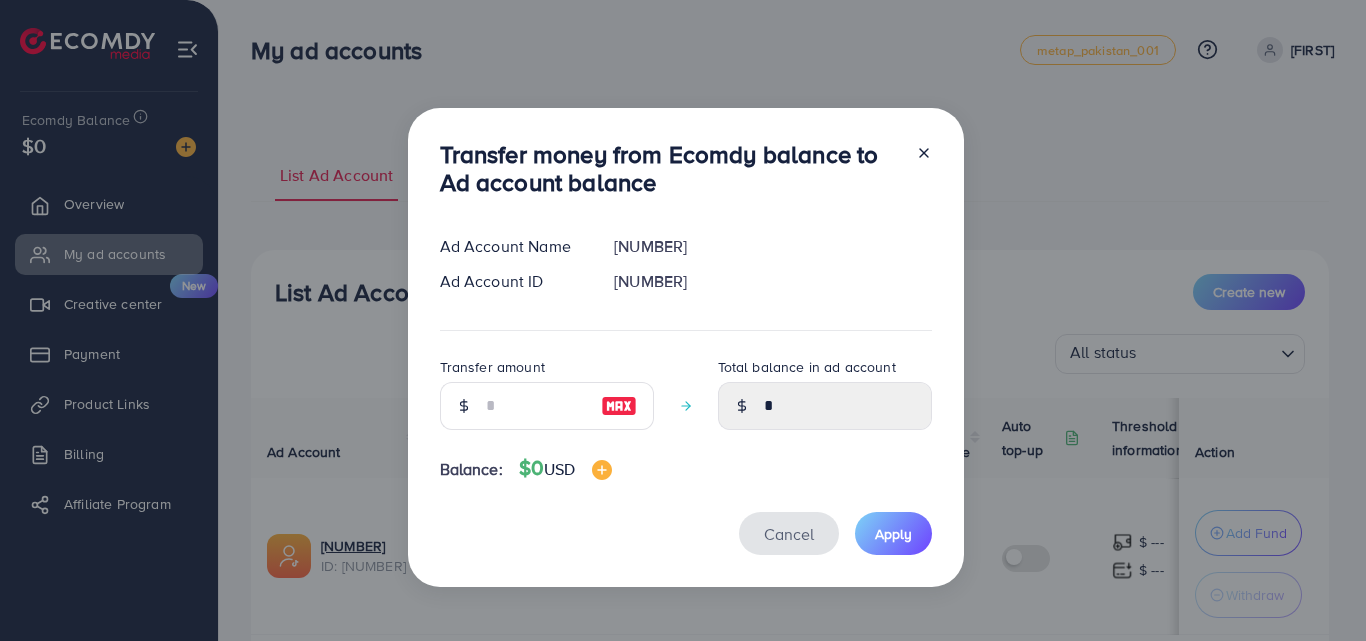 click on "Cancel" at bounding box center [789, 534] 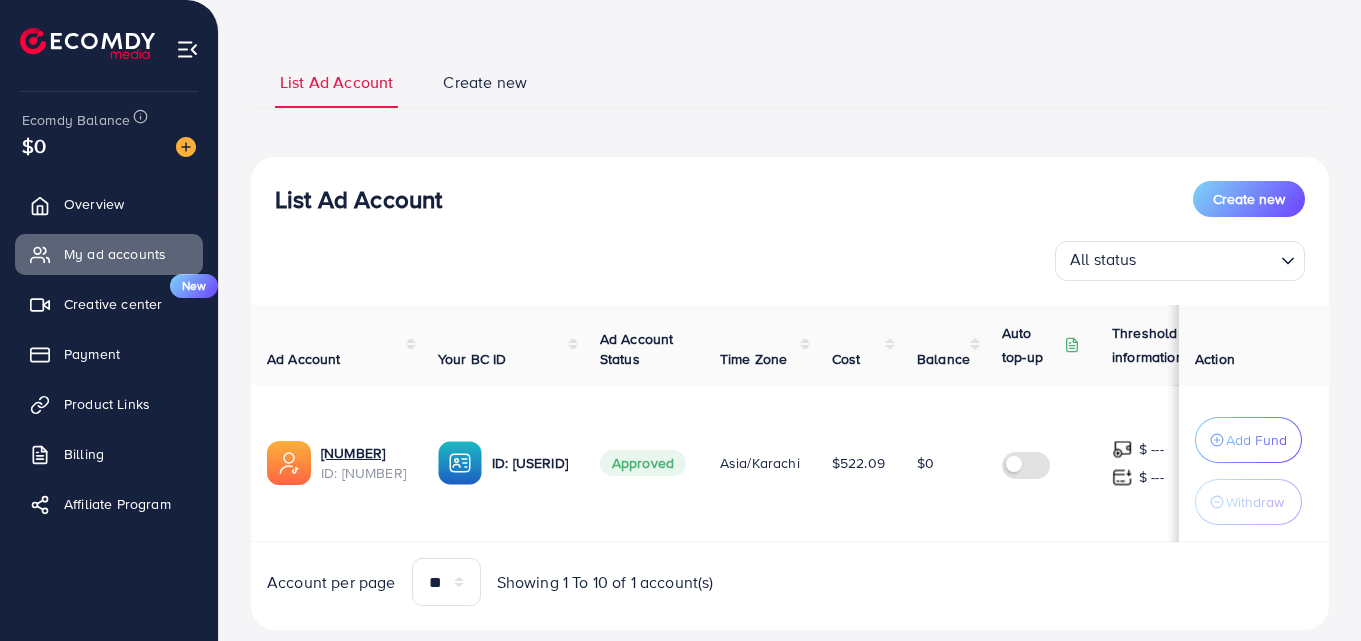 scroll, scrollTop: 143, scrollLeft: 0, axis: vertical 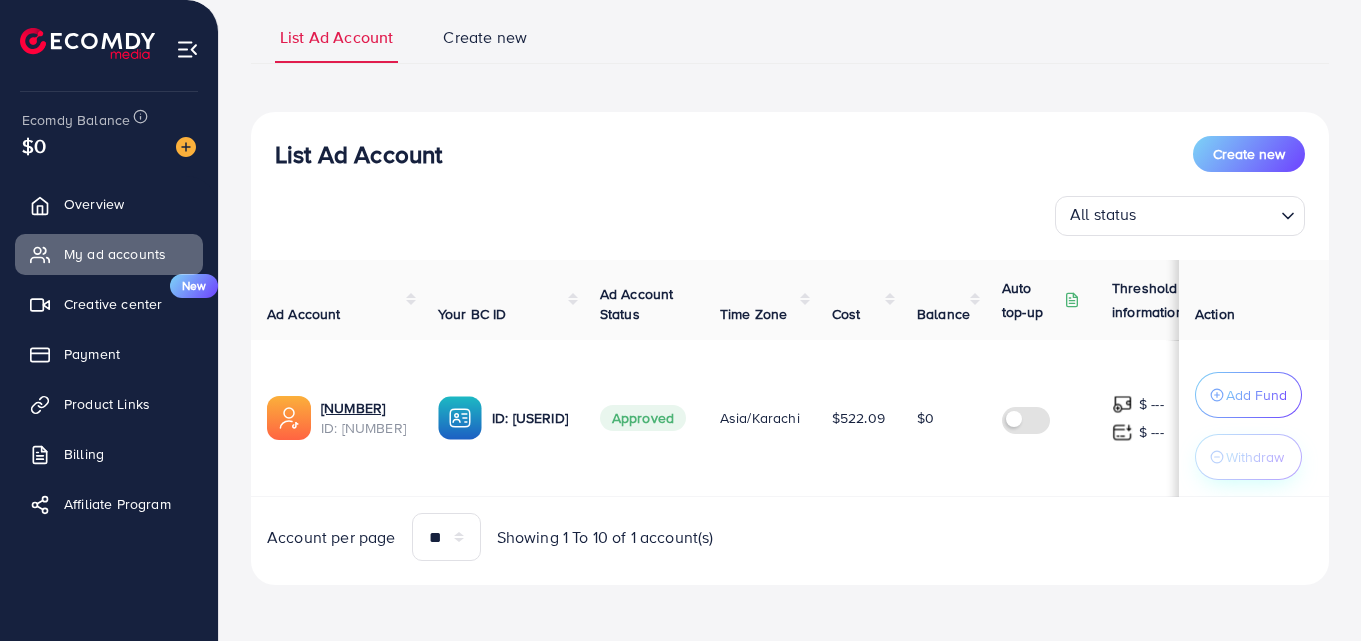 click on "Withdraw" at bounding box center (1255, 457) 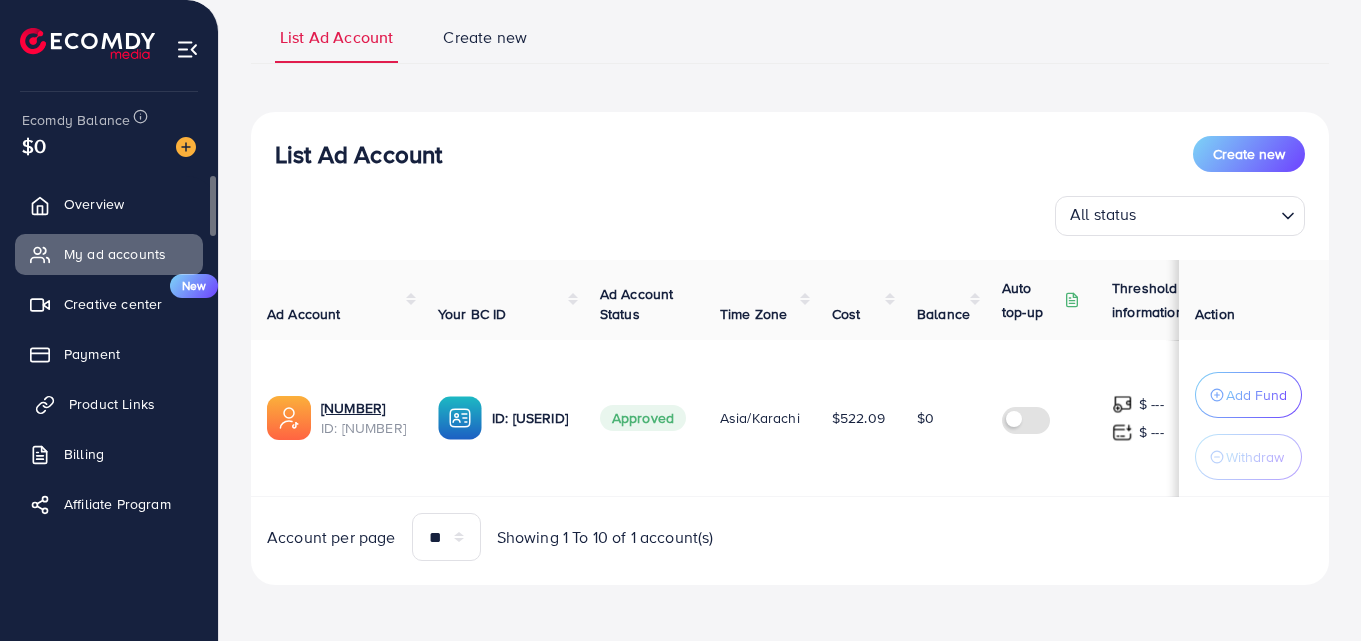 click on "Product Links" at bounding box center [112, 404] 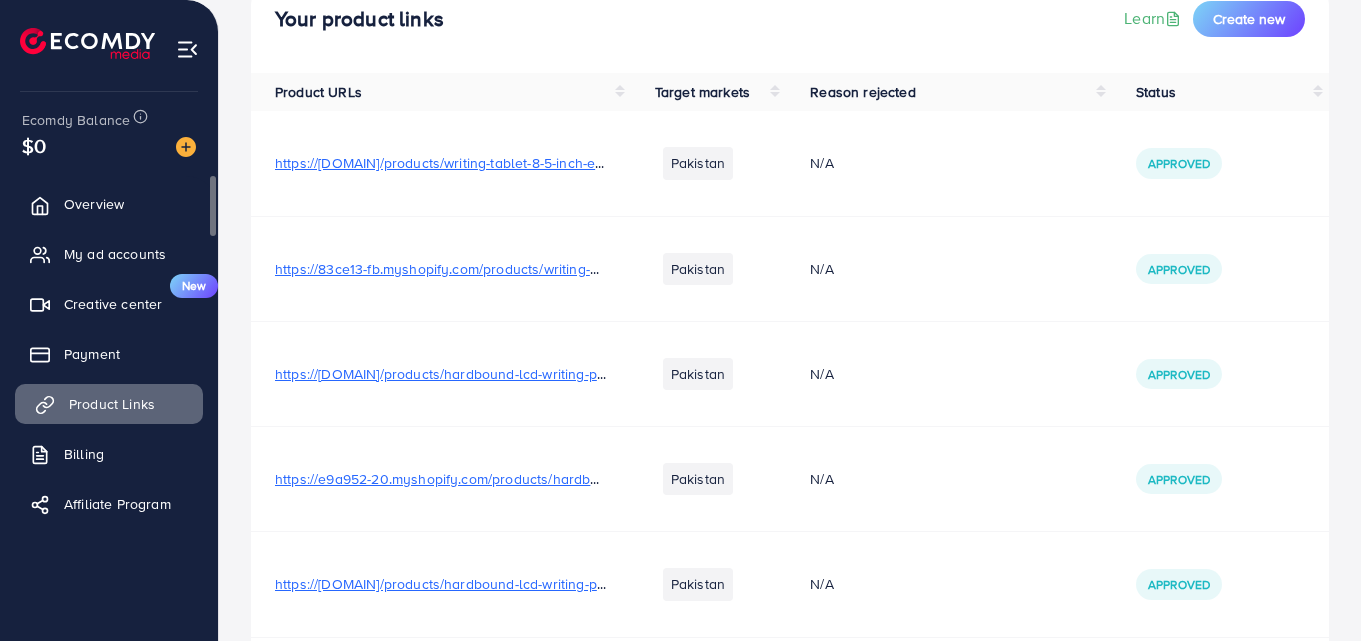 scroll, scrollTop: 0, scrollLeft: 0, axis: both 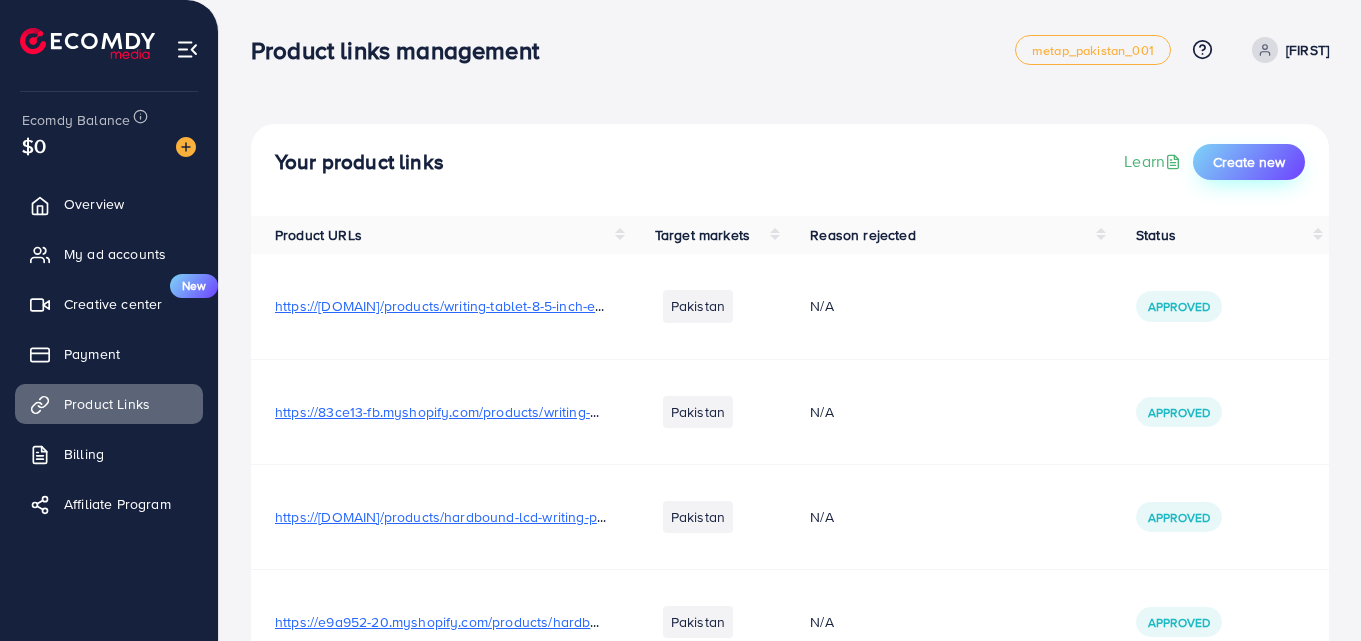 click on "Create new" at bounding box center [1249, 162] 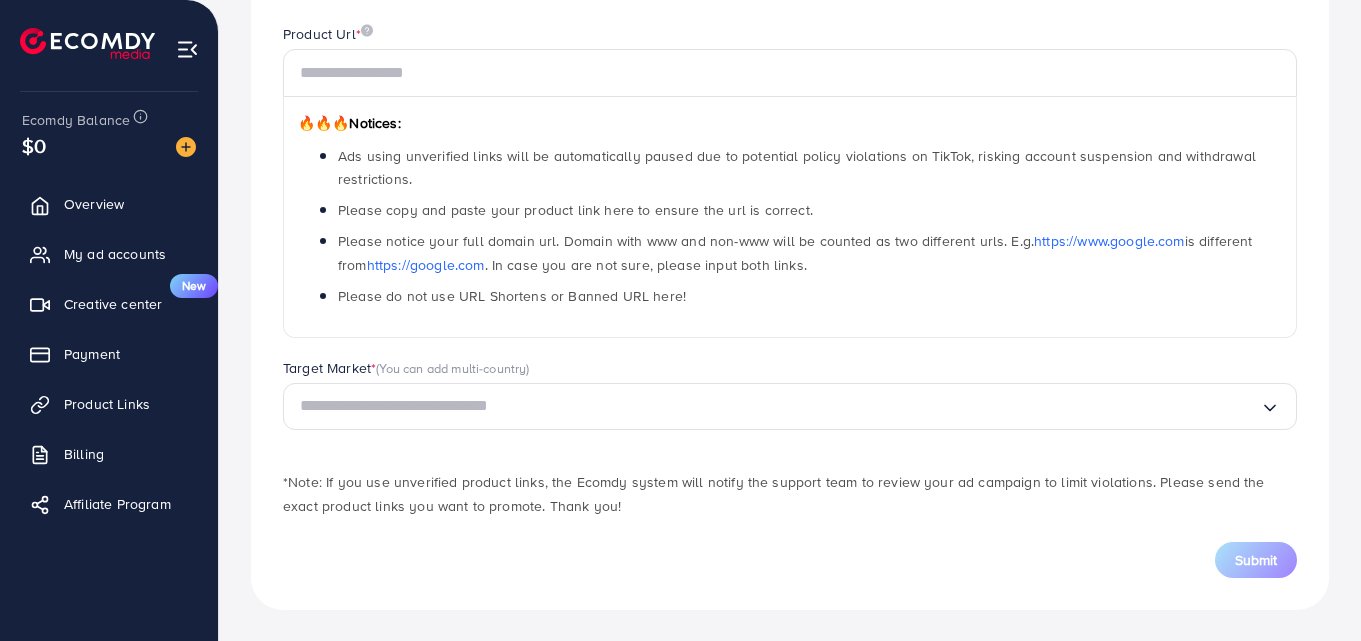 scroll, scrollTop: 241, scrollLeft: 0, axis: vertical 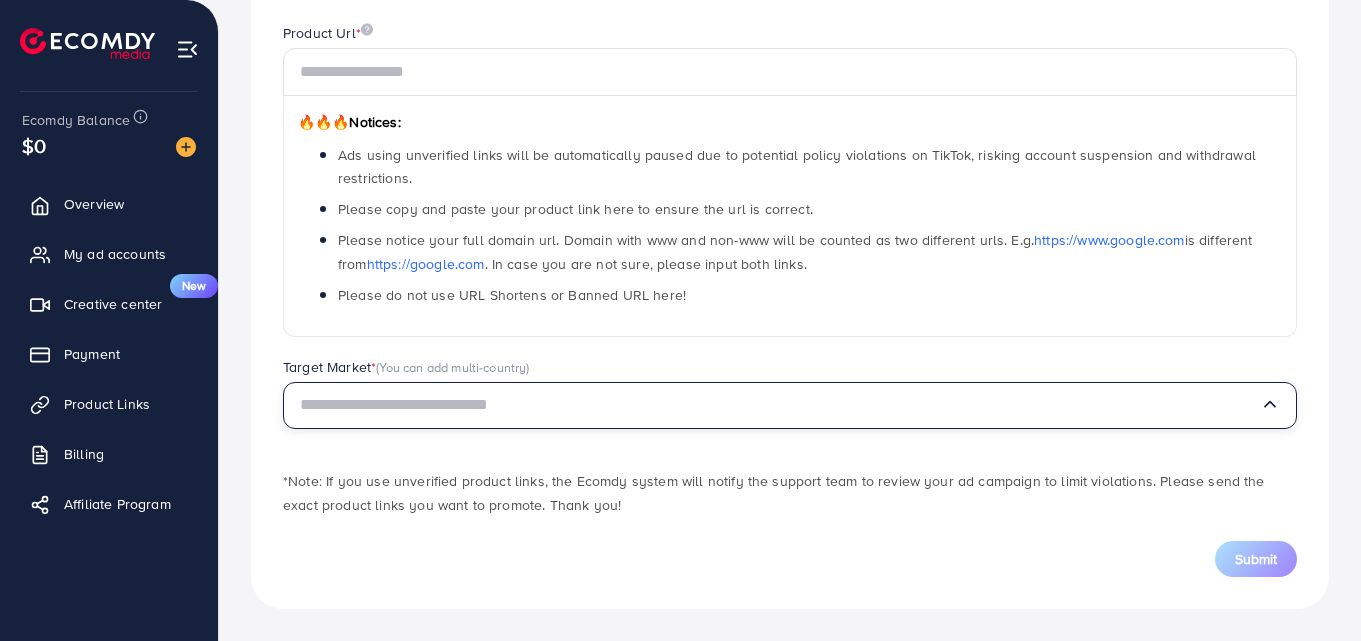click 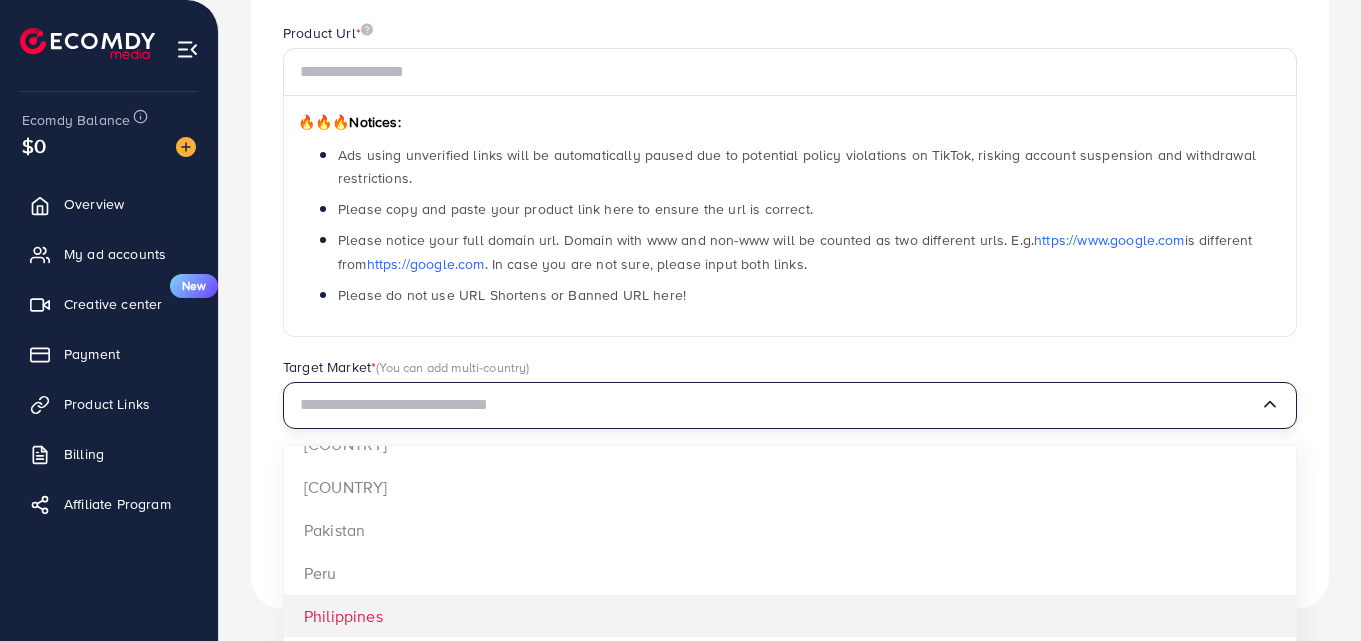 scroll, scrollTop: 1500, scrollLeft: 0, axis: vertical 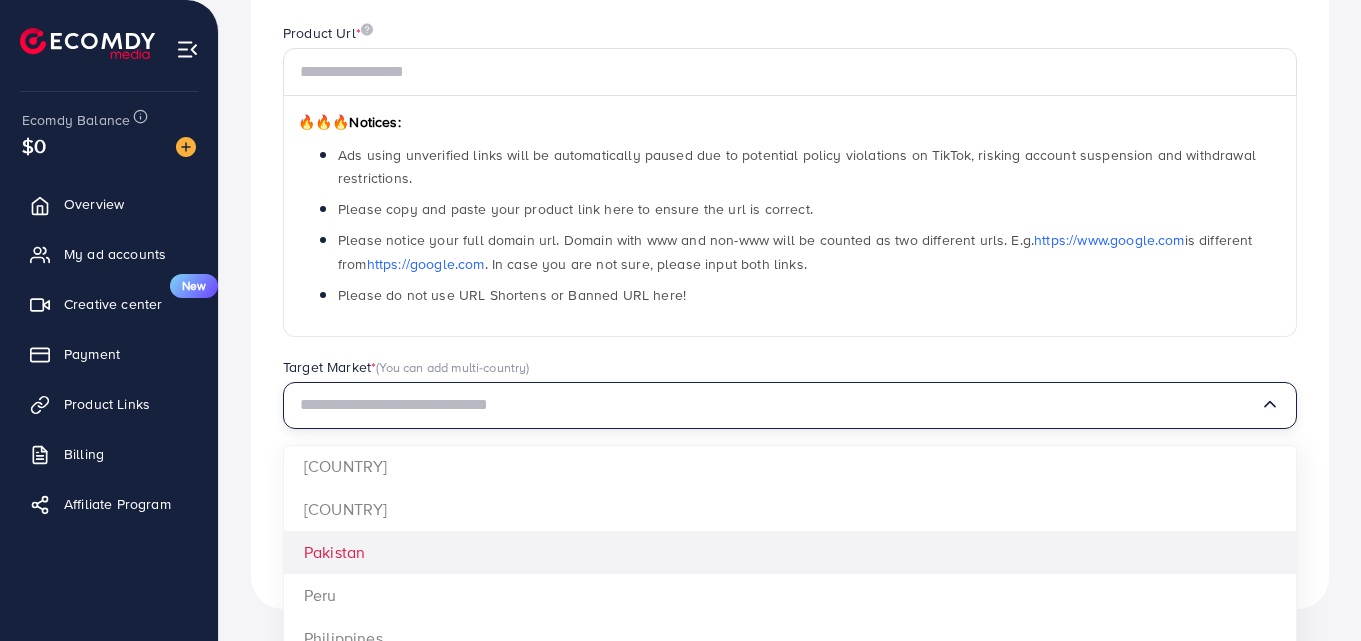 click on "Which products do you want to promote?   Product Url  *  🔥🔥🔥  Notices: Ads using unverified links will be automatically paused due to potential policy violations on TikTok, risking account suspension and withdrawal restrictions. Please copy and paste your product link here to ensure the url is correct. Please notice your full domain url. Domain with www and non-www will be counted as two different urls. E.g.  https://www.google.com  is different from  https://google.com . In case you are not sure, please input both links. Please do not use URL Shortens or Banned URL here!  Target Market  *  (You can add multi-country)     *       Loading...
Argentina
Australia
Austria
Bahrain
Belarus
Belgium
Brazil
Cambodia
Canada
Chile
Colombia
Czechia
Egypt" at bounding box center [790, 275] 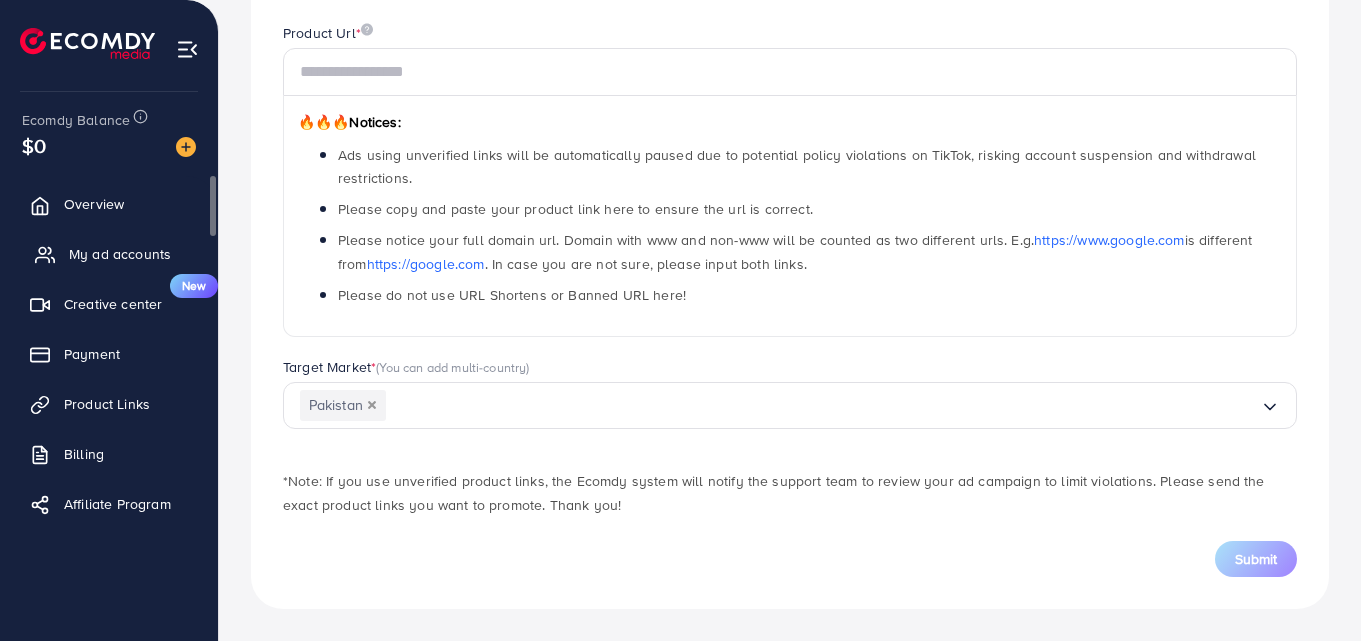 click on "My ad accounts" at bounding box center [120, 254] 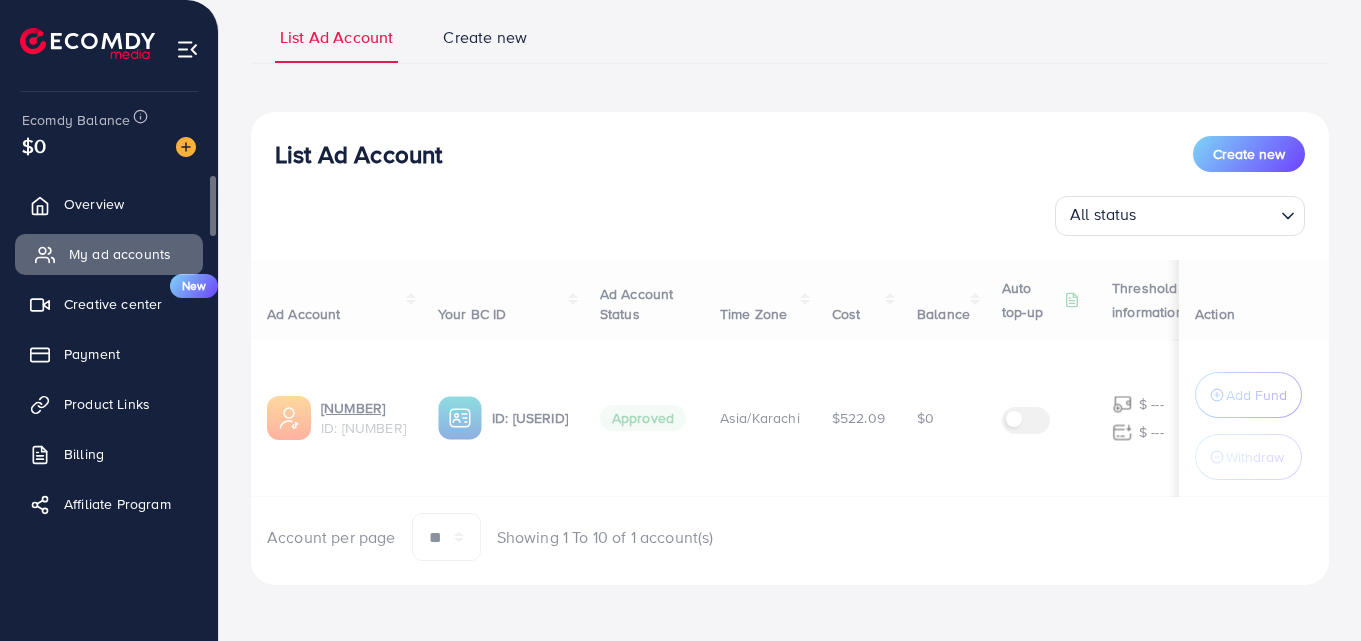 scroll, scrollTop: 0, scrollLeft: 0, axis: both 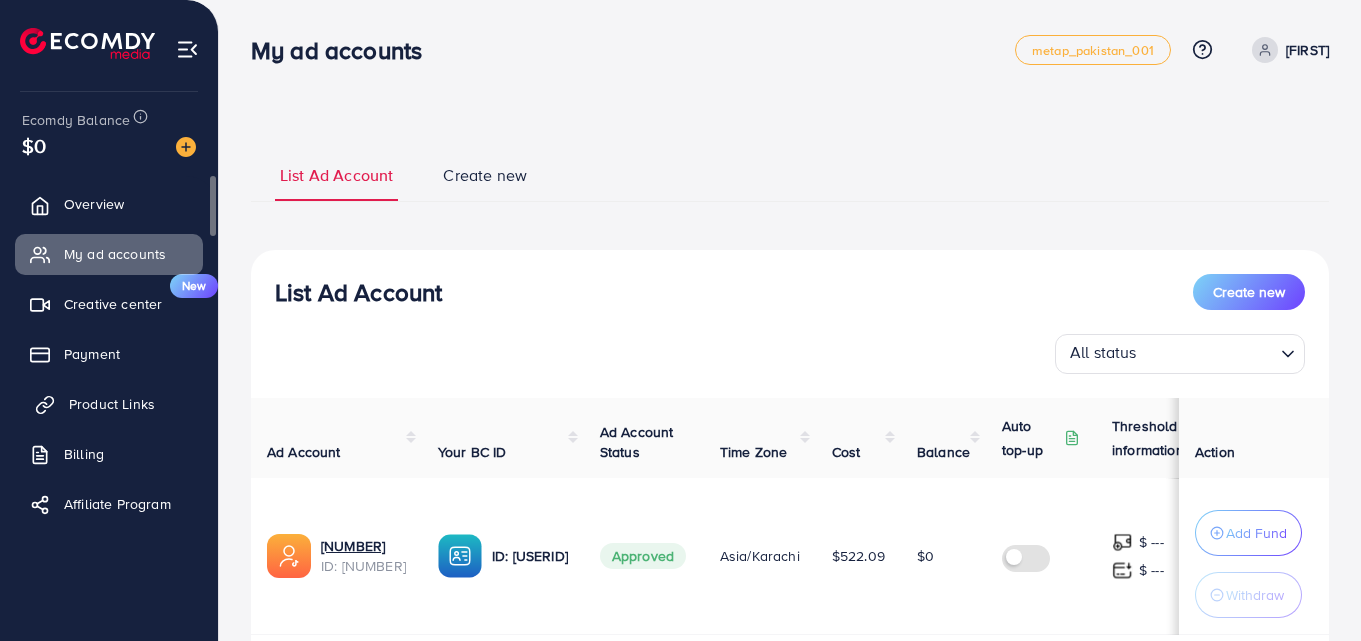 click on "Product Links" at bounding box center [112, 404] 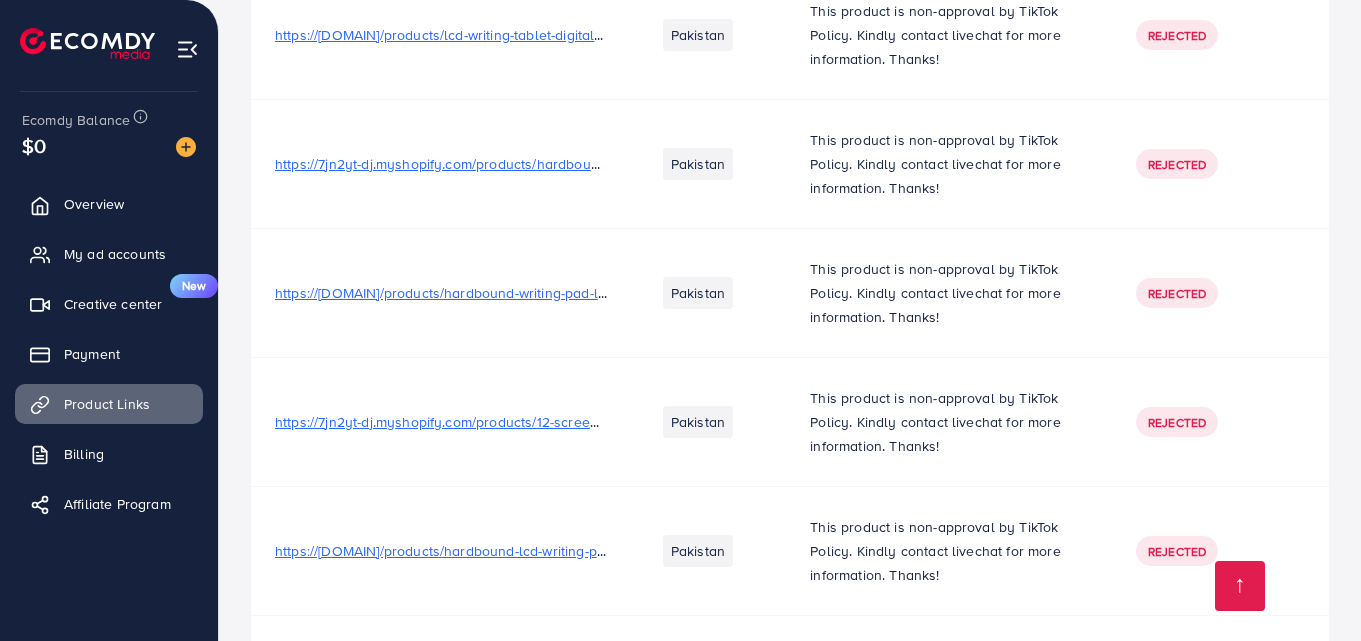 scroll, scrollTop: 5600, scrollLeft: 0, axis: vertical 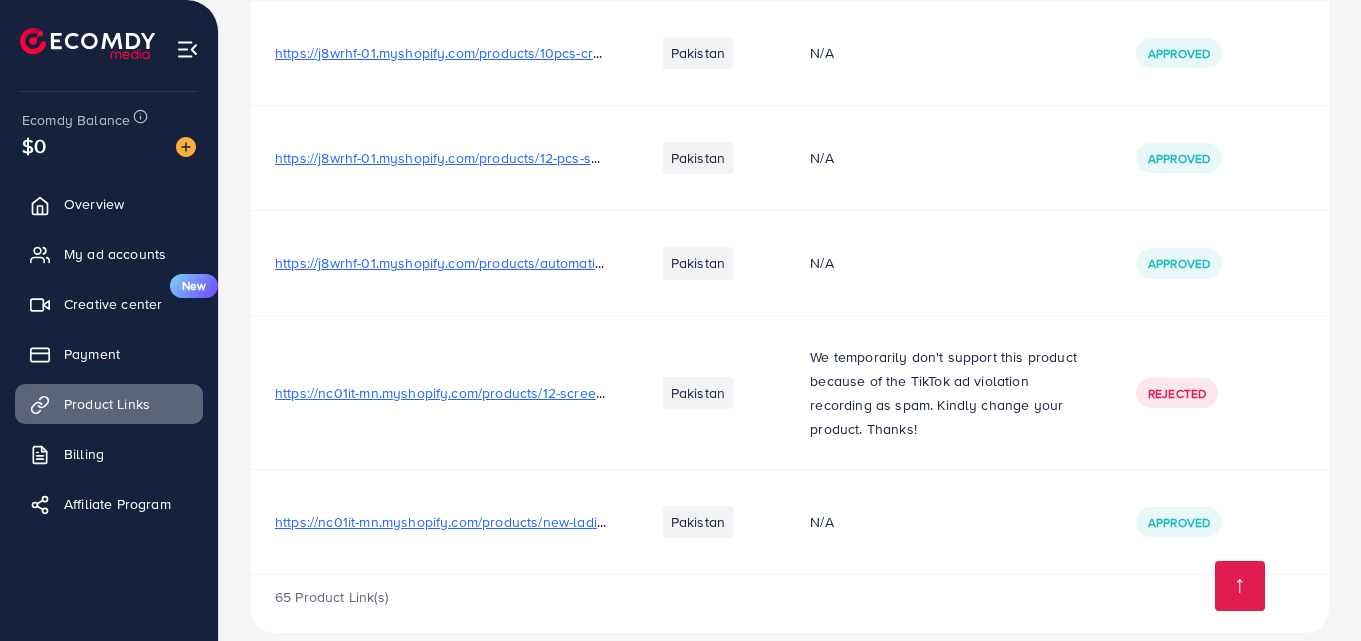 click on "https://nc01it-mn.myshopify.com/products/new-ladies-non-slip-slippers-summer-indoor-home-soft-slipper-leakage-bathroom-shoes-beach-slippers?utm_source=copyToPasteBoard&utm_medium=product-links&utm_content=web" at bounding box center (994, 522) 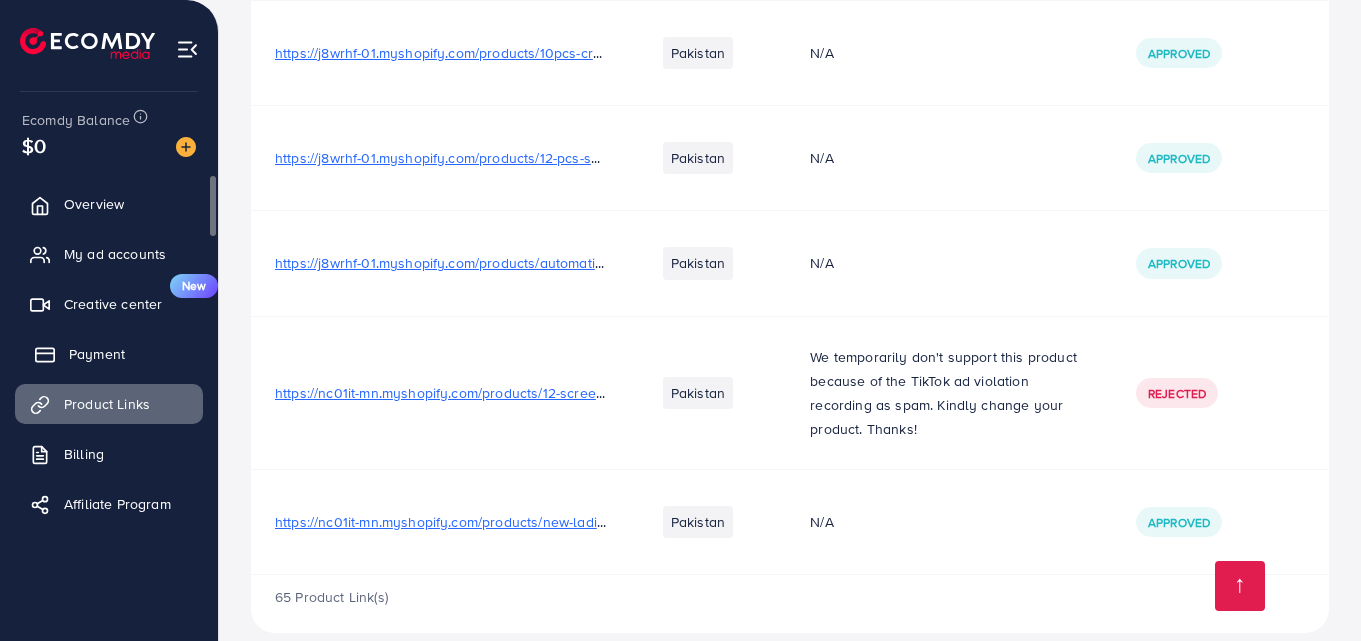 click on "Payment" at bounding box center (97, 354) 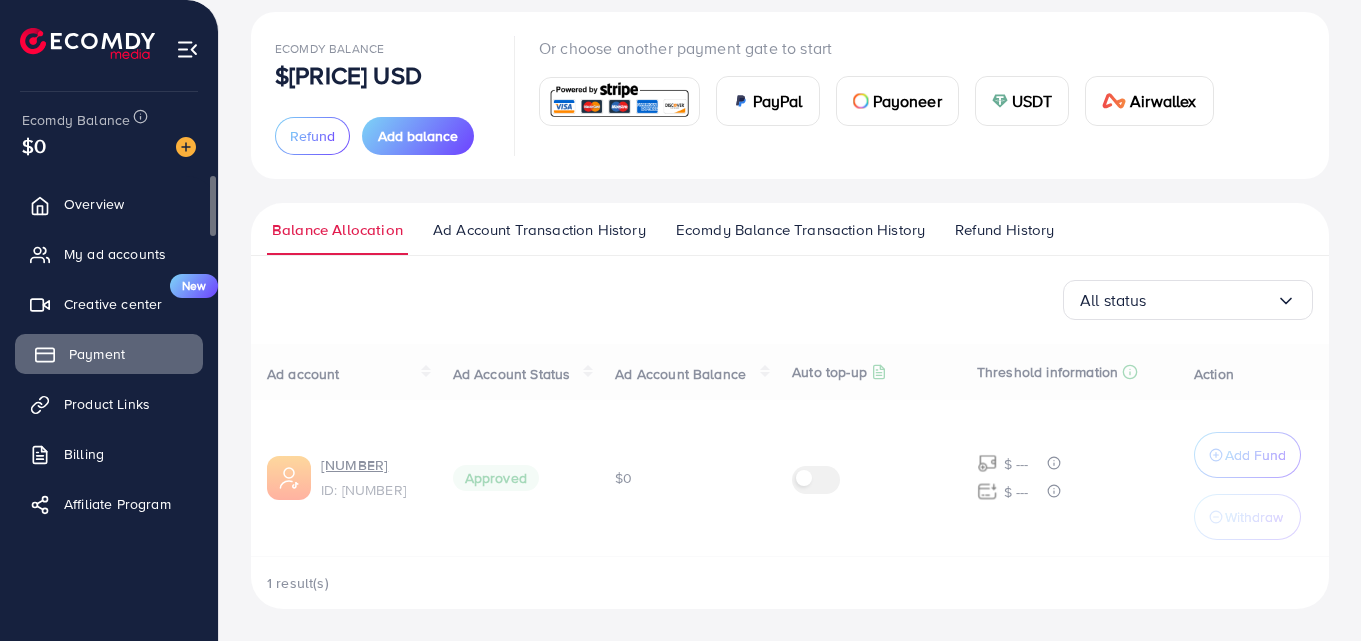 scroll, scrollTop: 0, scrollLeft: 0, axis: both 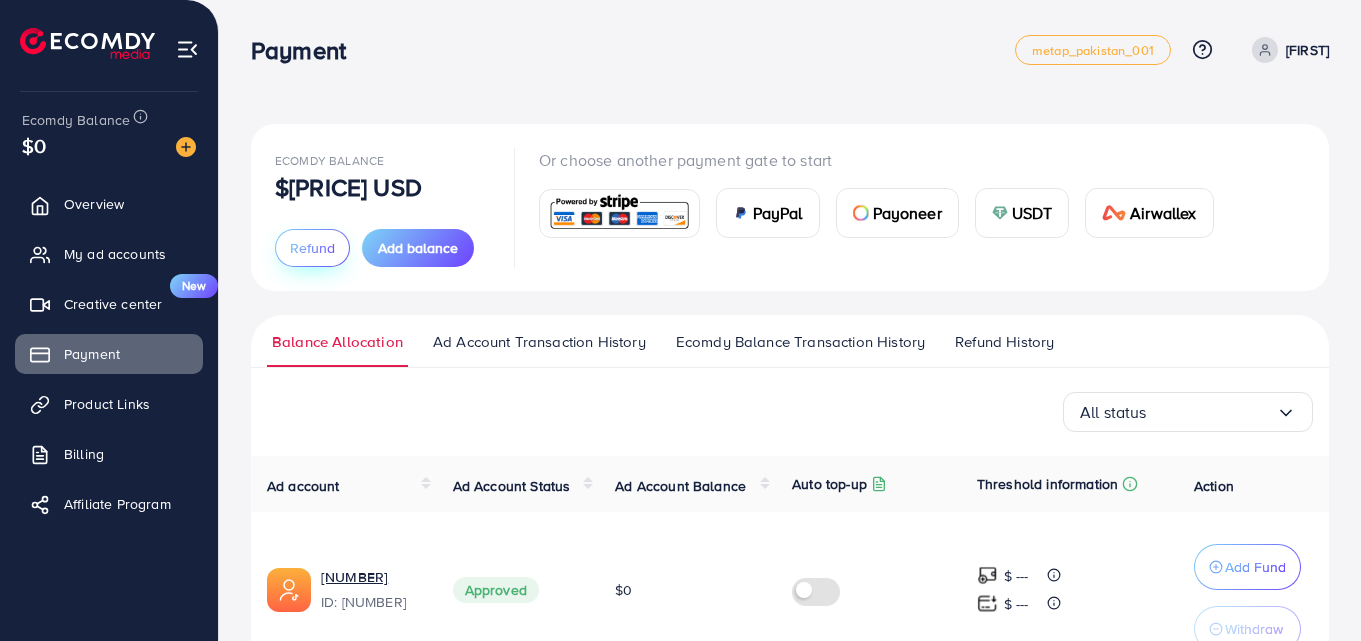 click on "Refund" at bounding box center [312, 248] 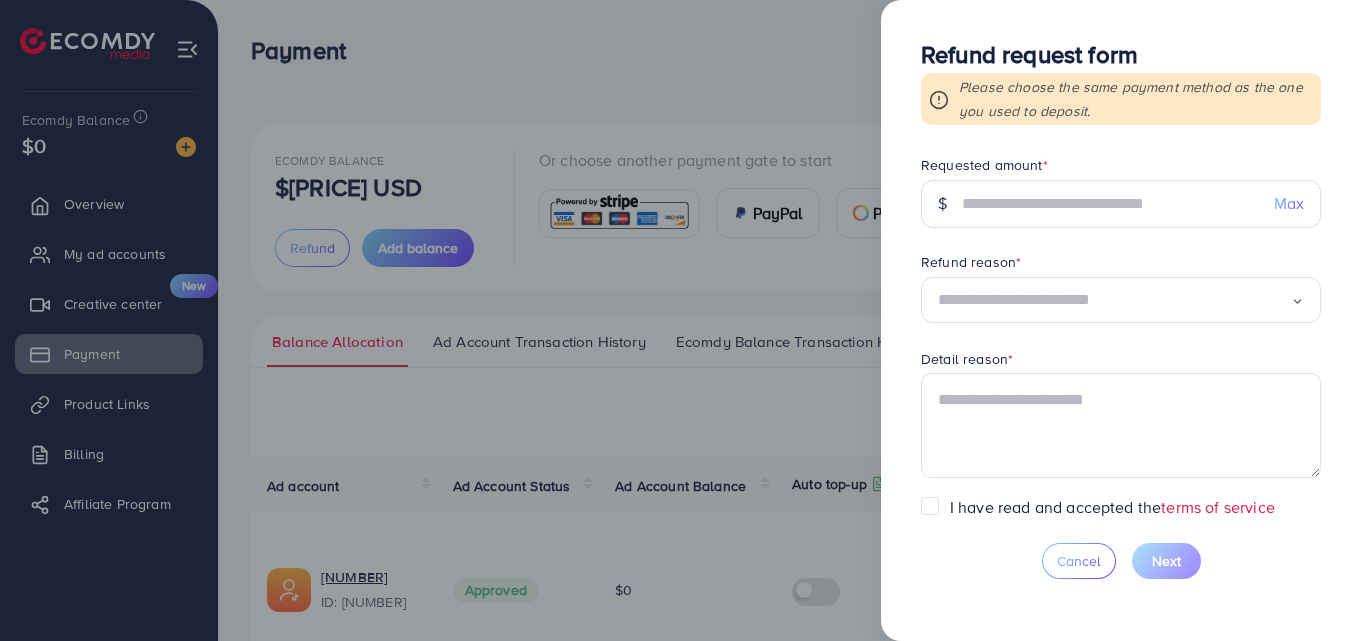 click at bounding box center [680, 320] 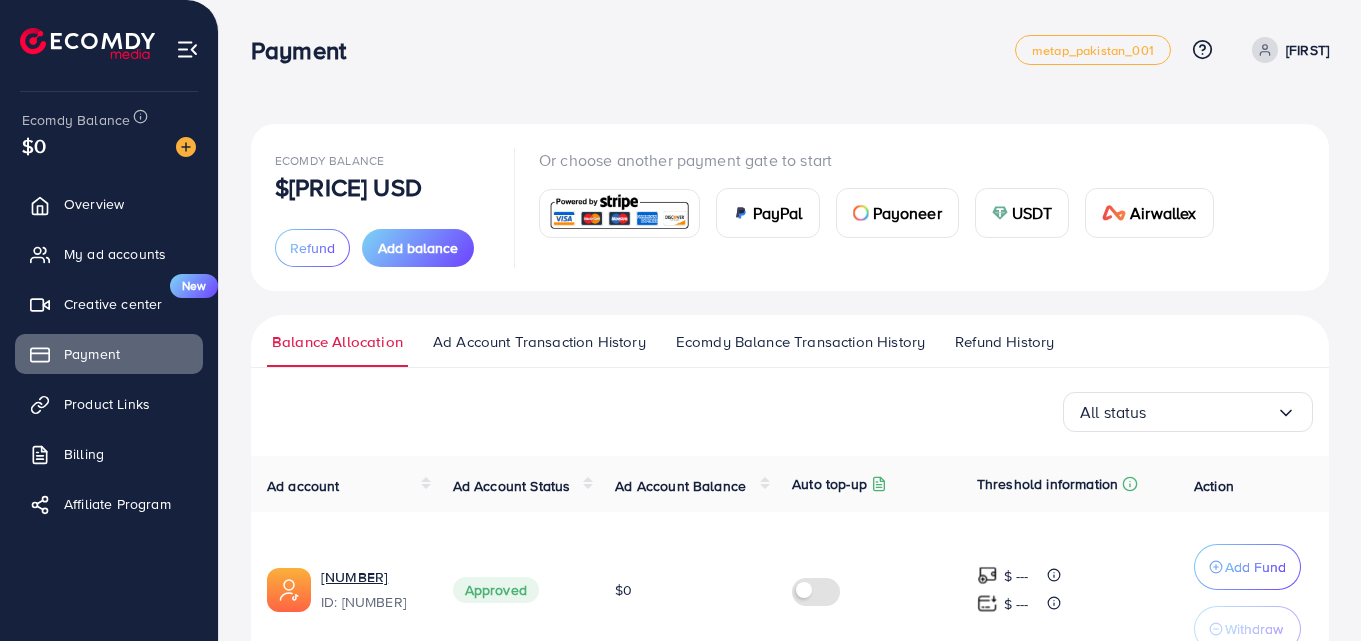 click on "Refund History" at bounding box center (1004, 342) 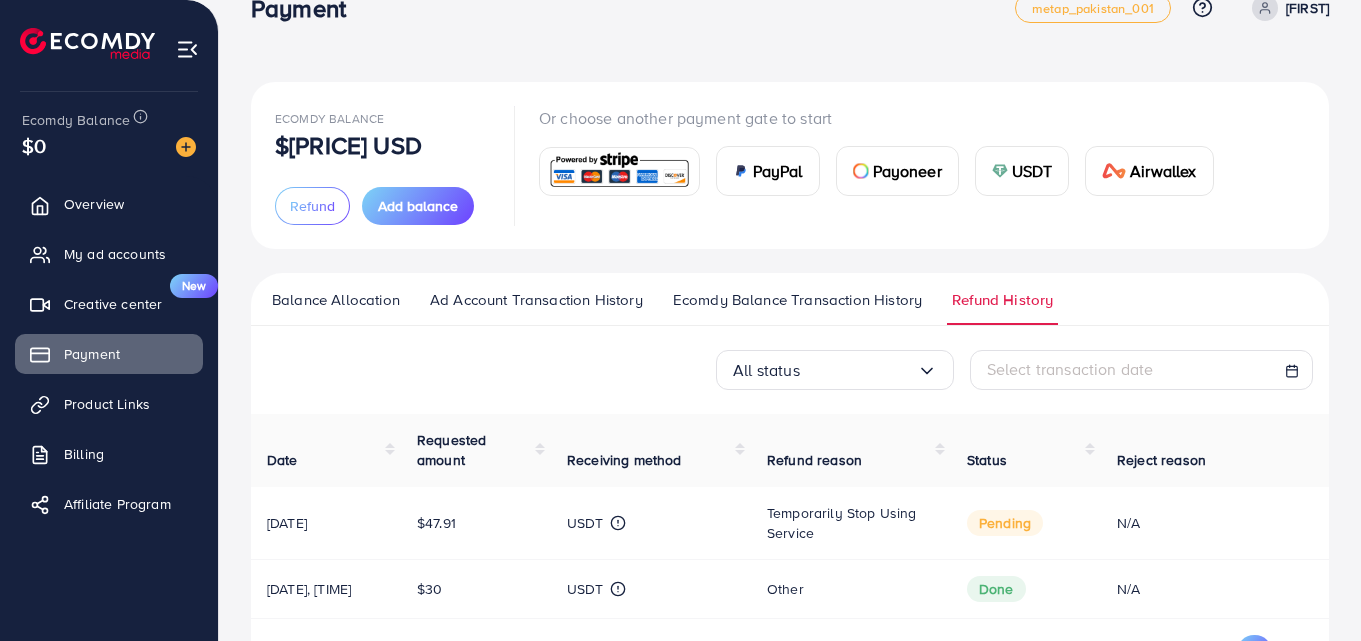 scroll, scrollTop: 0, scrollLeft: 0, axis: both 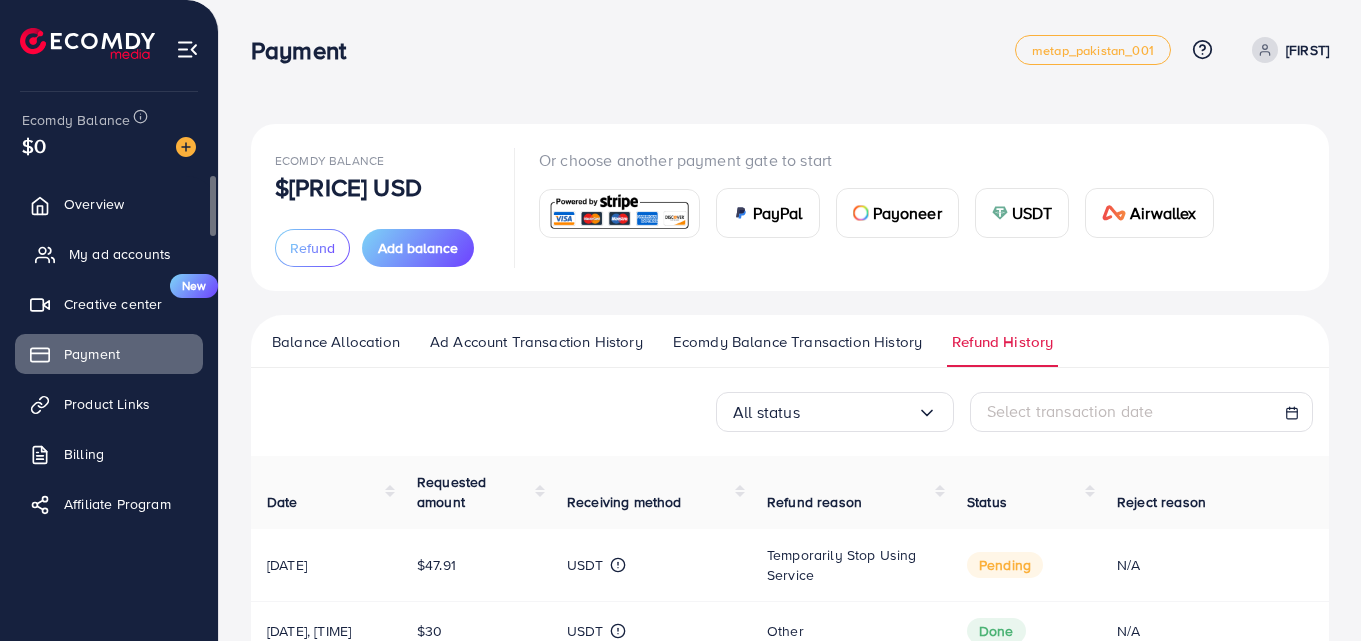 click on "My ad accounts" at bounding box center (120, 254) 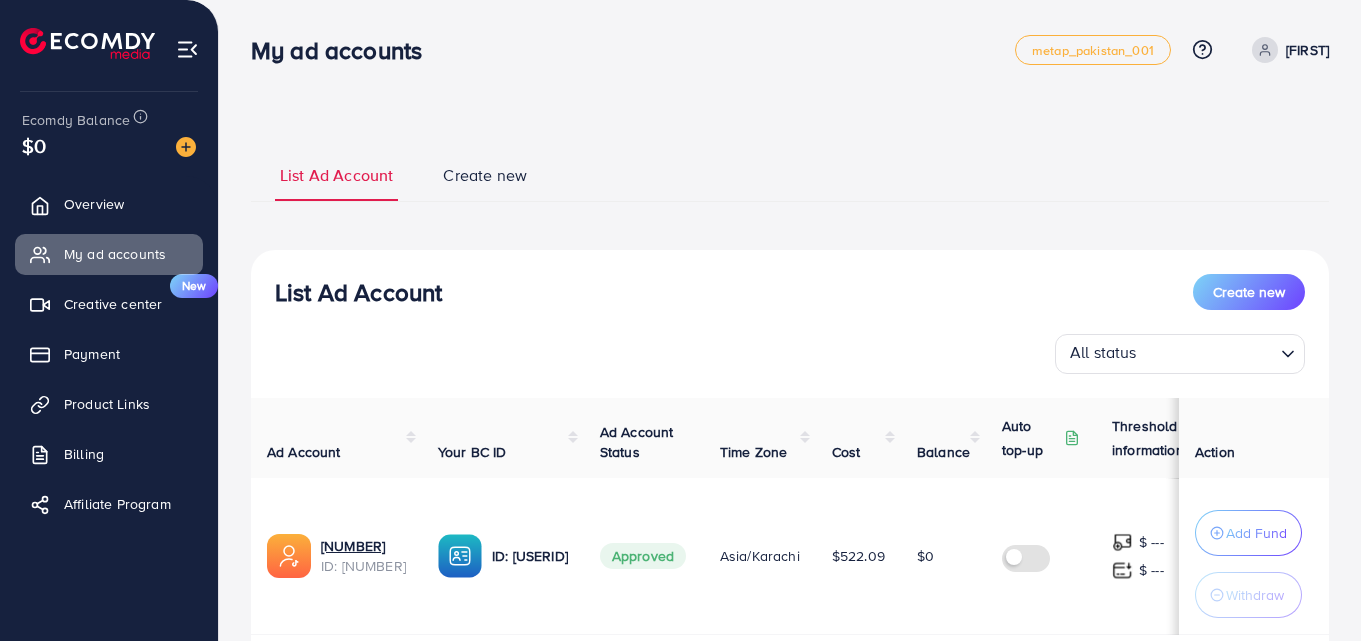 click on "$0" at bounding box center (109, 145) 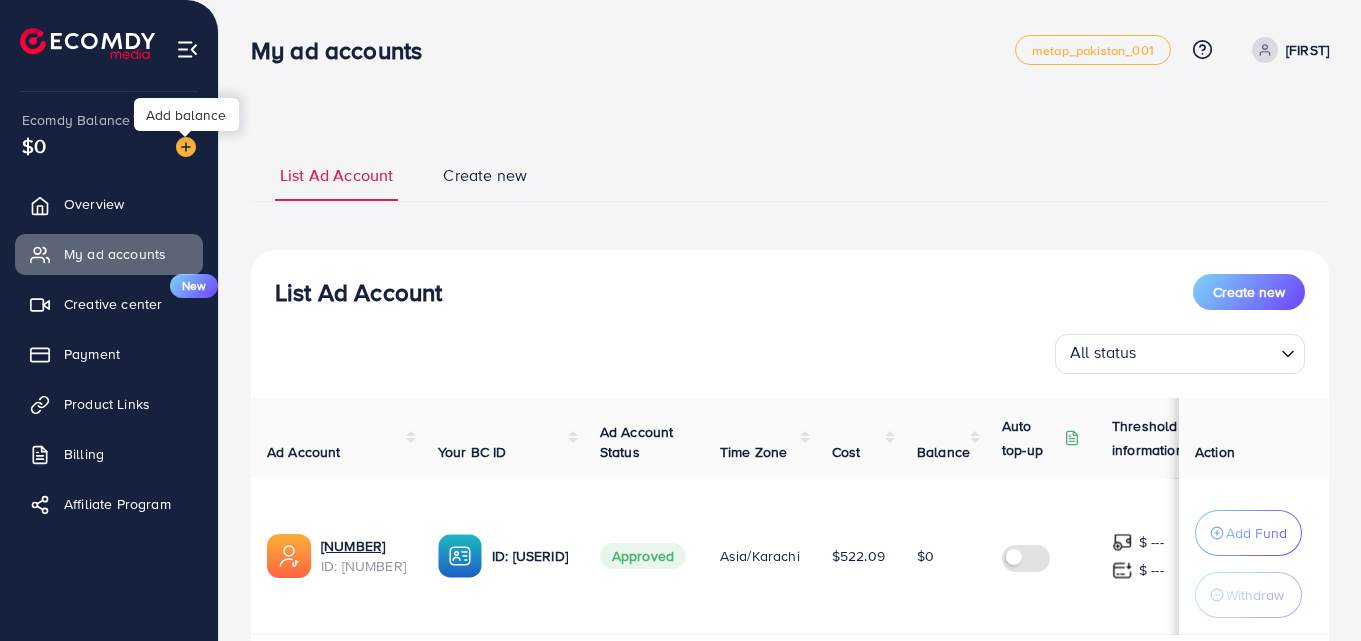 click at bounding box center [186, 147] 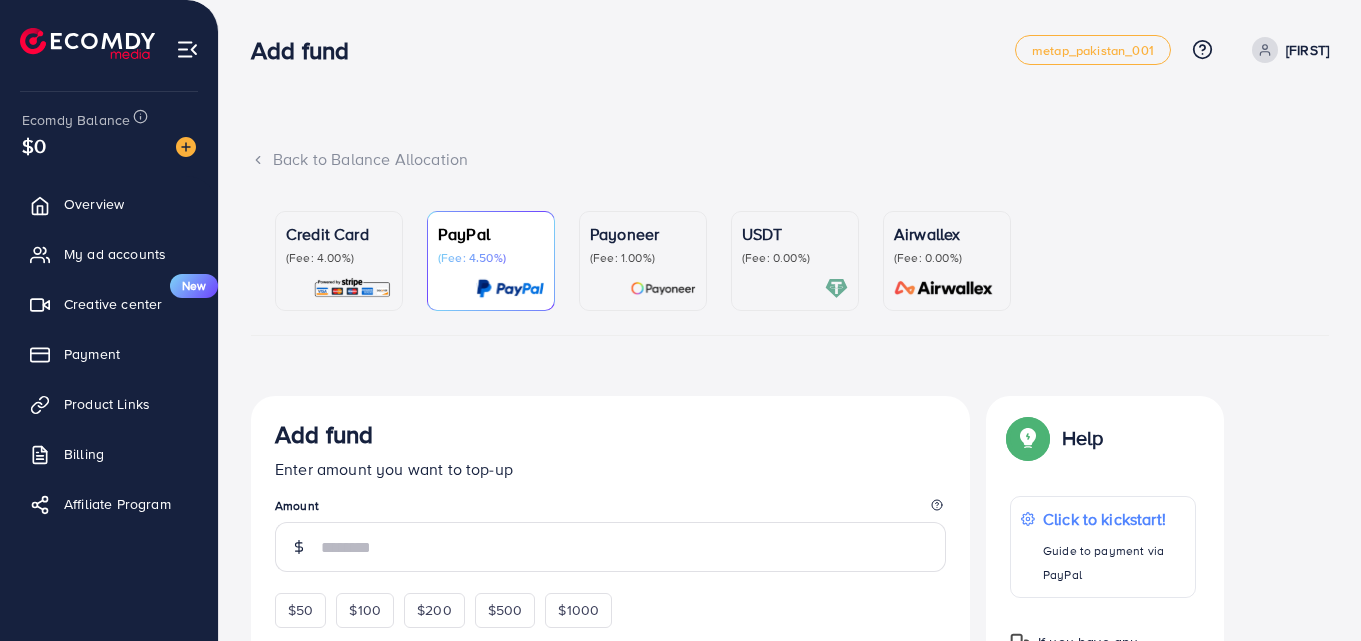 click on "(Fee: 0.00%)" at bounding box center [795, 258] 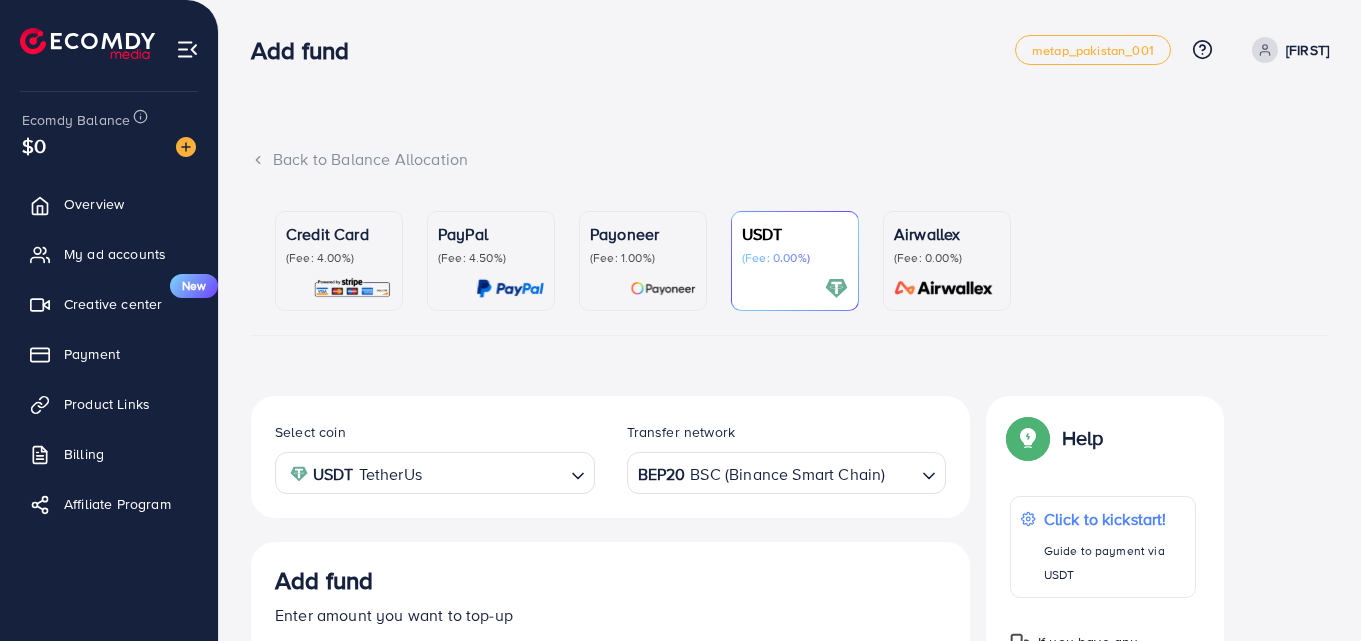 click 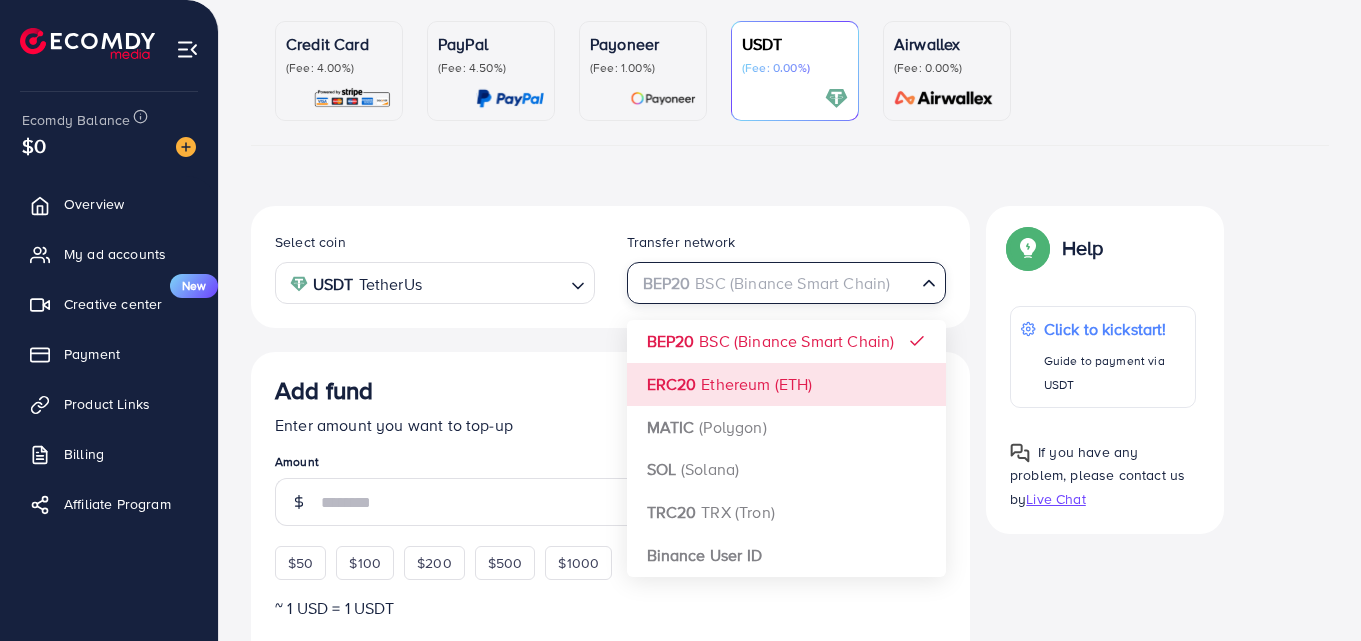 scroll, scrollTop: 200, scrollLeft: 0, axis: vertical 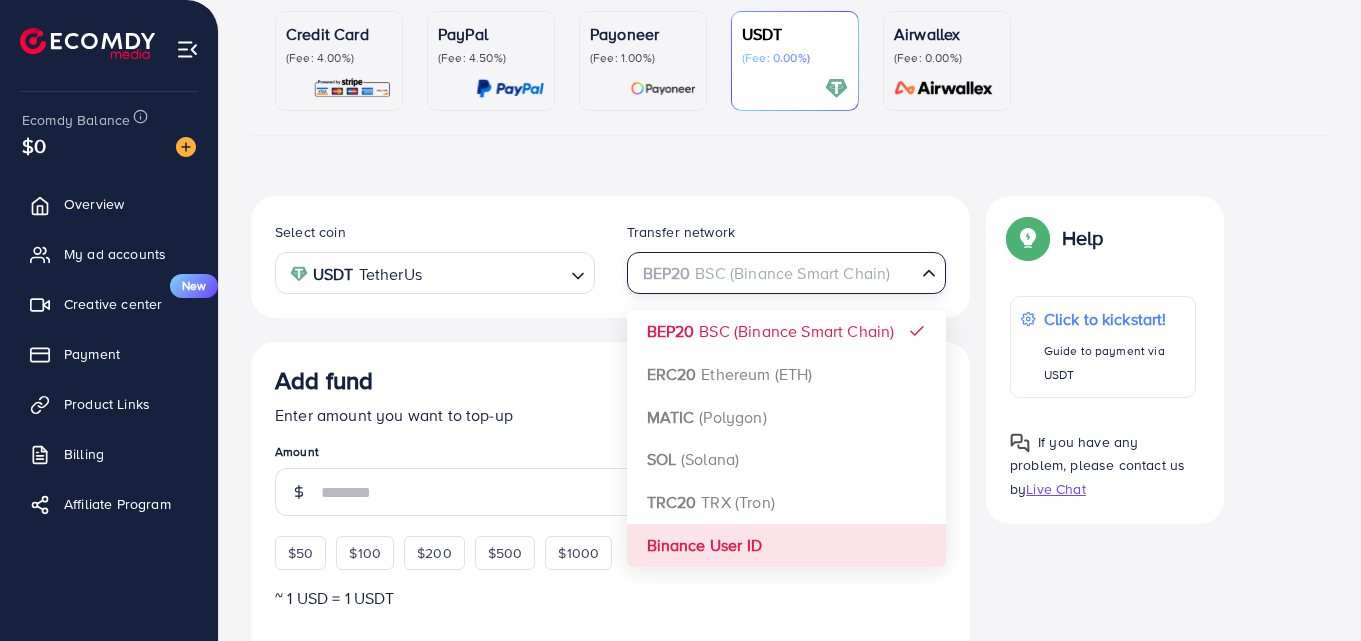 click on "Select coin   USDT TetherUs           Loading...     Transfer network   BEP20 BSC (Binance Smart Chain)           Loading...     BEP20 BSC (Binance Smart Chain) ERC20 Ethereum (ETH) MATIC (Polygon) SOL (Solana) TRC20 TRX (Tron) Binance User ID        Add fund  Enter amount you want to top-up Amount $50 $100 $200 $500 $1000  ~ 1 USD = 1 USDT   Add USDT amount  1/2 I would like to make a donation to support my Account Manager. 5% 10% 15% 20%  Continue   Summary   Amount   --   Payment Method   --   Coin type   --   Service charge   (3.00%)   --   Tax   (3.00%)   --   Transfer network   --   Total Amount   --" at bounding box center (610, 730) 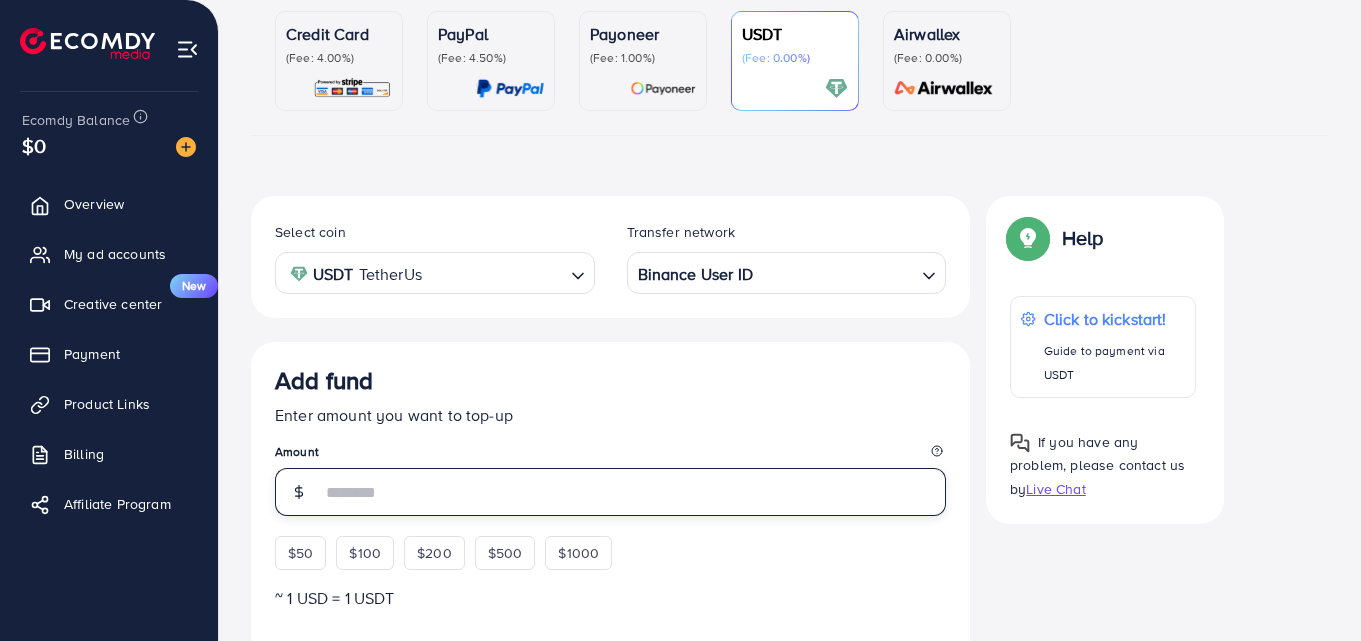 click at bounding box center [633, 492] 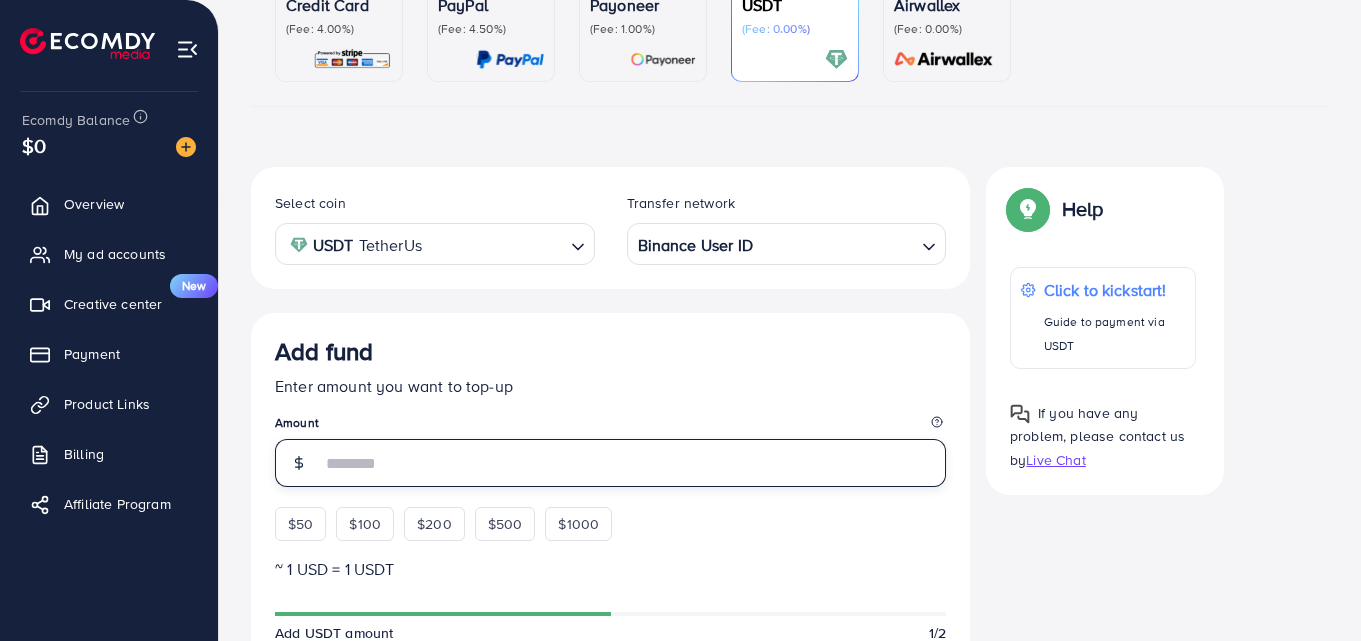 scroll, scrollTop: 300, scrollLeft: 0, axis: vertical 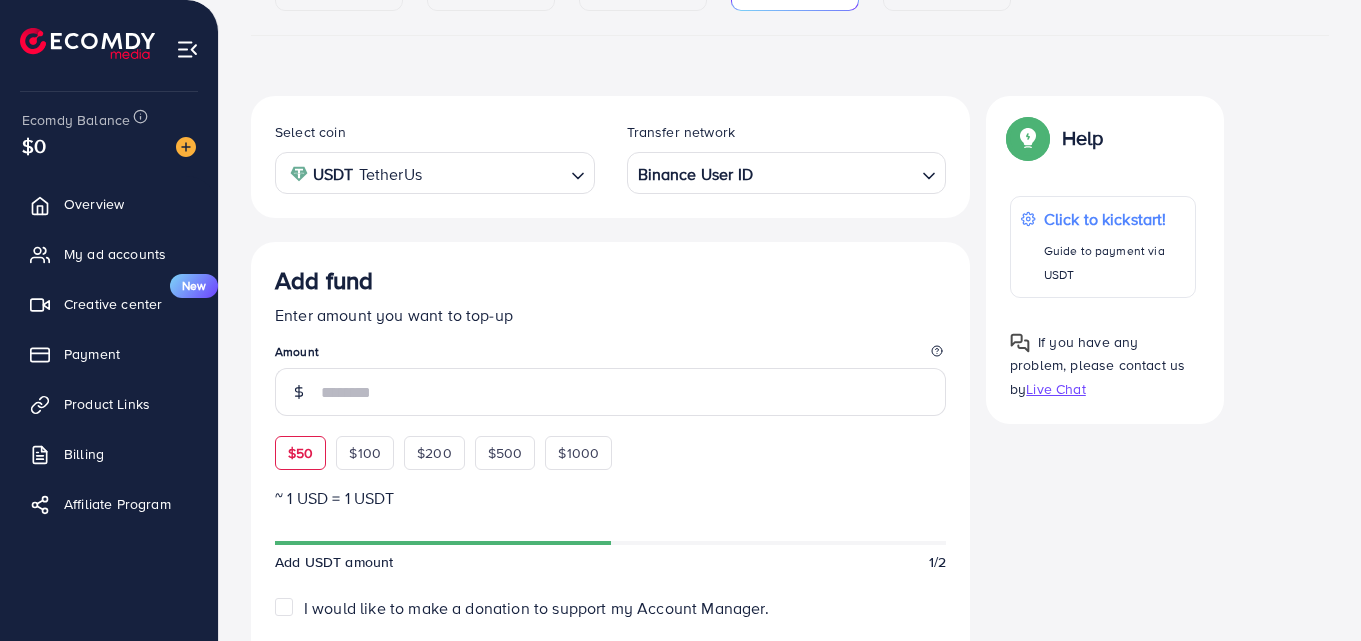 click on "$50 $100 $200 $500 $1000" at bounding box center (480, 448) 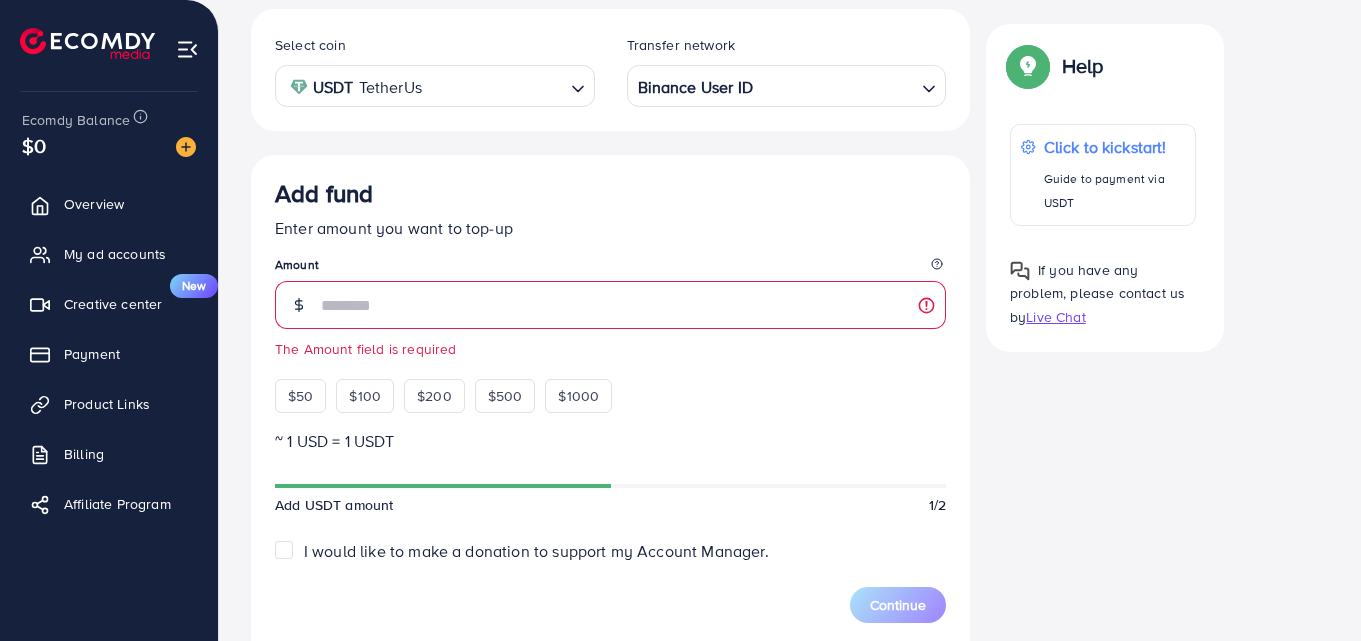 scroll, scrollTop: 400, scrollLeft: 0, axis: vertical 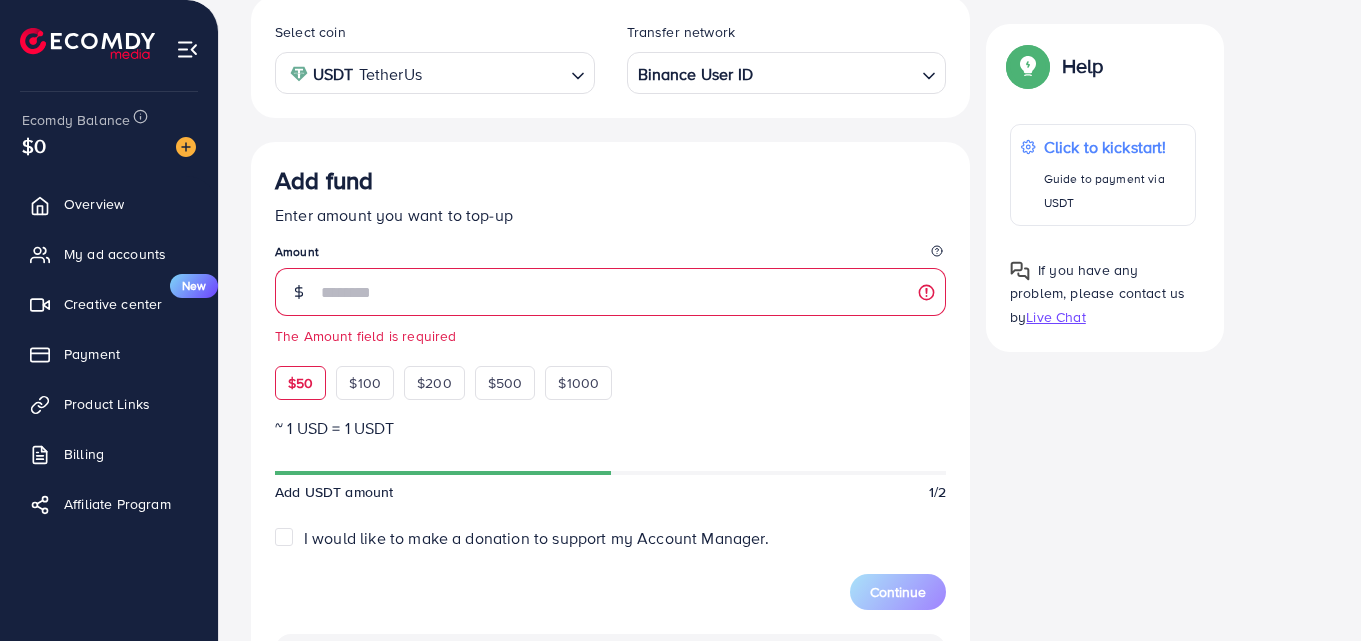 click on "$50" at bounding box center [300, 383] 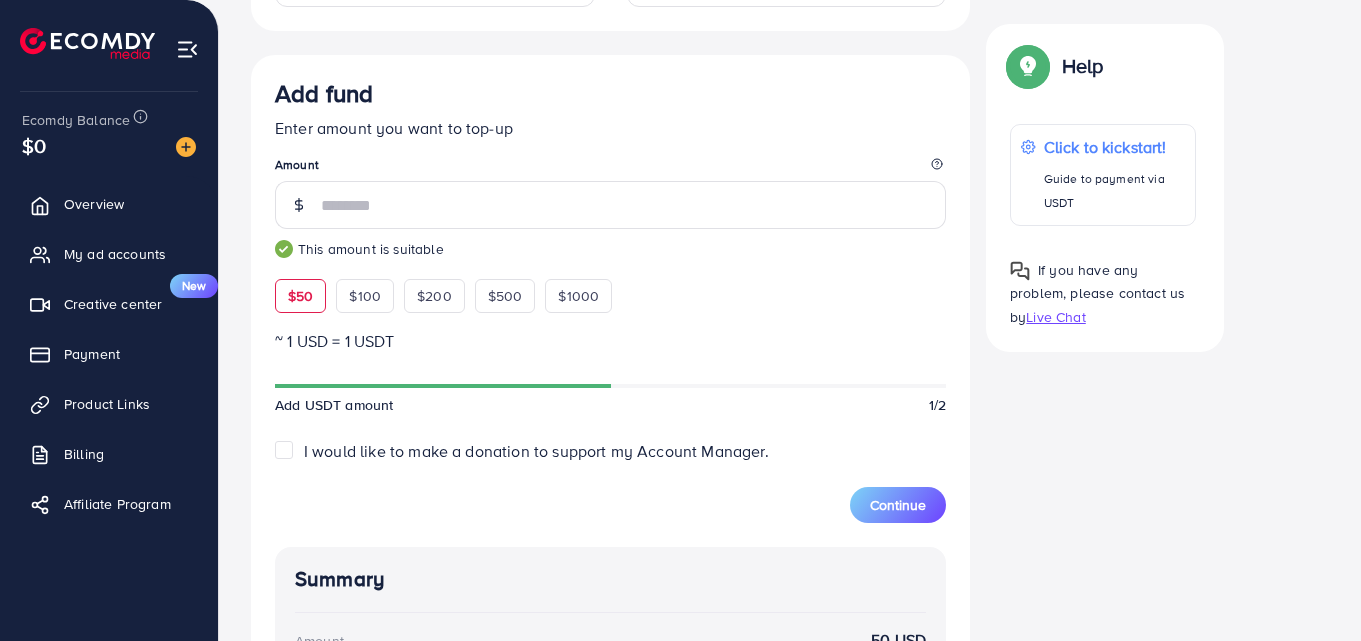 scroll, scrollTop: 500, scrollLeft: 0, axis: vertical 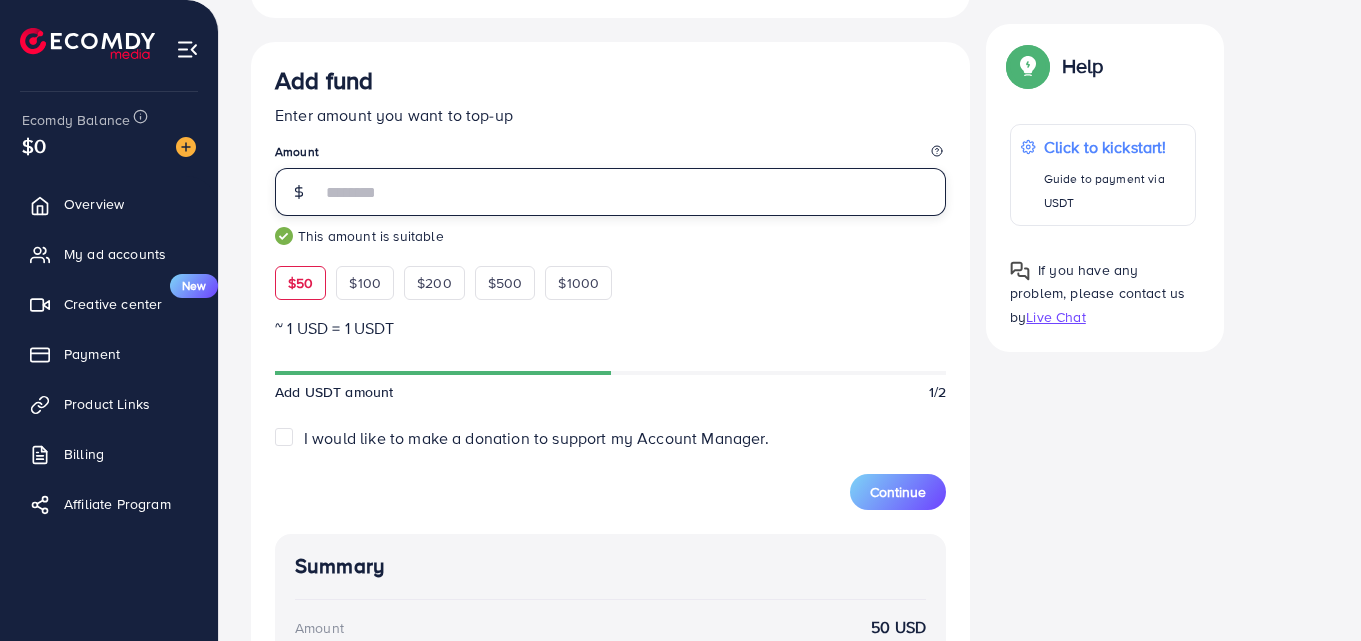 drag, startPoint x: 346, startPoint y: 192, endPoint x: 306, endPoint y: 196, distance: 40.1995 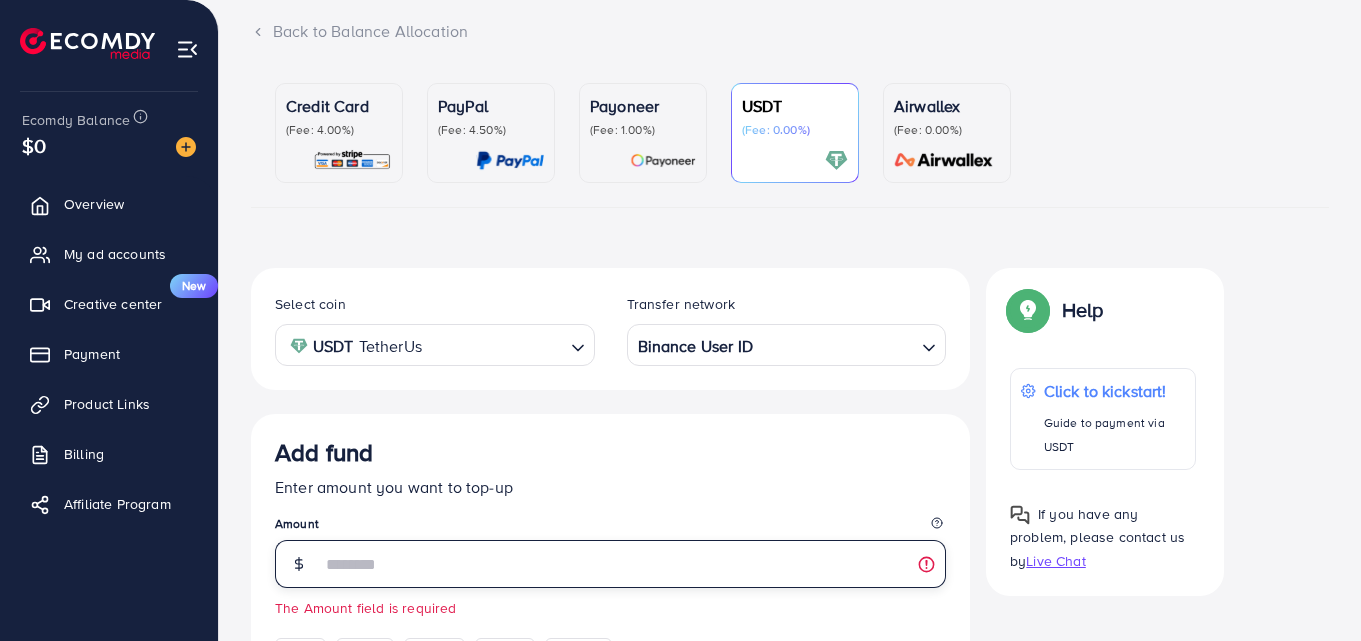 scroll, scrollTop: 0, scrollLeft: 0, axis: both 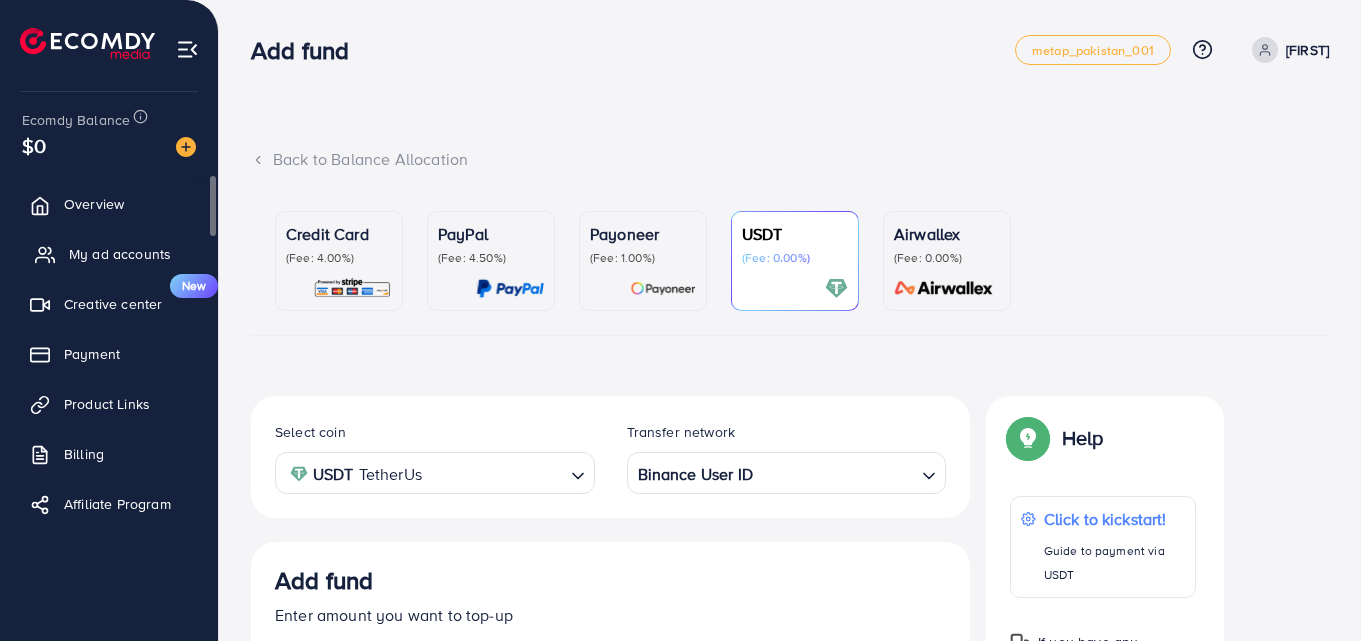 type 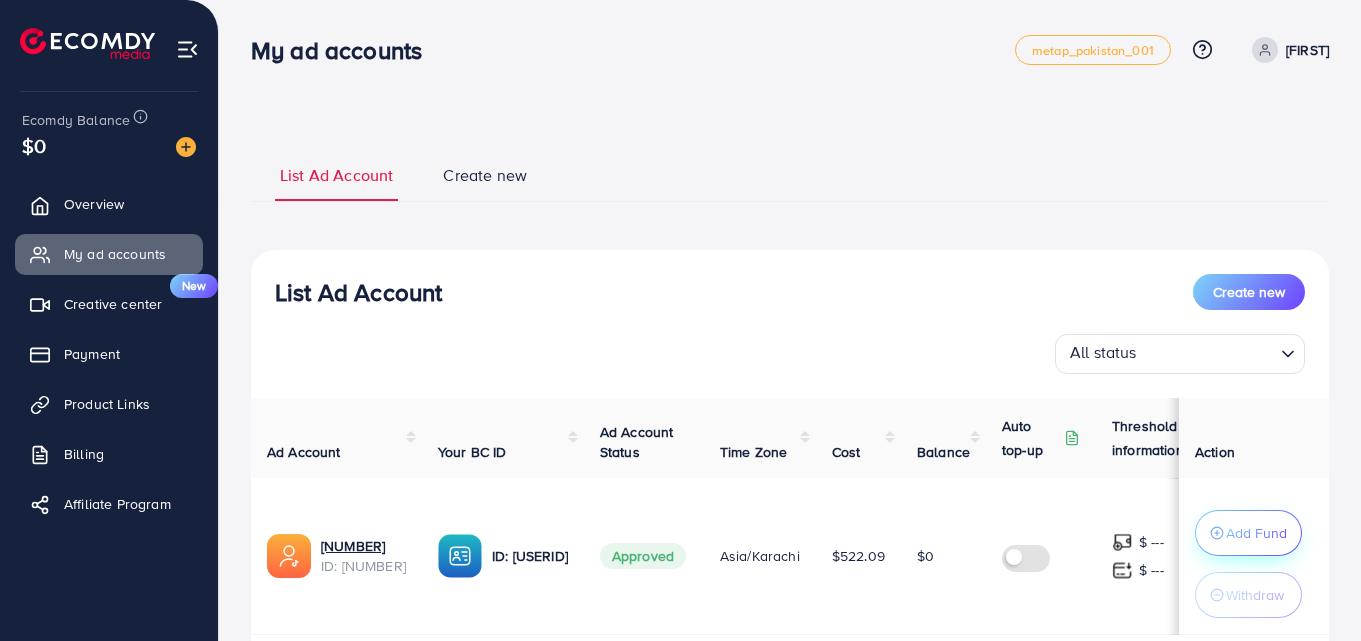 click 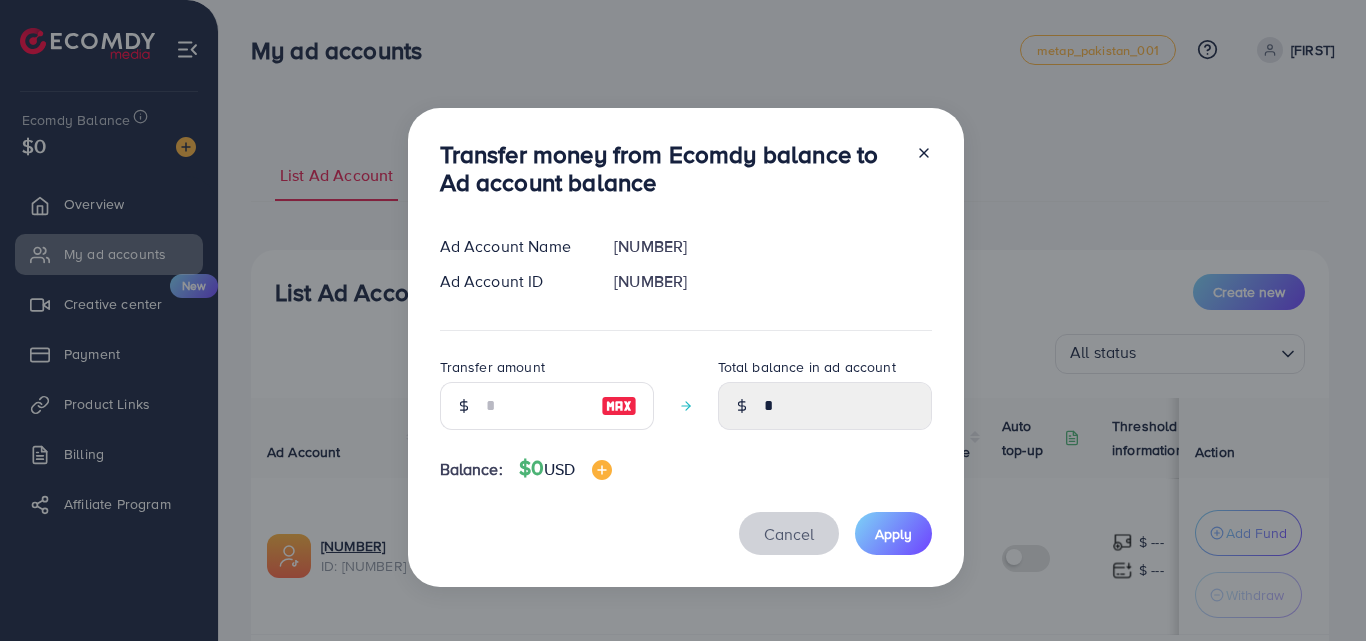 drag, startPoint x: 794, startPoint y: 533, endPoint x: 988, endPoint y: 589, distance: 201.92078 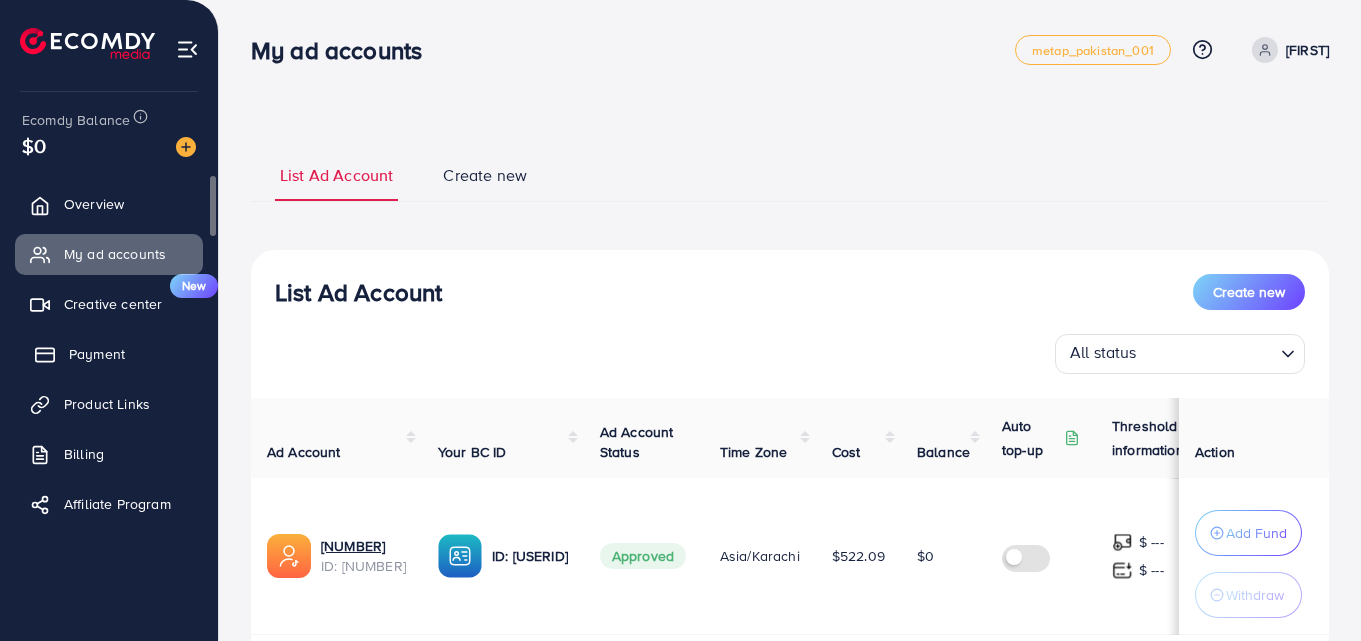 click on "Payment" at bounding box center (97, 354) 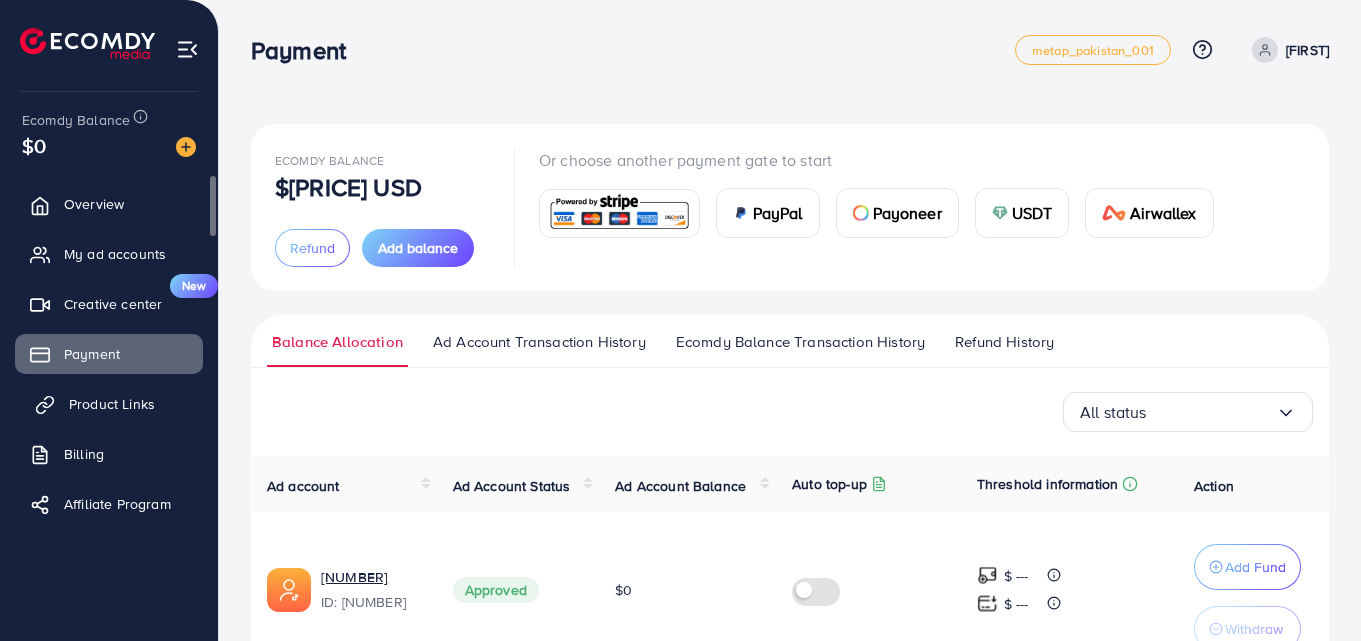 click on "Product Links" at bounding box center (112, 404) 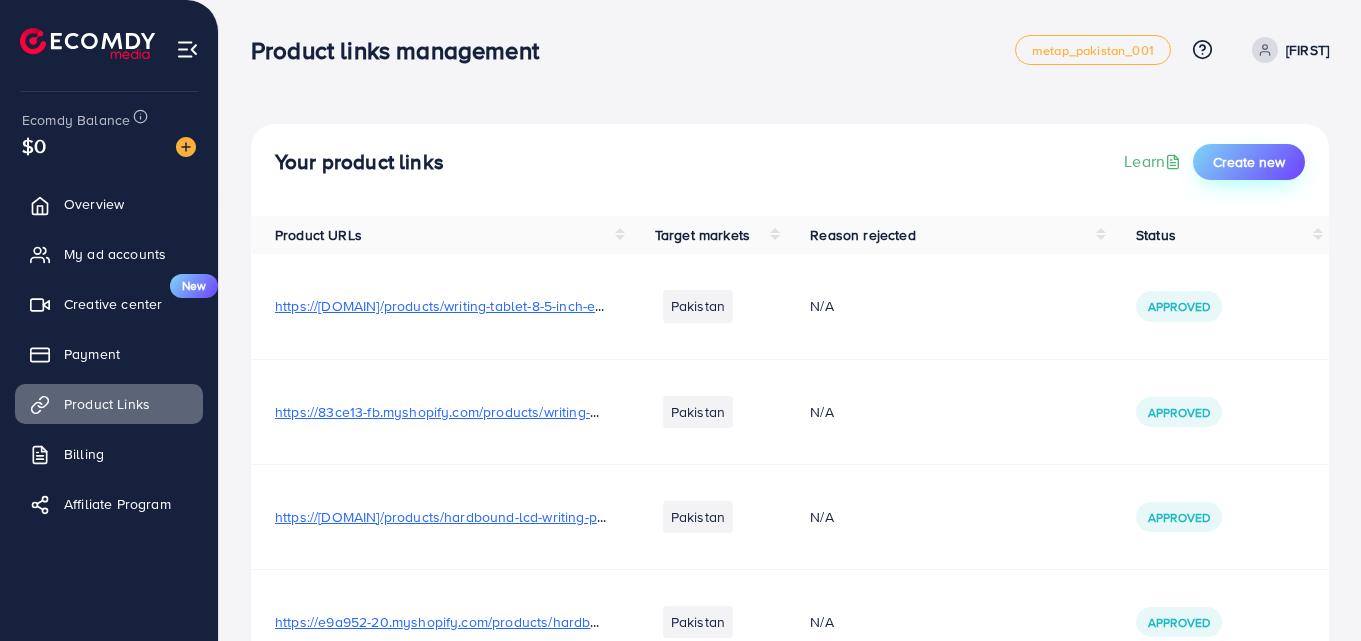 click on "Create new" at bounding box center (1249, 162) 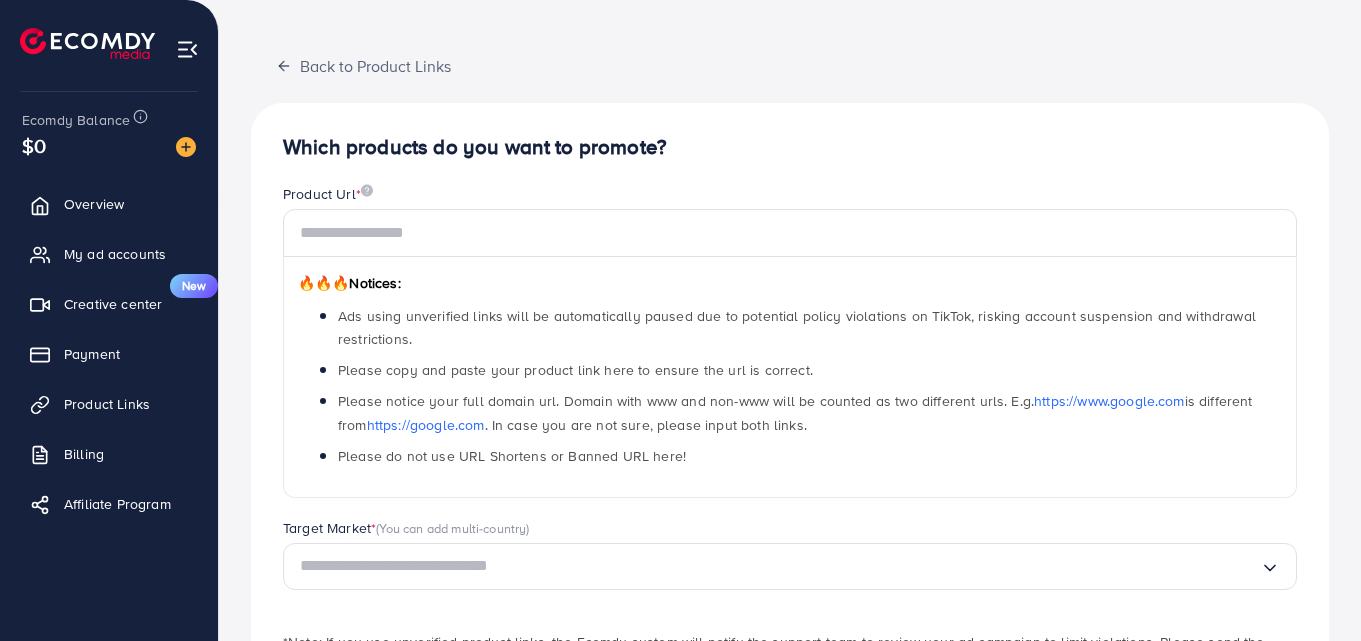 scroll, scrollTop: 41, scrollLeft: 0, axis: vertical 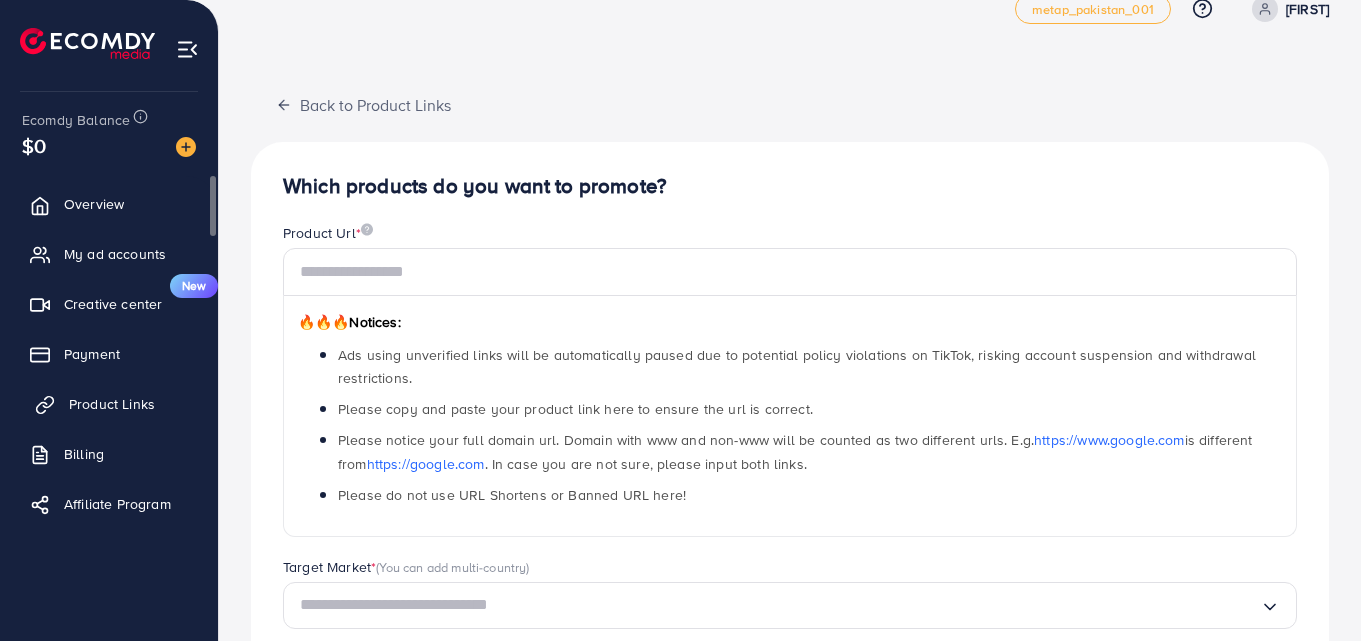 click on "Product Links" at bounding box center [109, 404] 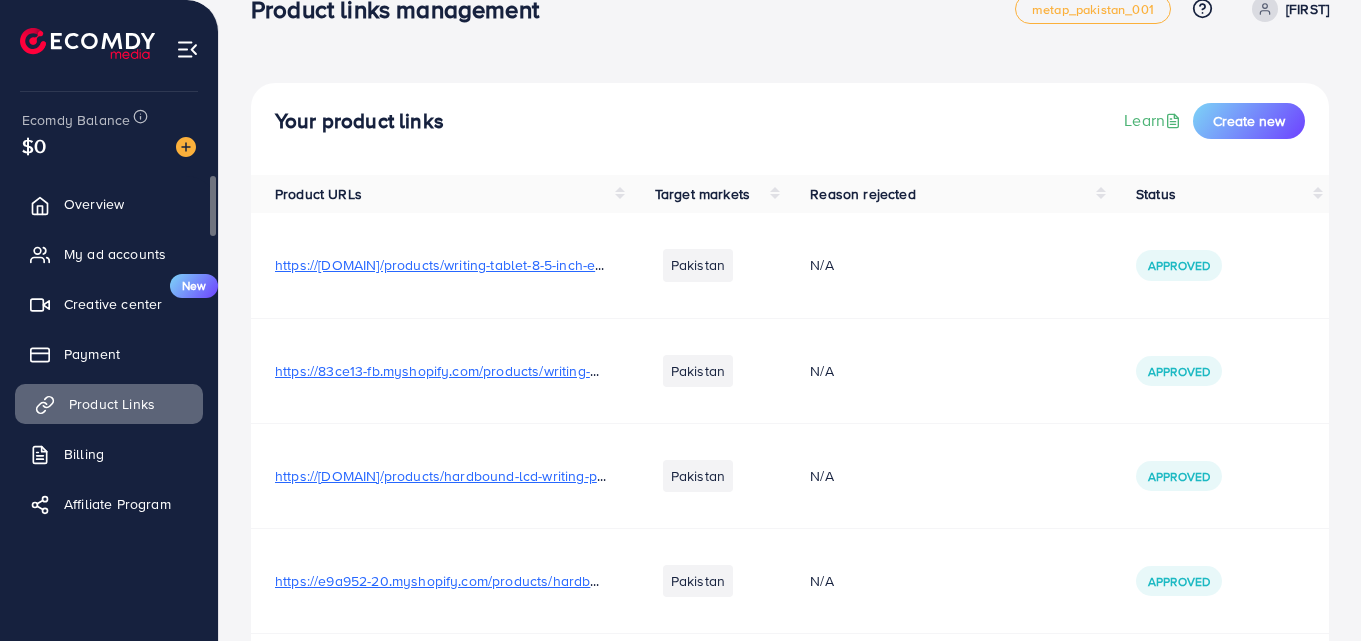 scroll, scrollTop: 0, scrollLeft: 0, axis: both 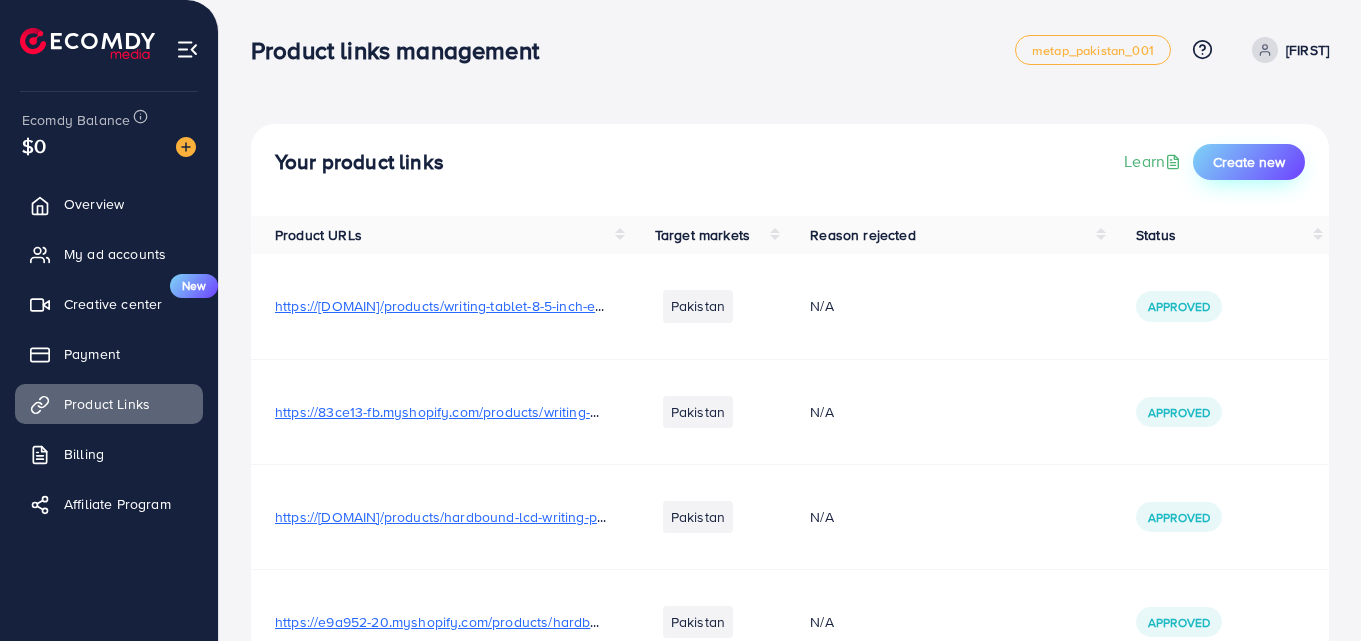 click on "Create new" at bounding box center [1249, 162] 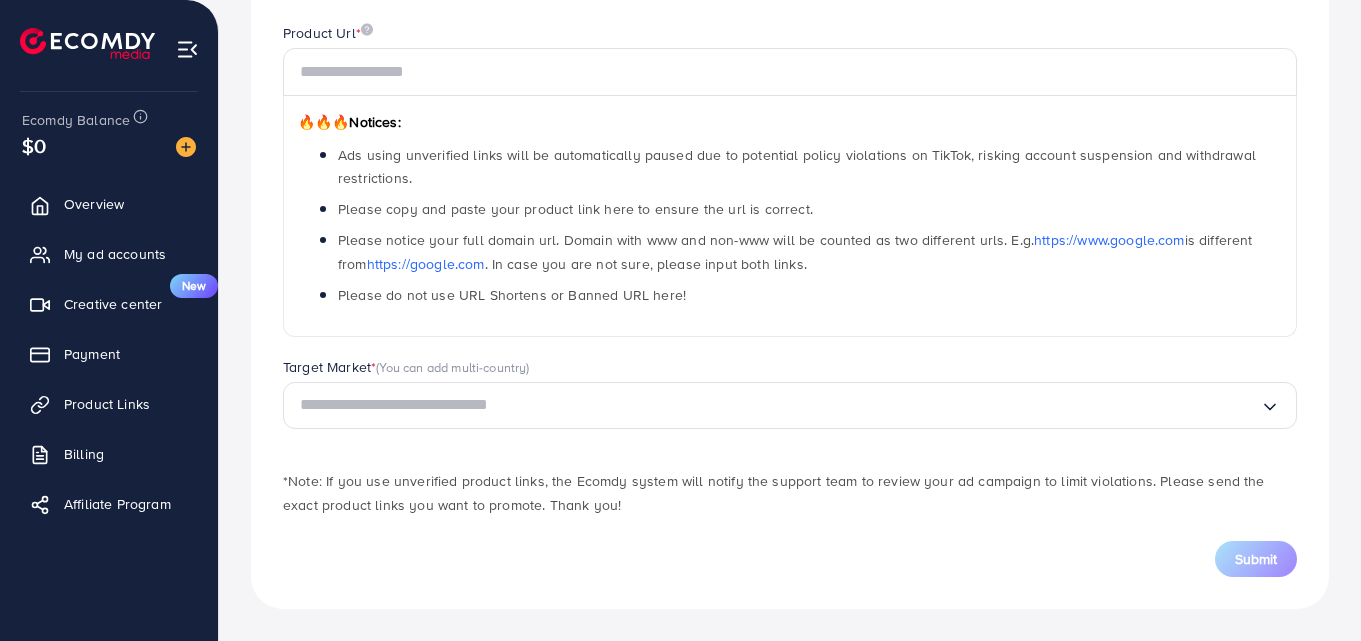 scroll, scrollTop: 0, scrollLeft: 0, axis: both 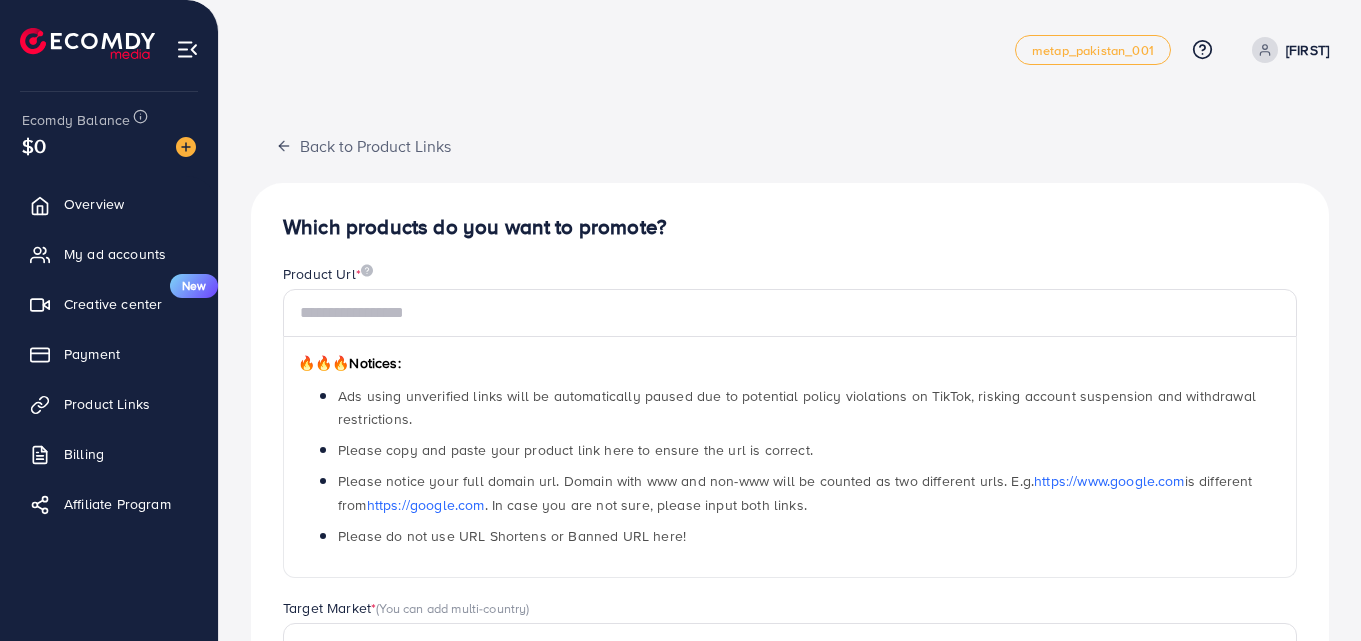 click on "Back to Product Links   Which products do you want to promote?   Product Url  *  🔥🔥🔥  Notices: Ads using unverified links will be automatically paused due to potential policy violations on TikTok, risking account suspension and withdrawal restrictions. Please copy and paste your product link here to ensure the url is correct. Please notice your full domain url. Domain with www and non-www will be counted as two different urls. E.g.  https://www.google.com  is different from  https://google.com . In case you are not sure, please input both links. Please do not use URL Shortens or Banned URL here!  Target Market  *  (You can add multi-country)           Loading...      *Note: If you use unverified product links, the Ecomdy system will notify the support team to review your ad campaign to limit violations. Please send the exact product links you want to promote. Thank you!   Submit" at bounding box center [790, 441] 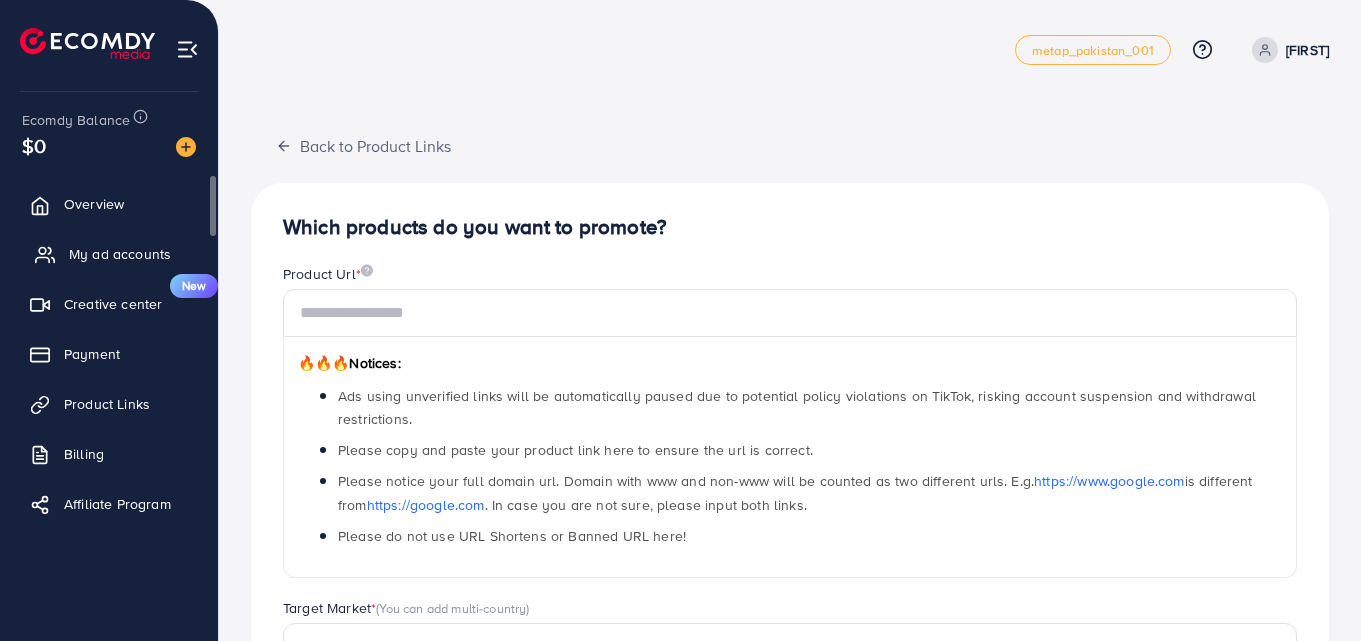 click on "My ad accounts" at bounding box center (120, 254) 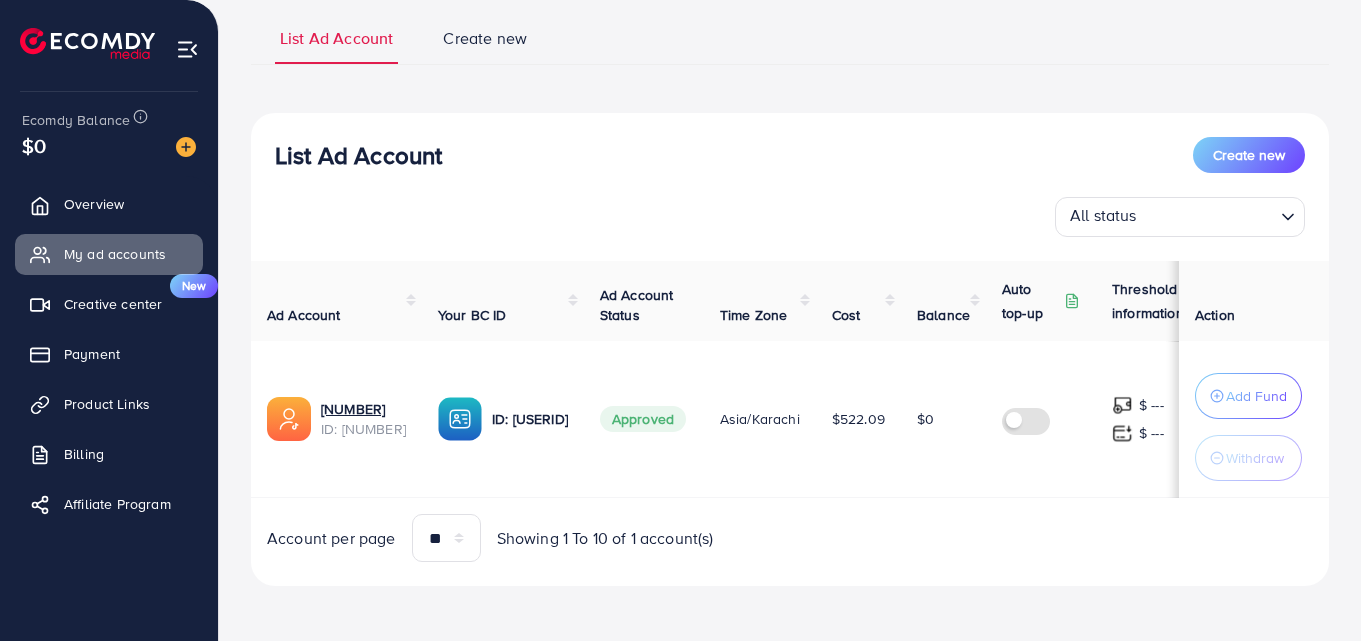 scroll, scrollTop: 143, scrollLeft: 0, axis: vertical 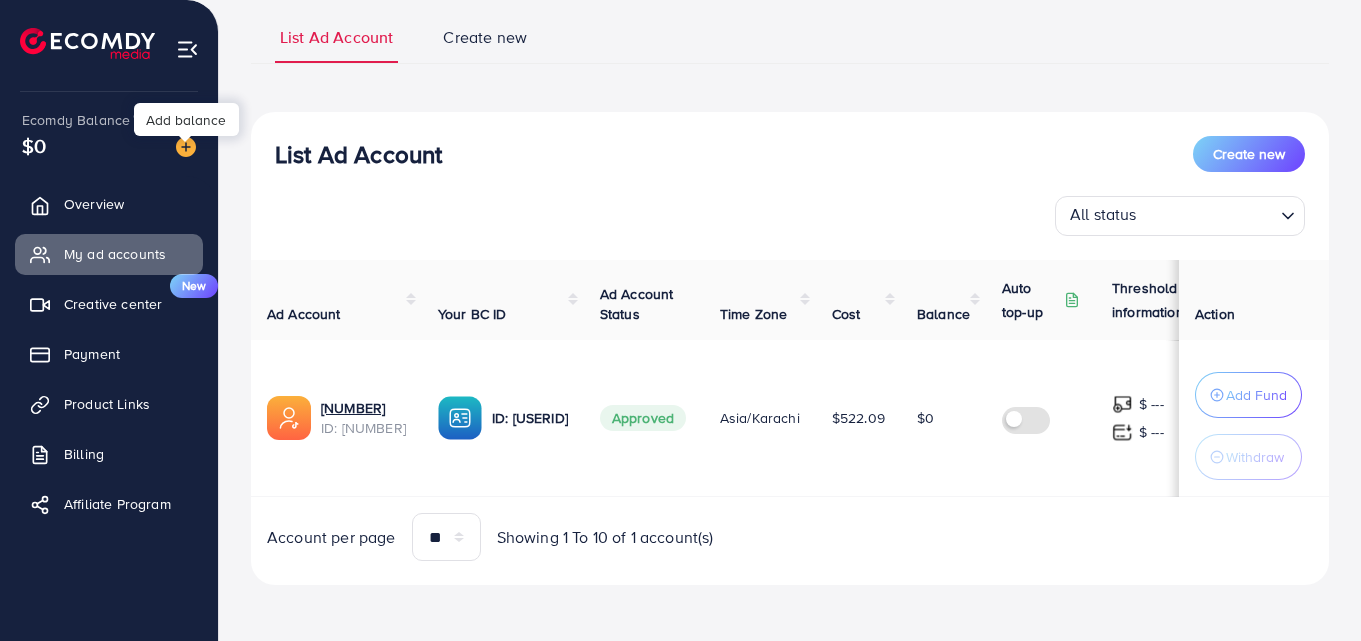 click at bounding box center [186, 147] 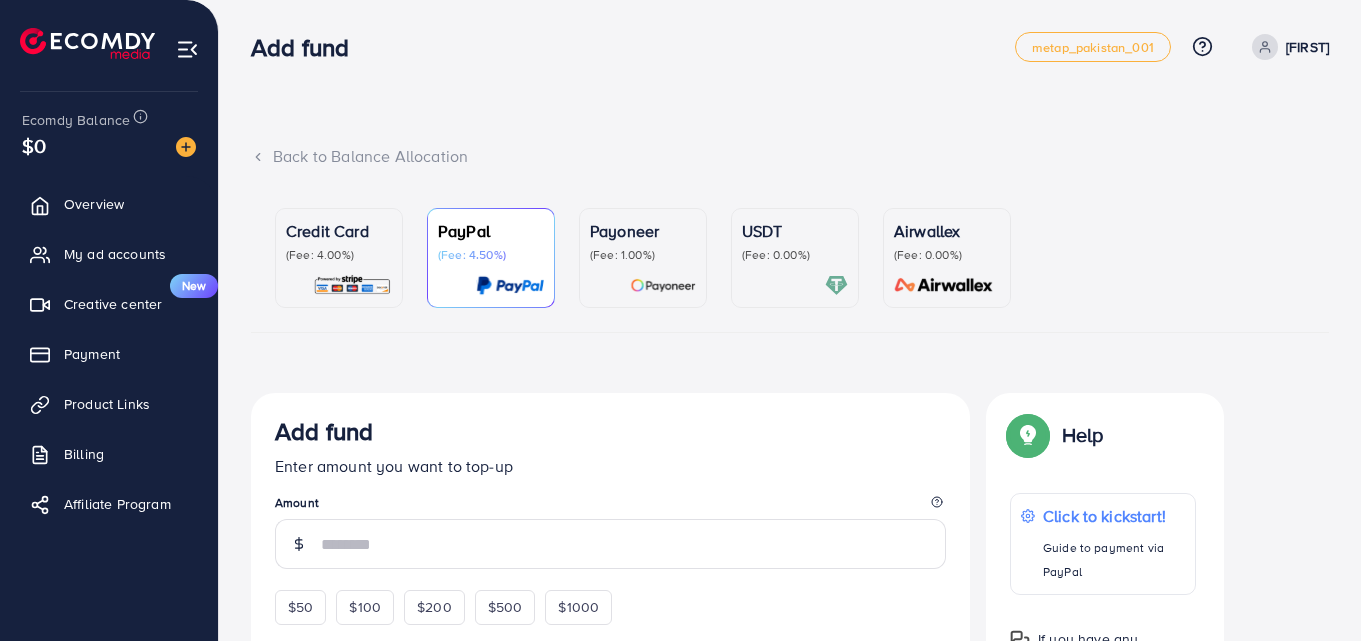 scroll, scrollTop: 0, scrollLeft: 0, axis: both 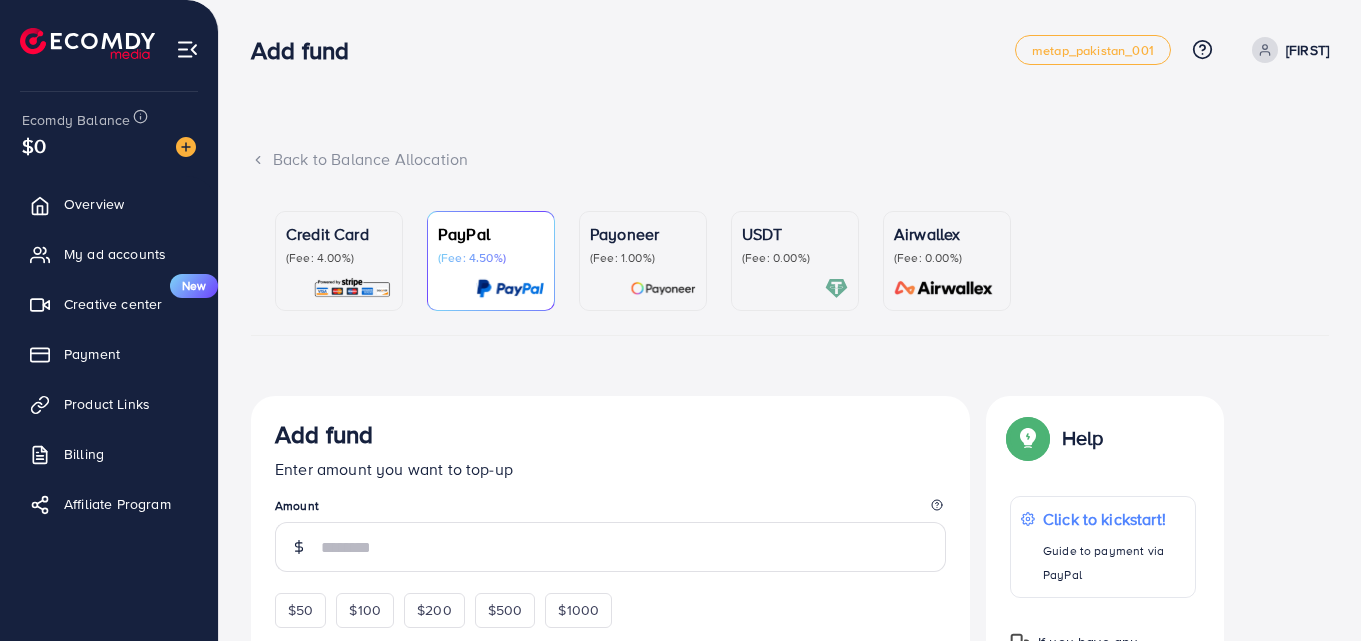 click on "(Fee: 0.00%)" at bounding box center [795, 258] 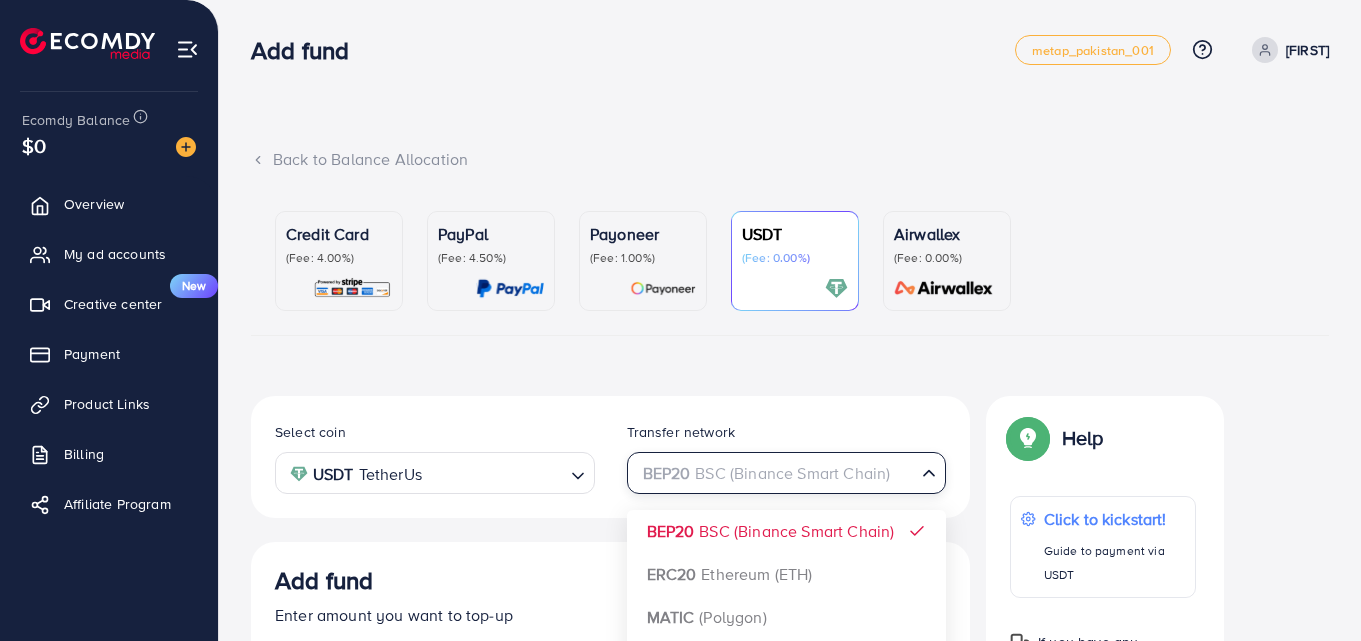 click 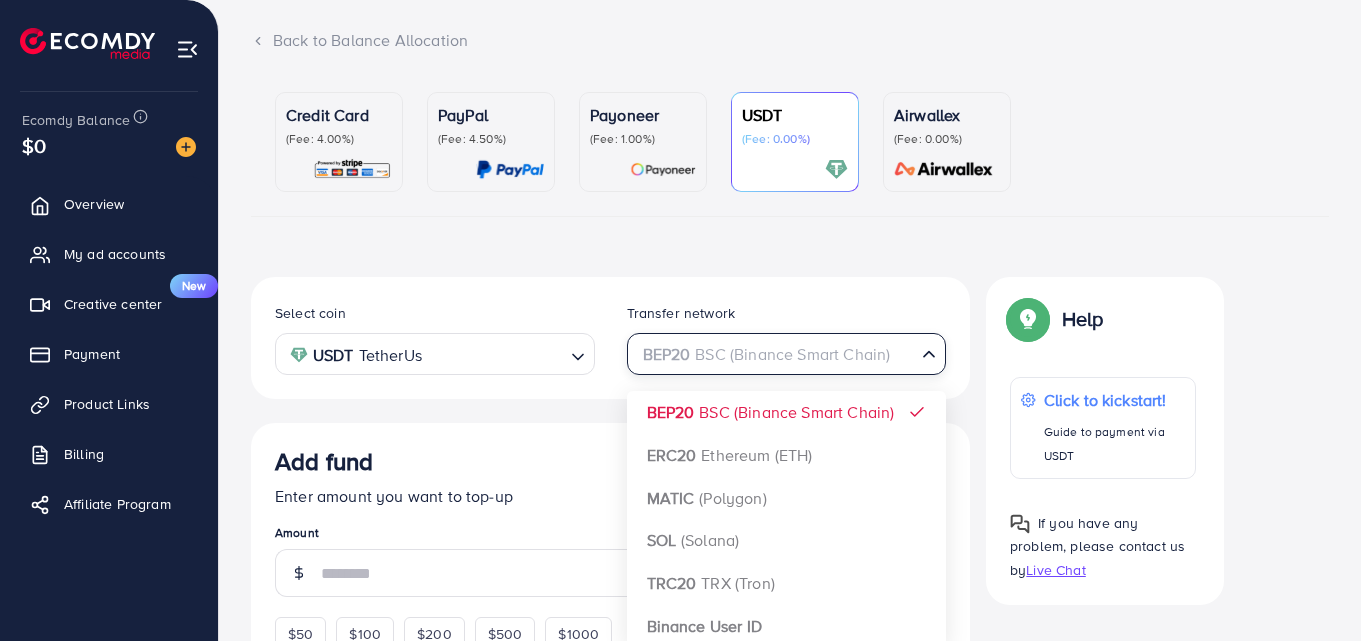 scroll, scrollTop: 200, scrollLeft: 0, axis: vertical 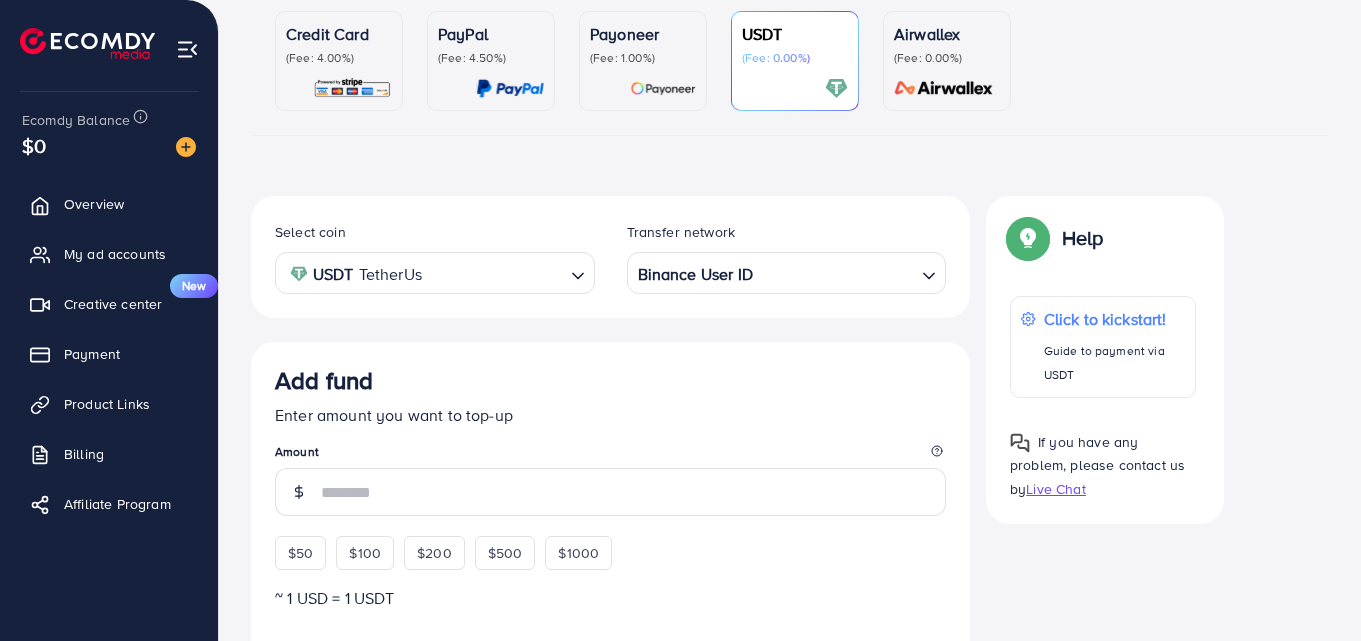 click on "Select coin   USDT TetherUs           Loading...     Transfer network   Binance User ID           Loading...     BEP20 BSC (Binance Smart Chain) ERC20 Ethereum (ETH) MATIC (Polygon) SOL (Solana) TRC20 TRX (Tron) Binance User ID        Add fund  Enter amount you want to top-up Amount $50 $100 $200 $500 $1000  ~ 1 USD = 1 USDT   Add USDT amount  1/2 I would like to make a donation to support my Account Manager. 5% 10% 15% 20%  Continue   Summary   Amount   --   Payment Method   --   Coin type   --   Service charge   (3.00%)   --   Tax   (3.00%)   --   Transfer network   --   Total Amount   --" at bounding box center [610, 730] 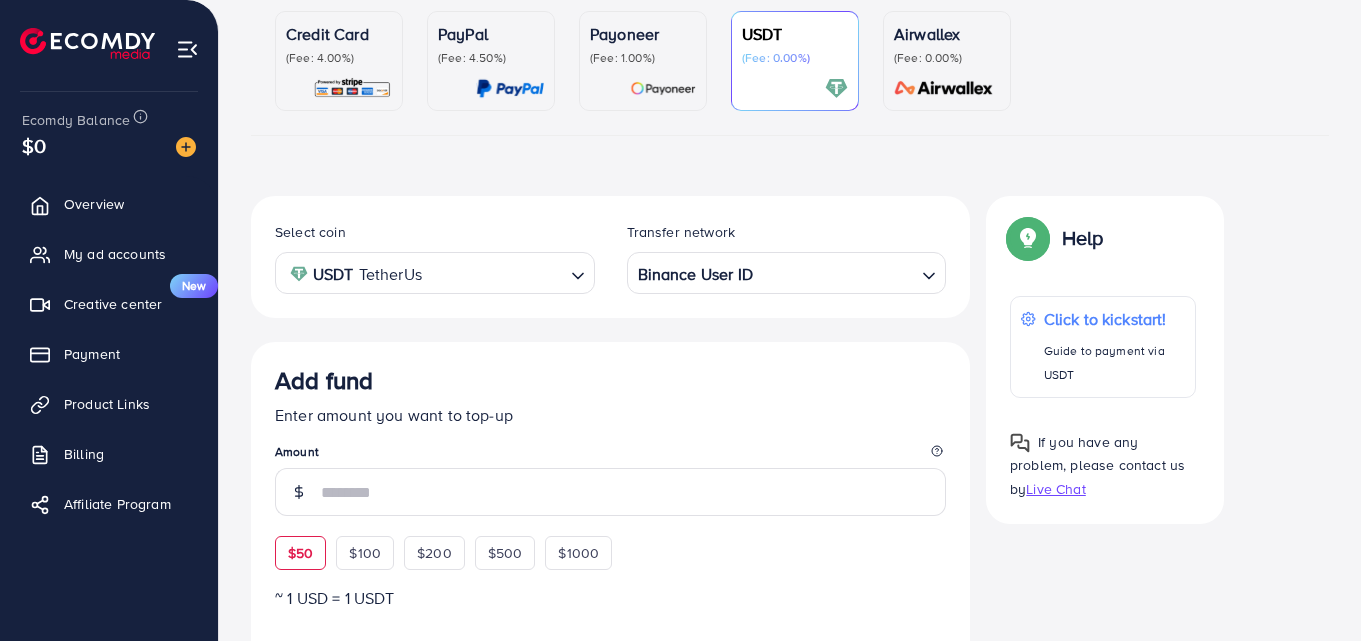 click on "$50" at bounding box center [300, 553] 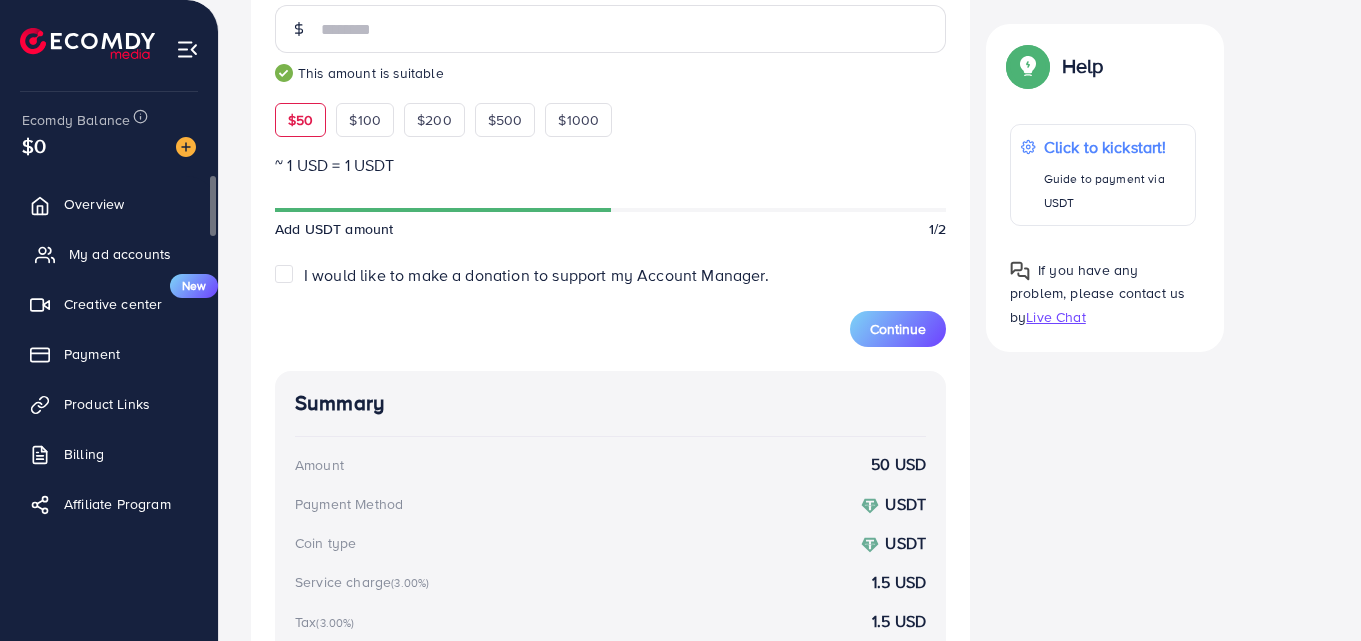 scroll, scrollTop: 600, scrollLeft: 0, axis: vertical 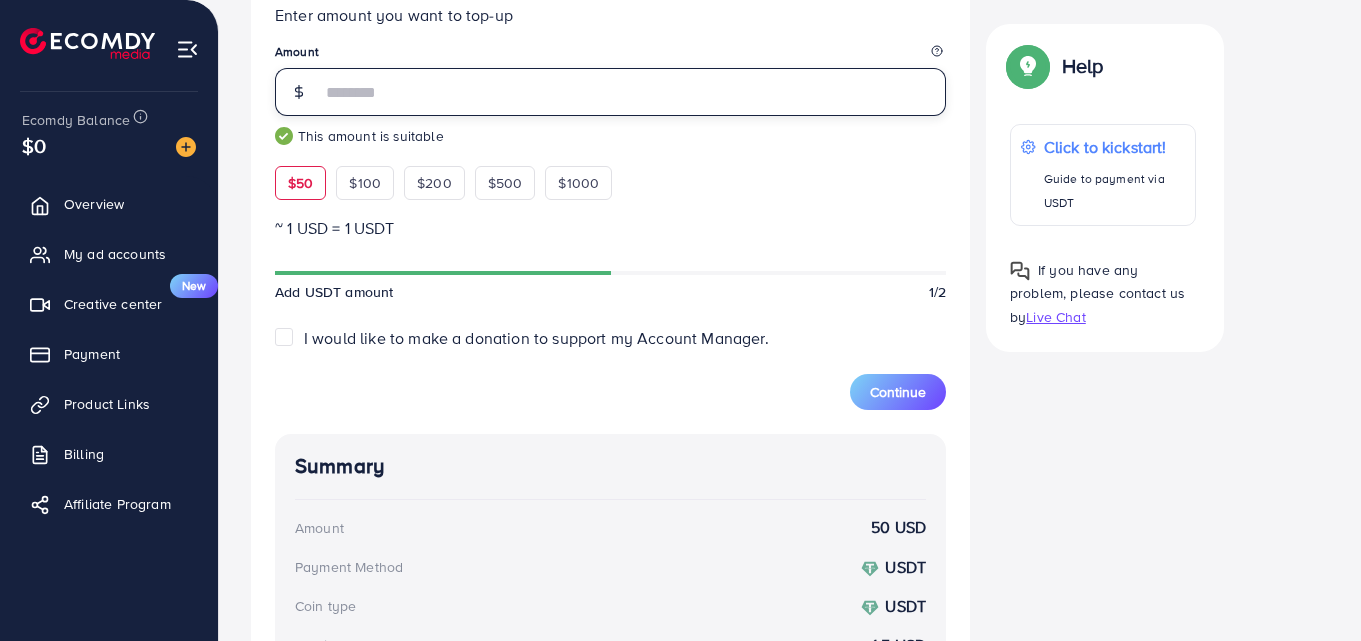 drag, startPoint x: 365, startPoint y: 93, endPoint x: 291, endPoint y: 91, distance: 74.02702 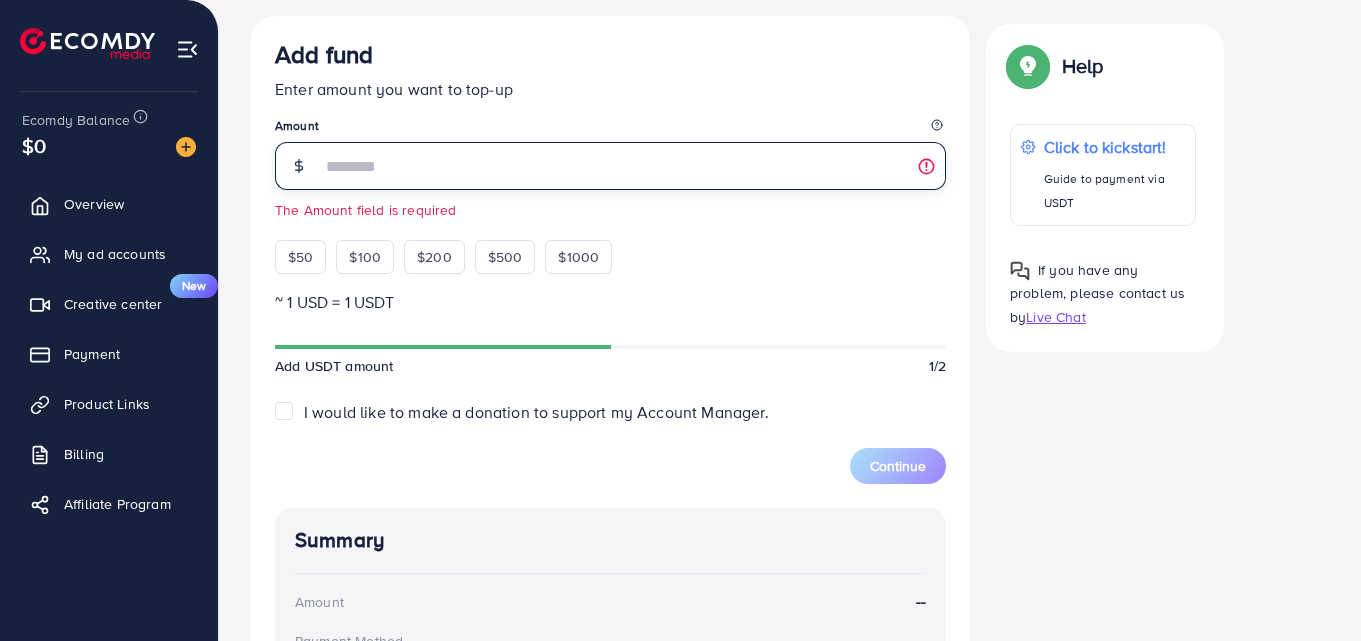 scroll, scrollTop: 500, scrollLeft: 0, axis: vertical 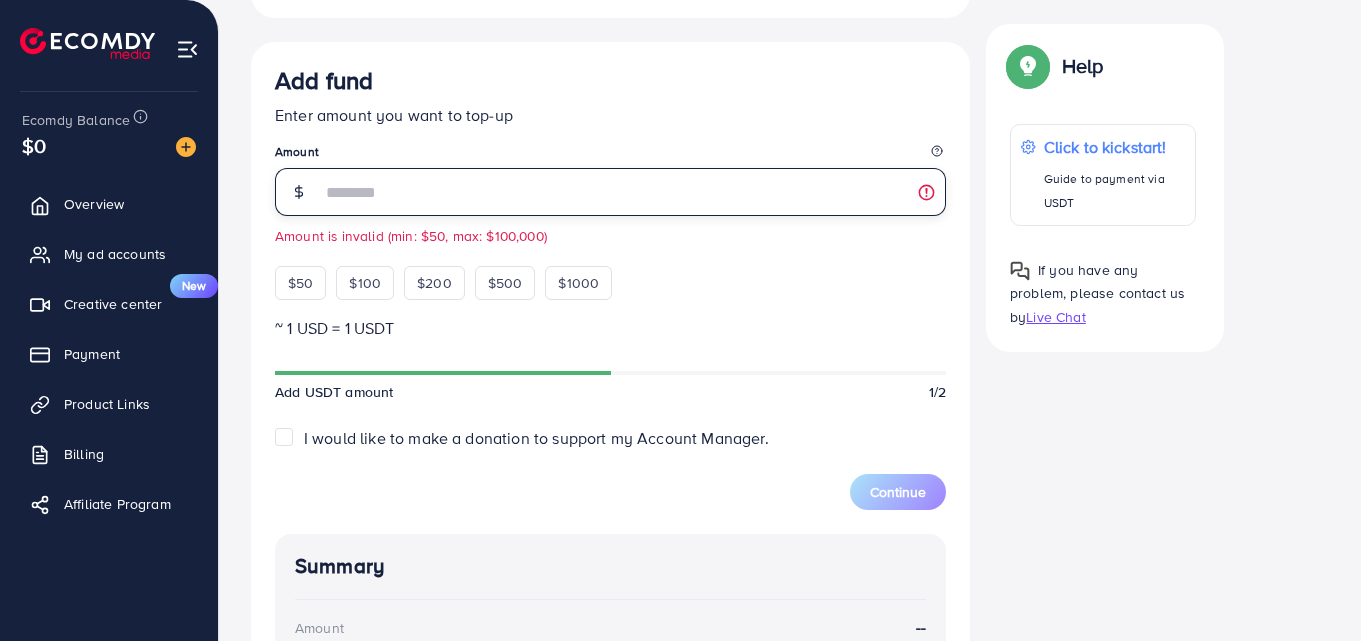 type on "**" 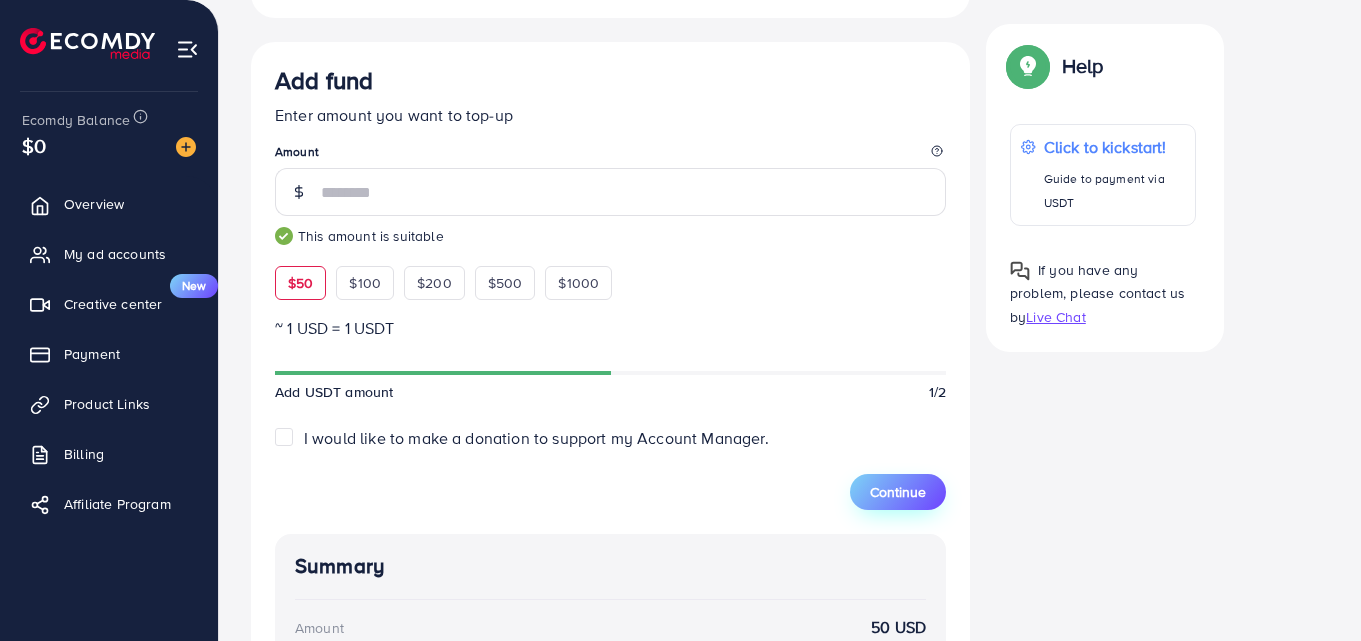 click on "Continue" at bounding box center (898, 492) 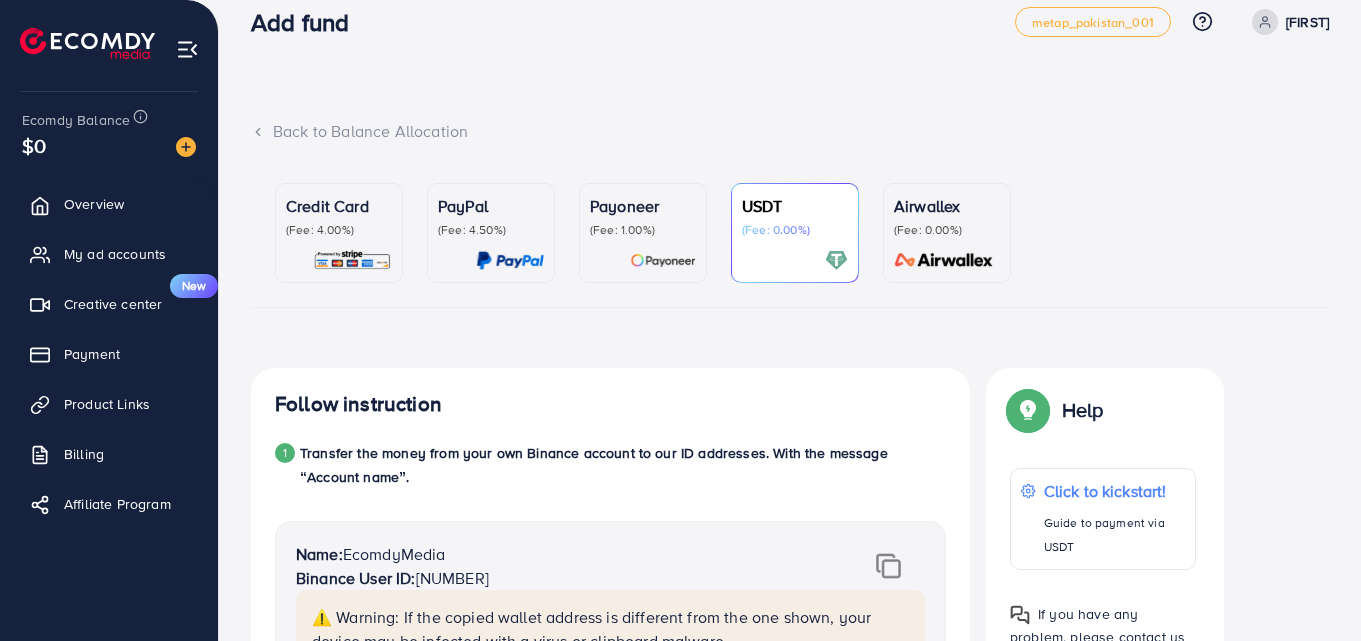 scroll, scrollTop: 0, scrollLeft: 0, axis: both 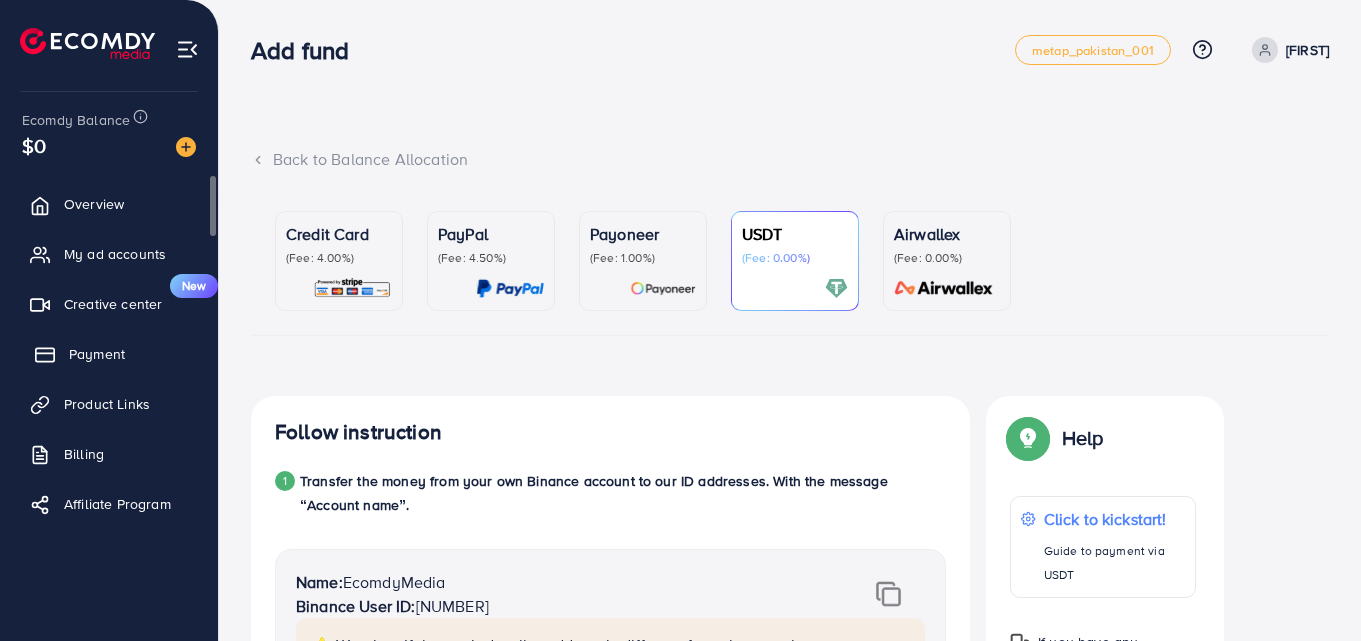 click on "Payment" at bounding box center [97, 354] 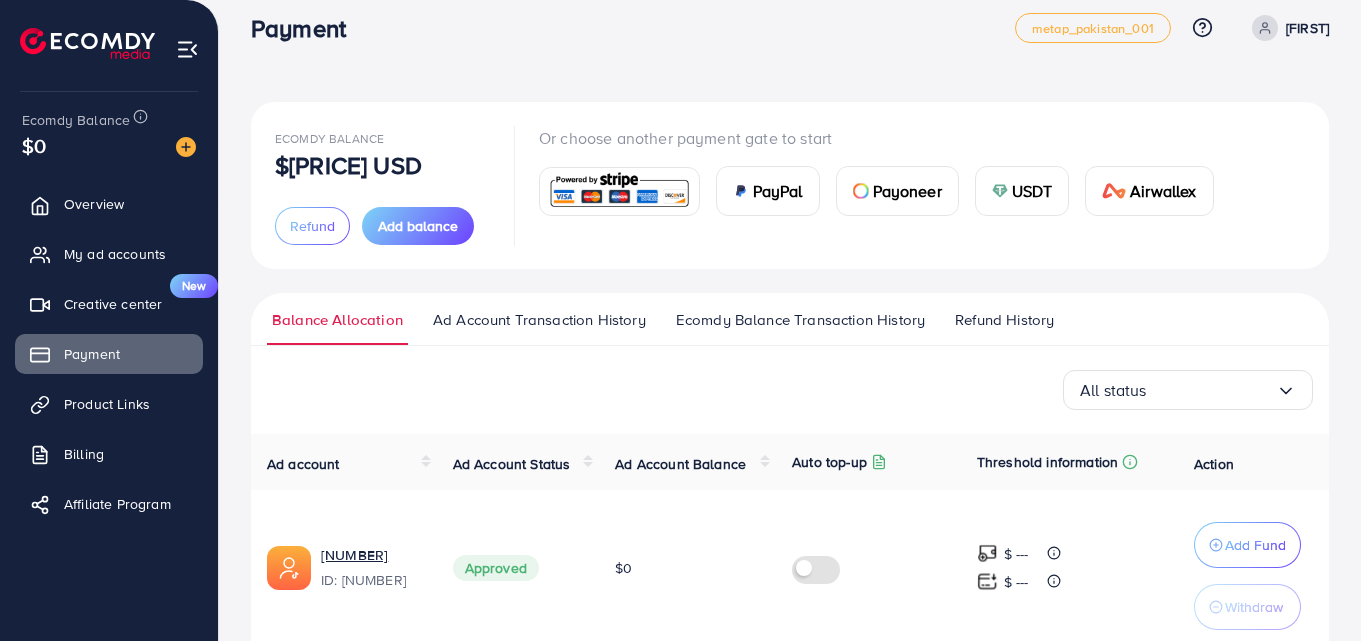 scroll, scrollTop: 12, scrollLeft: 0, axis: vertical 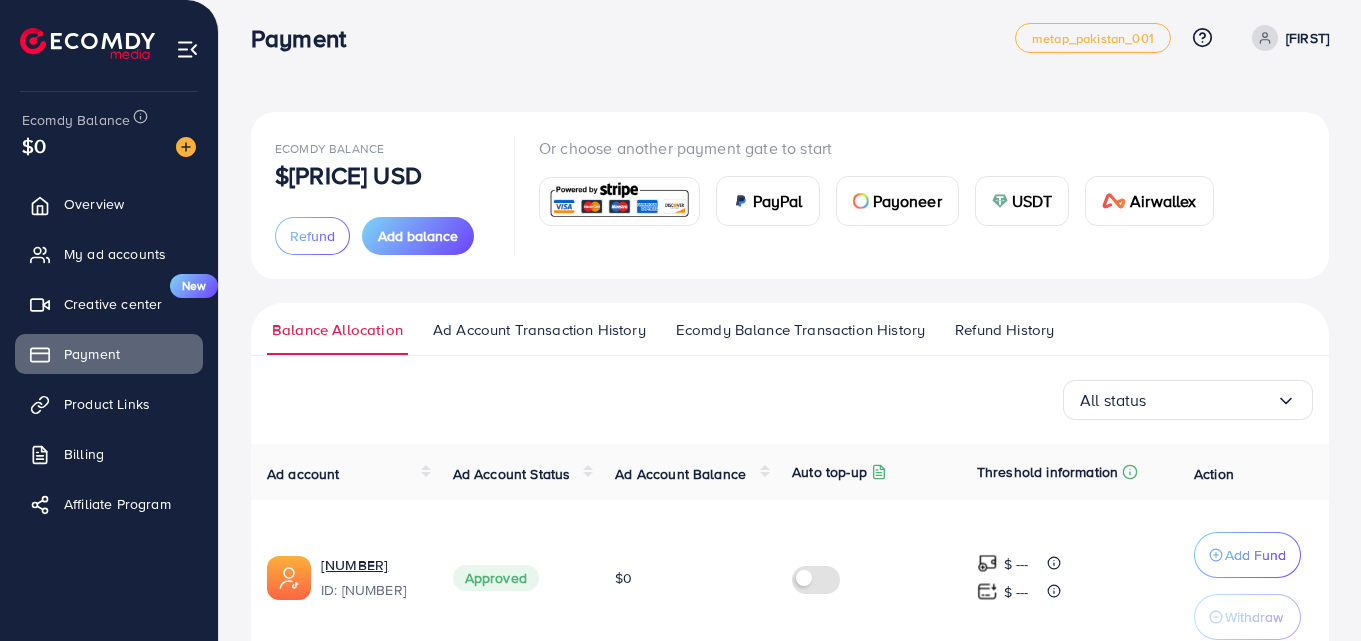 click on "USDT" at bounding box center (1032, 201) 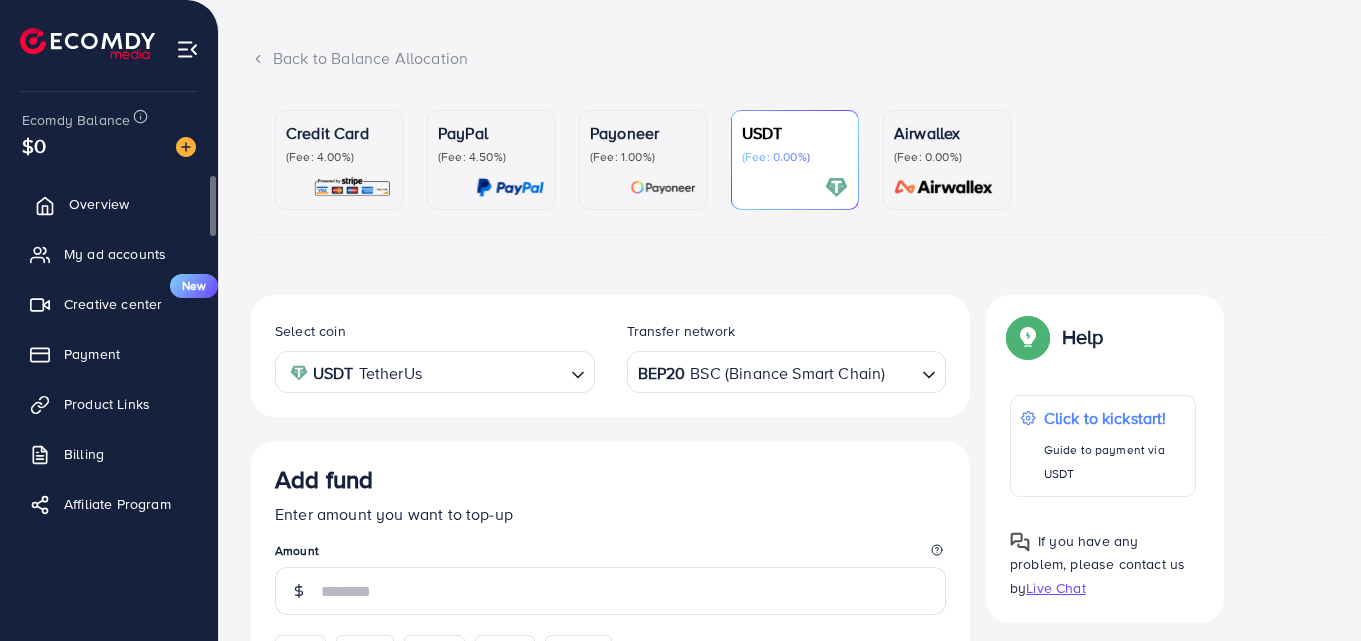 scroll, scrollTop: 0, scrollLeft: 0, axis: both 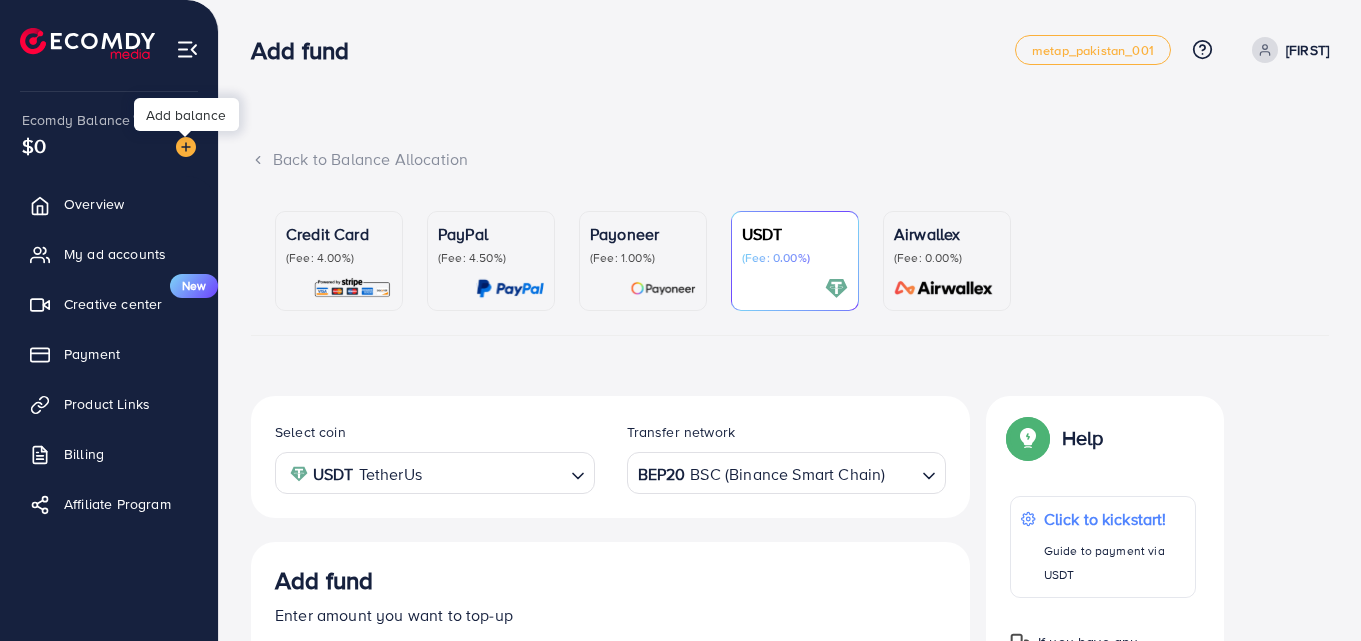 click at bounding box center [186, 147] 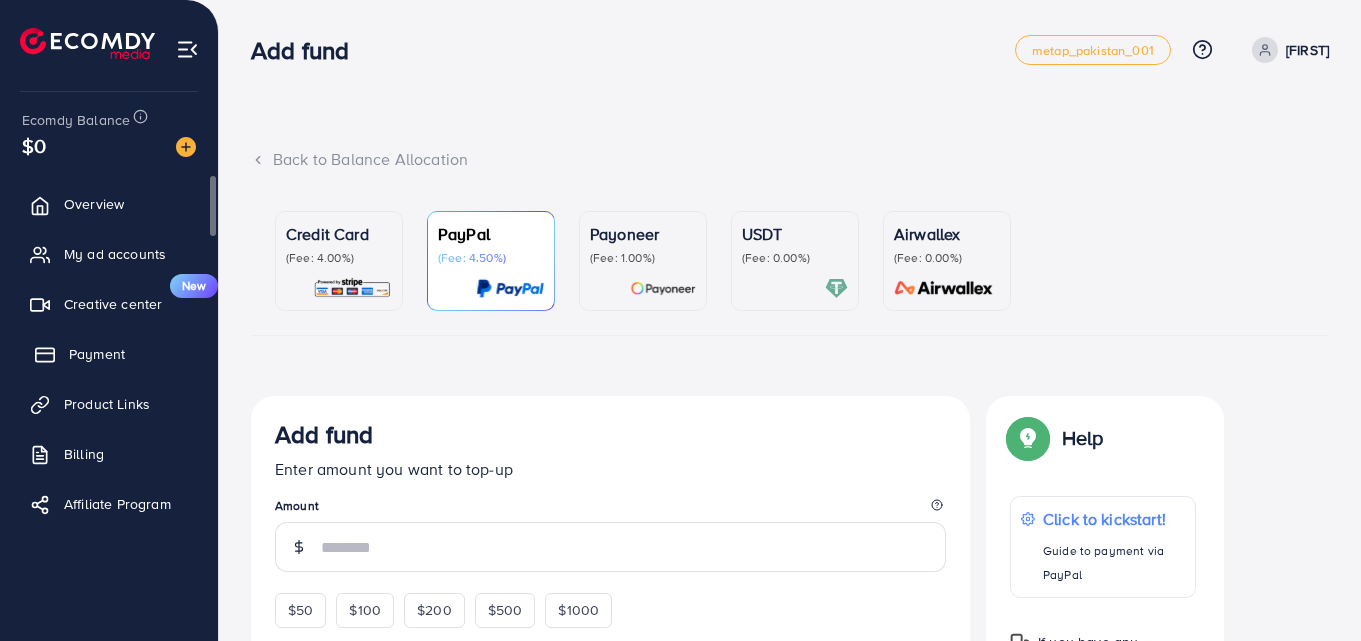 click on "Payment" at bounding box center [109, 354] 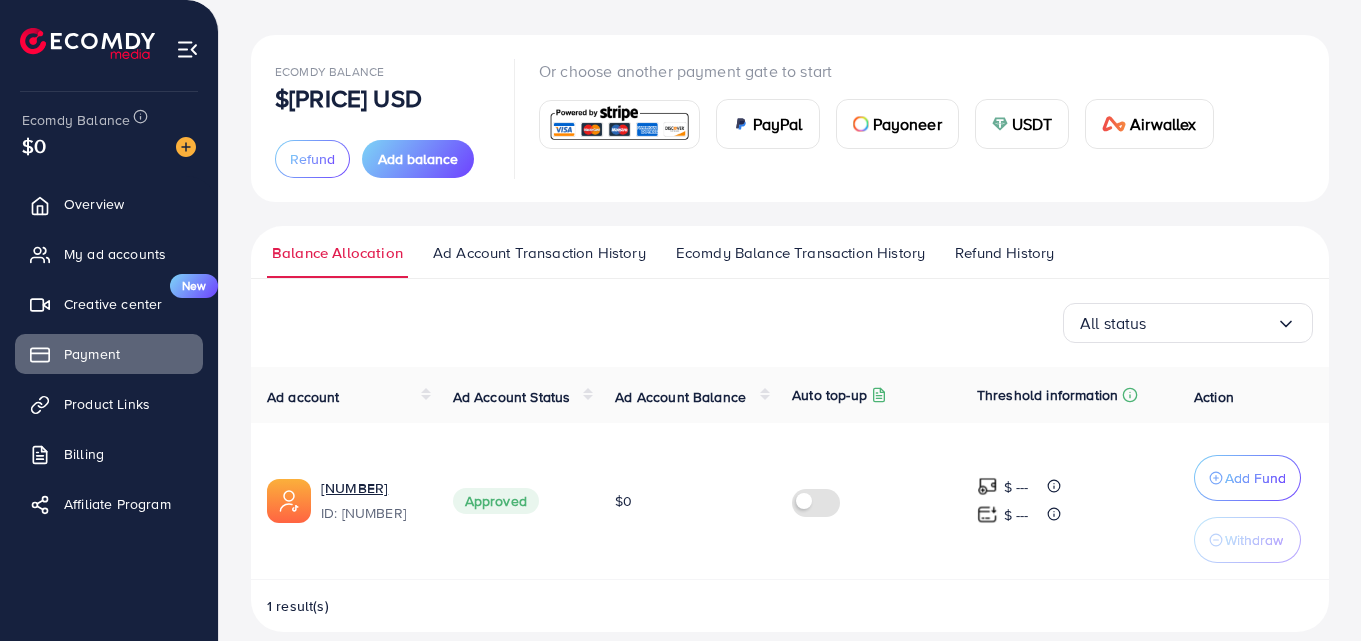 scroll, scrollTop: 112, scrollLeft: 0, axis: vertical 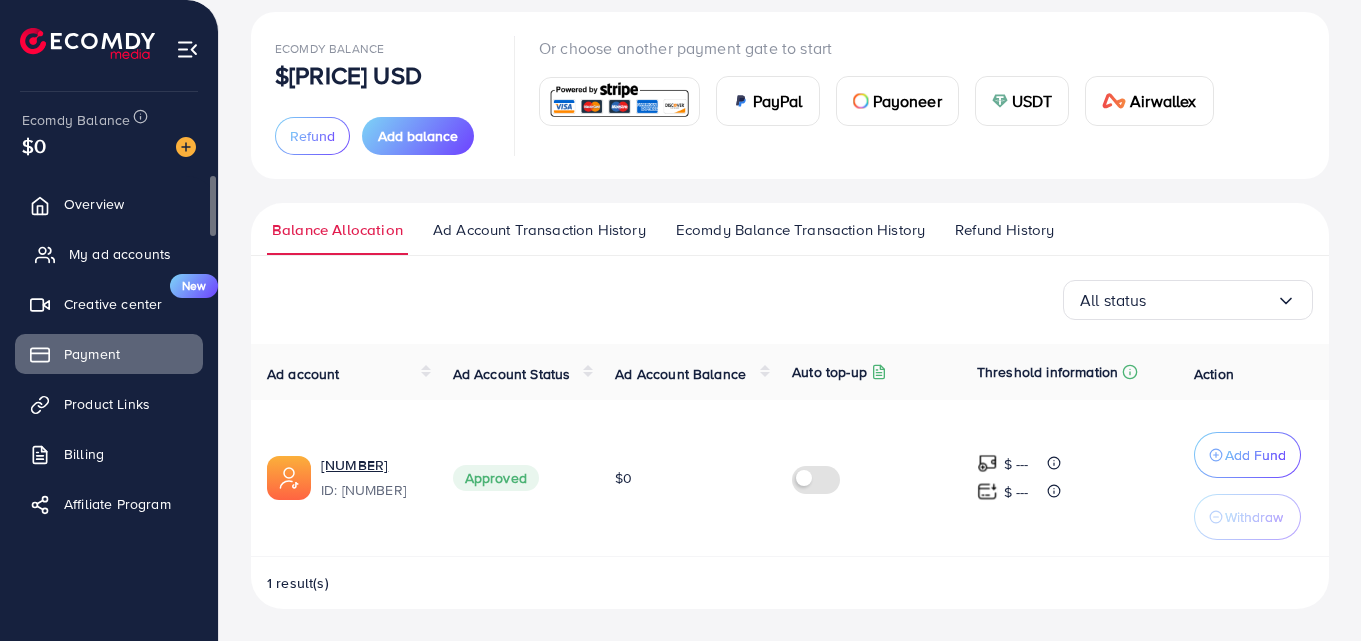 click on "My ad accounts" at bounding box center (109, 254) 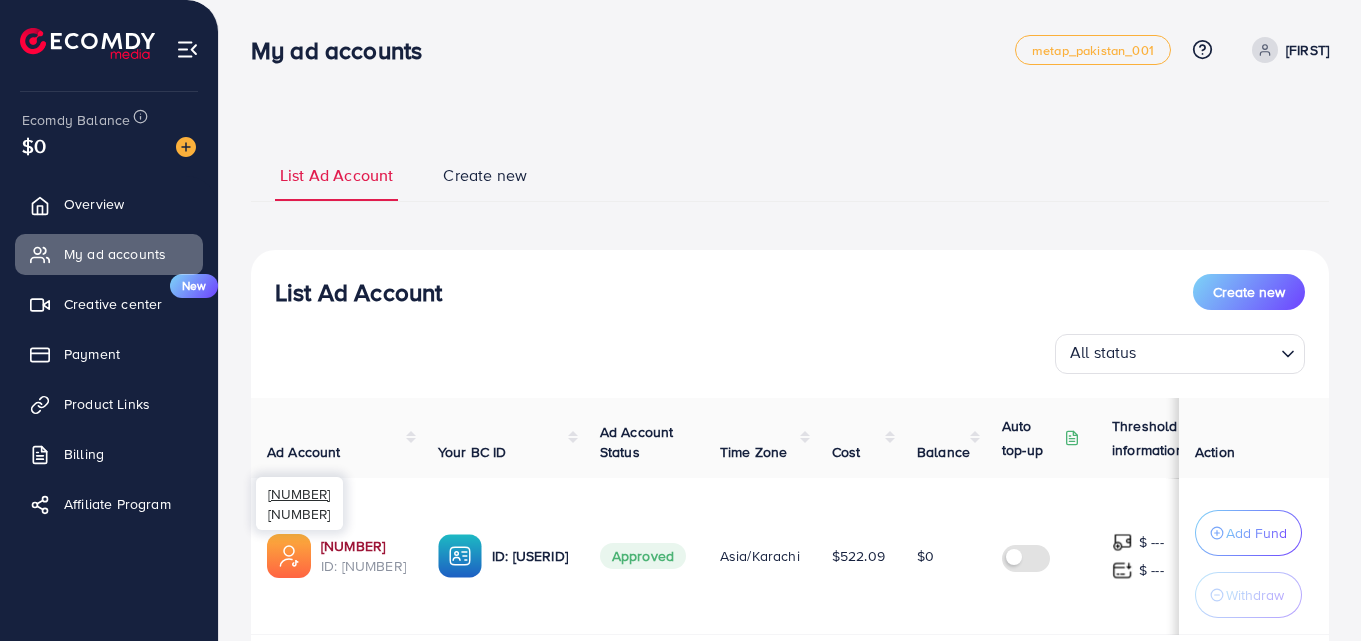 click on "[NUMBER]" at bounding box center [363, 546] 